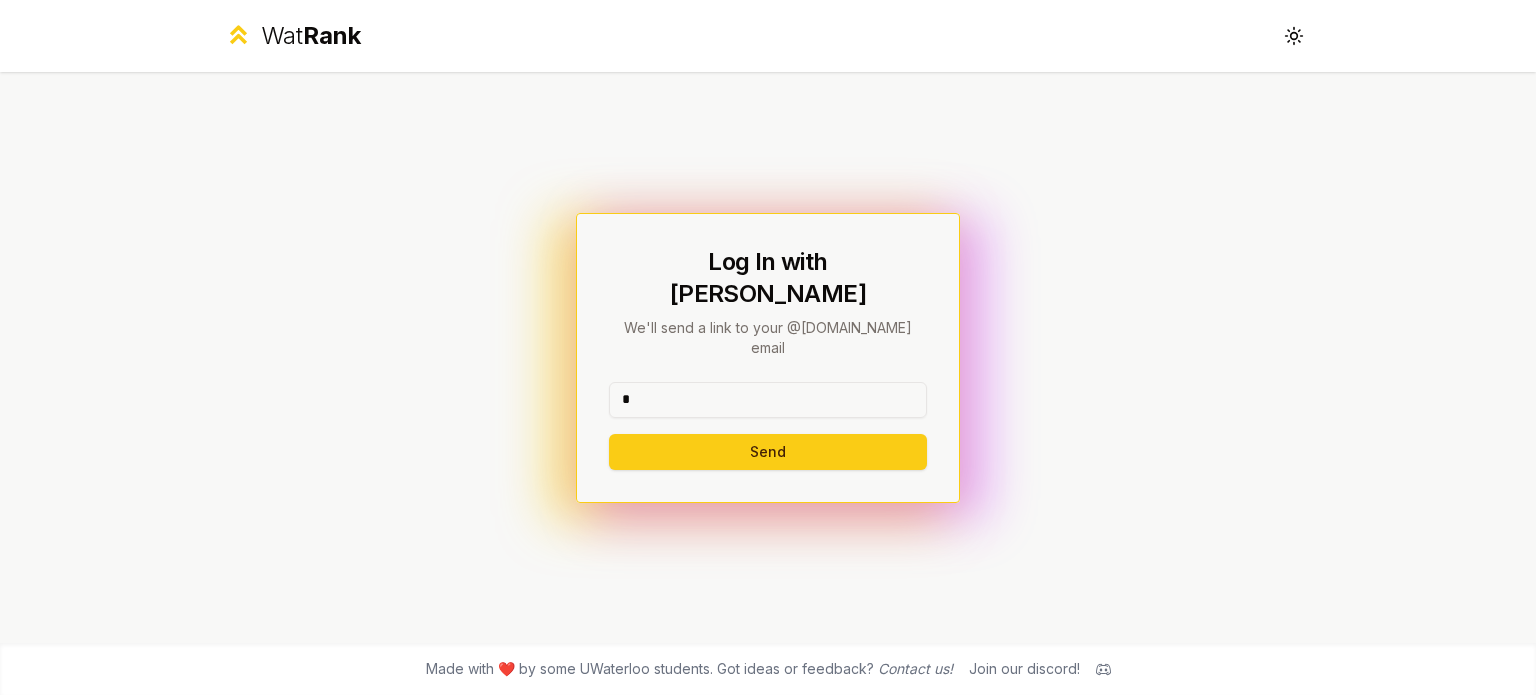 scroll, scrollTop: 0, scrollLeft: 0, axis: both 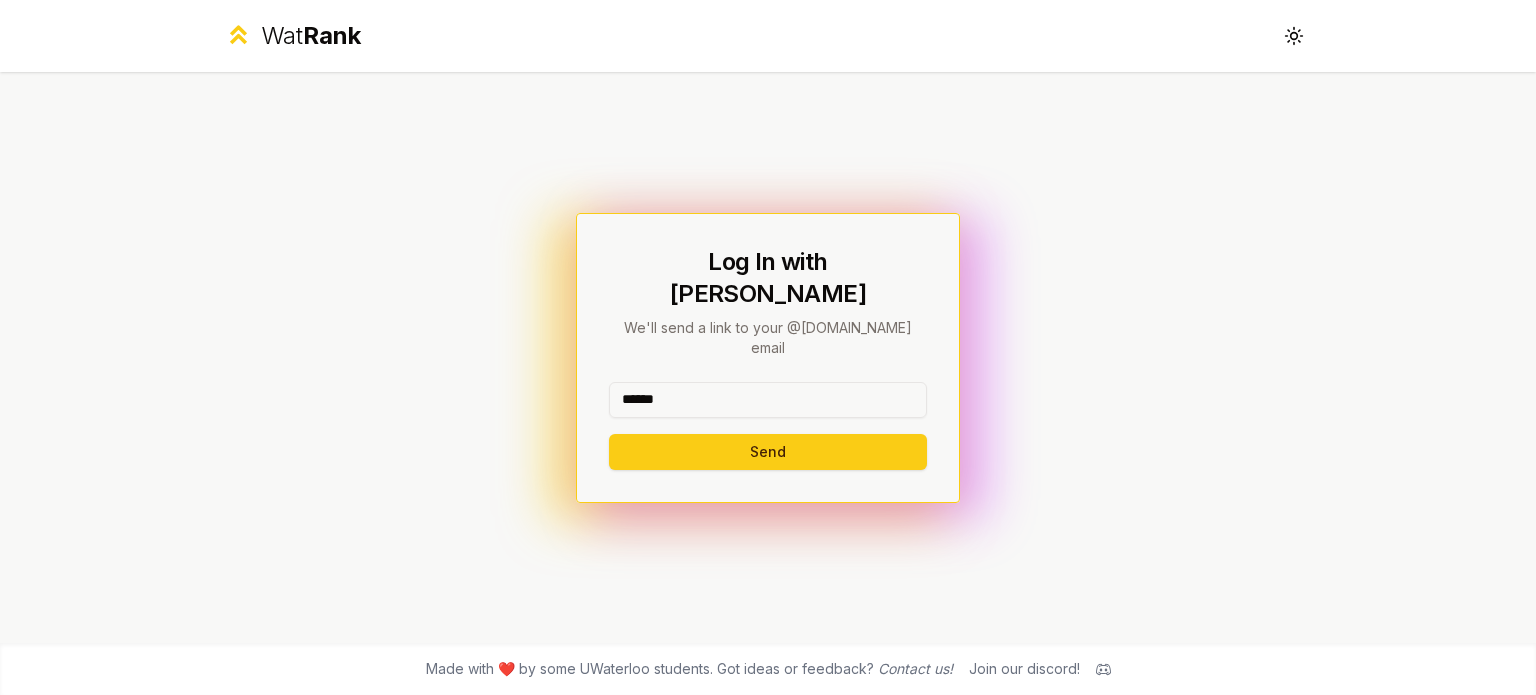 type on "******" 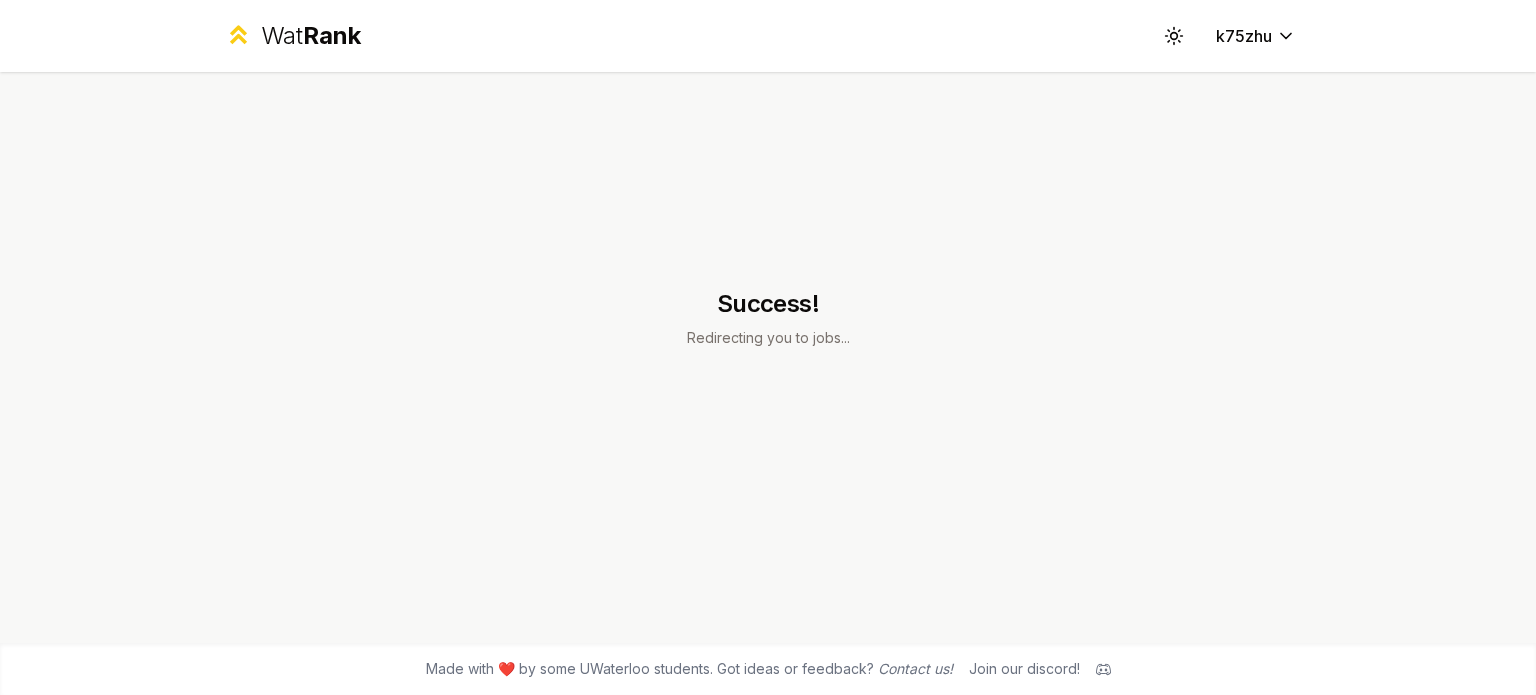 scroll, scrollTop: 0, scrollLeft: 0, axis: both 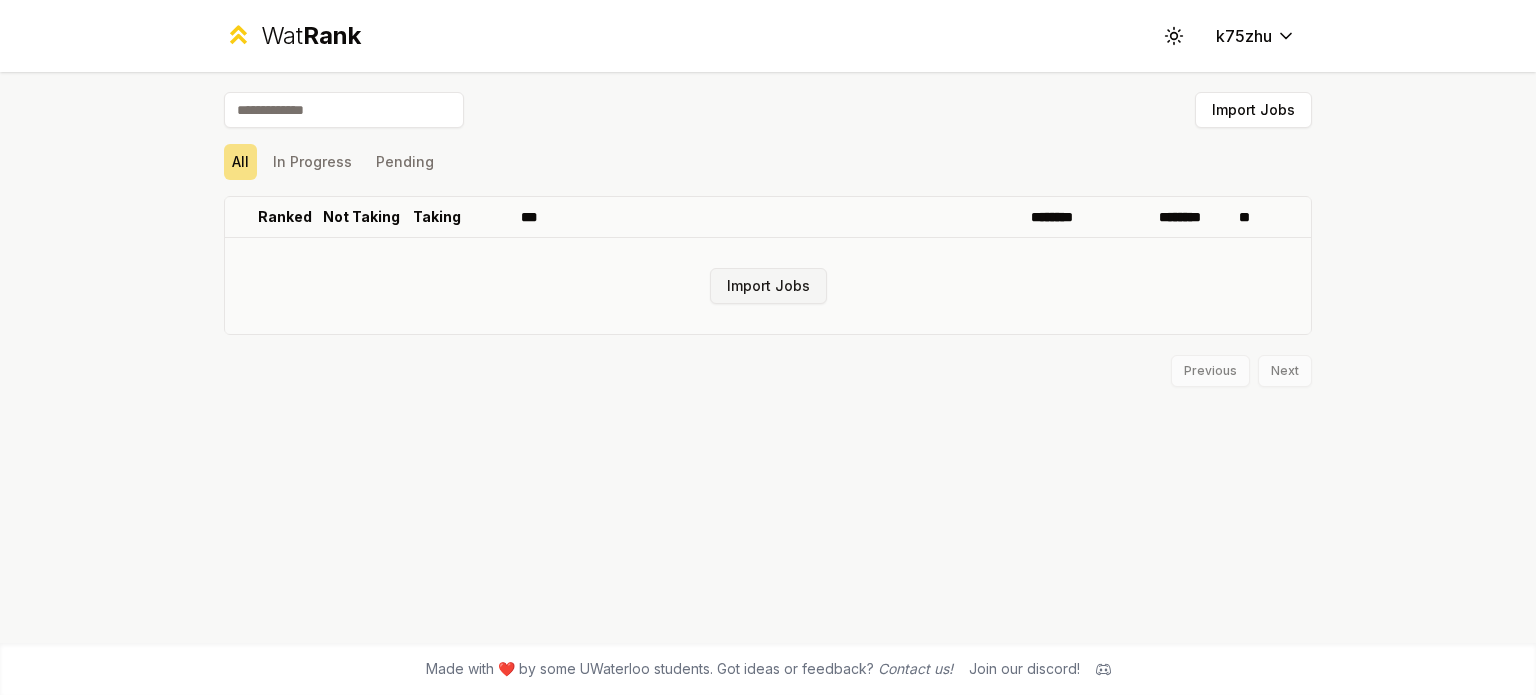 click on "Import Jobs" at bounding box center (768, 286) 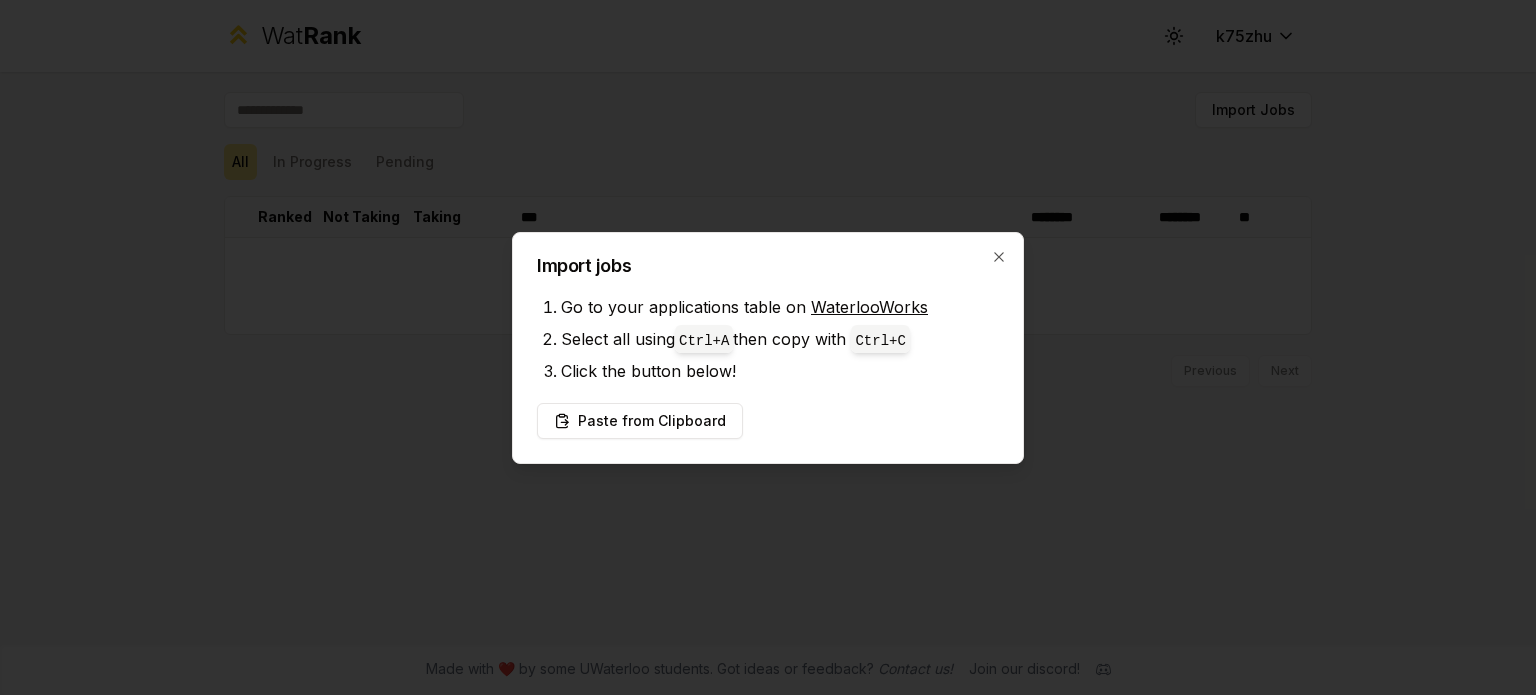 click at bounding box center (768, 347) 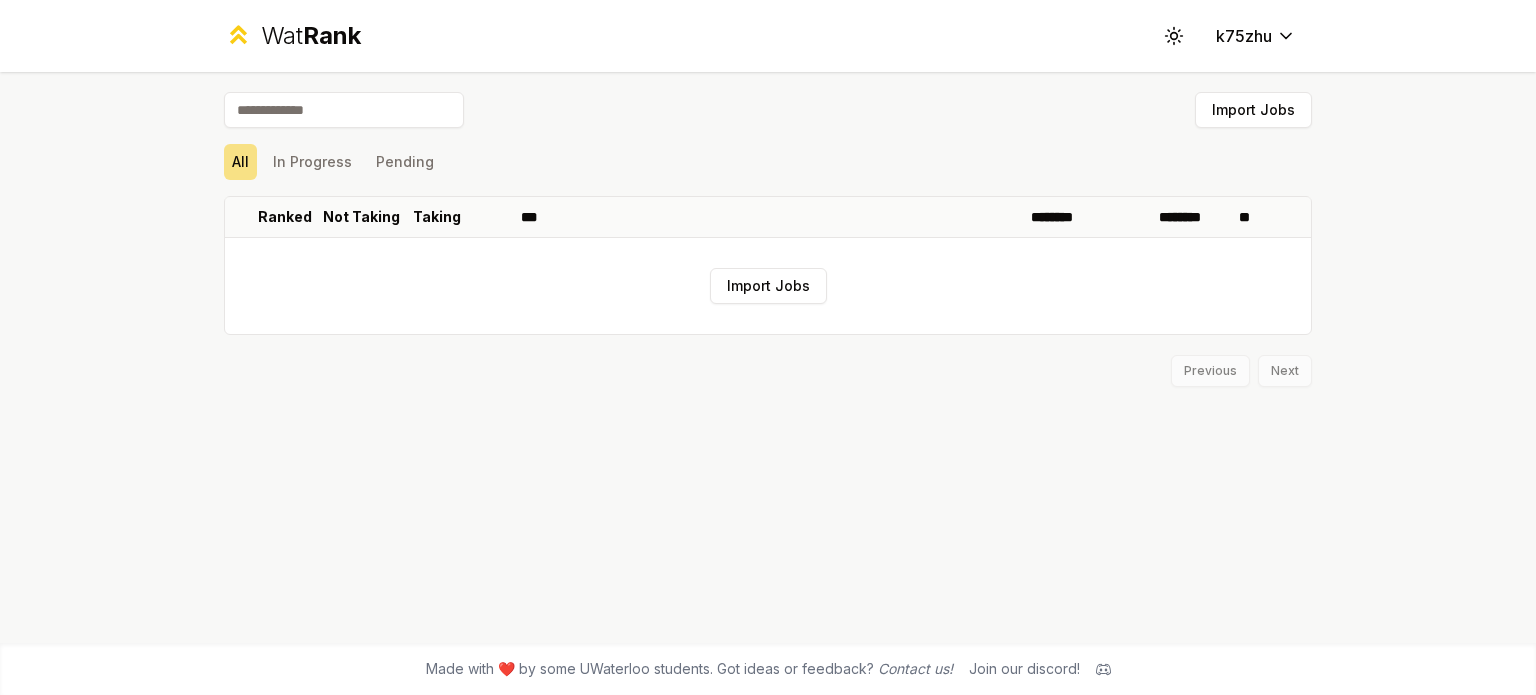 click at bounding box center (344, 110) 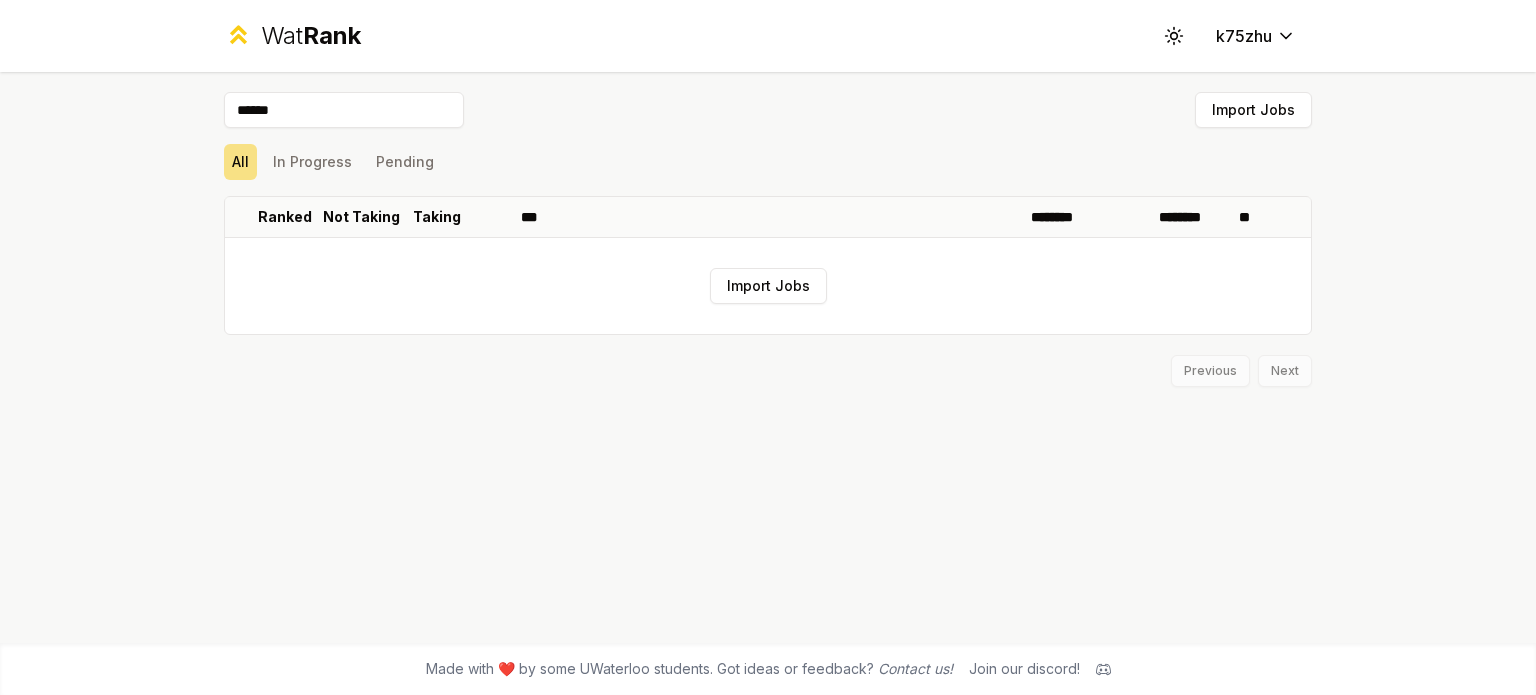 type on "******" 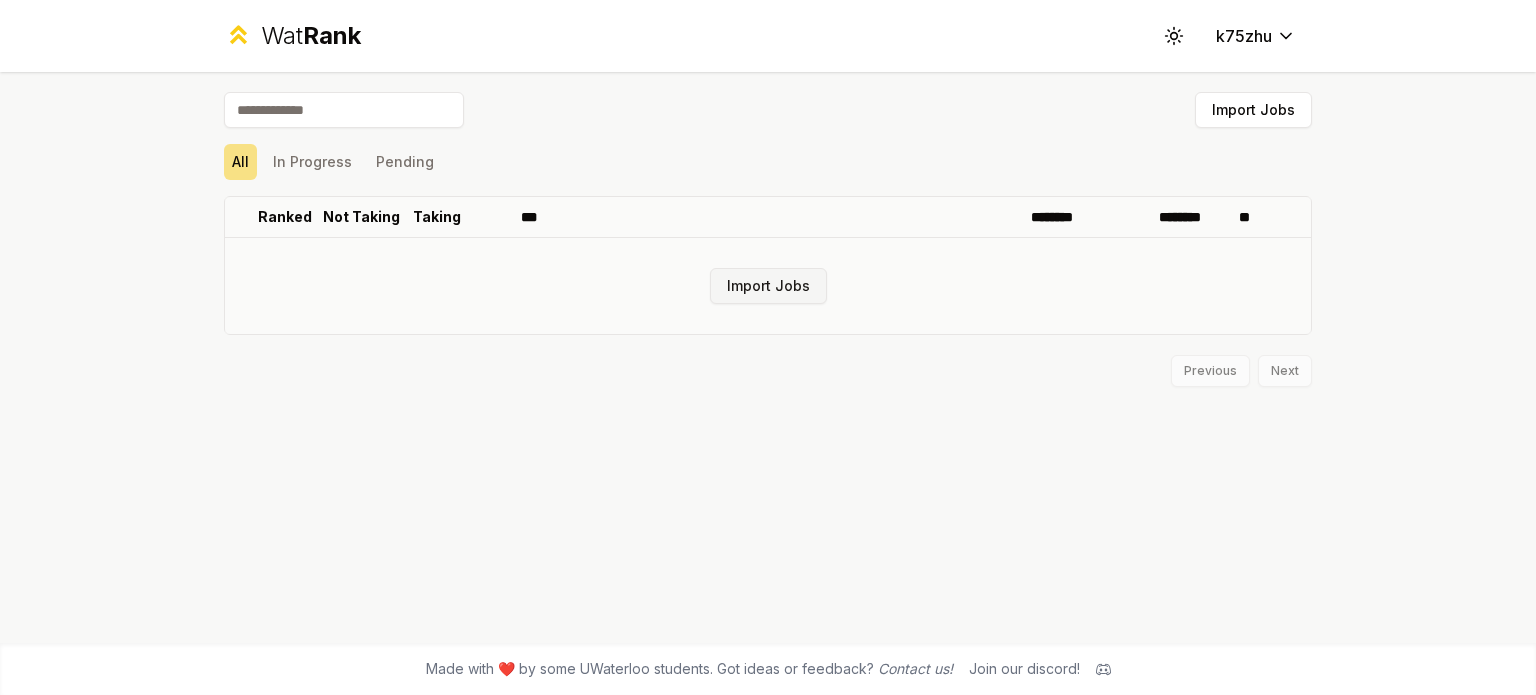 type 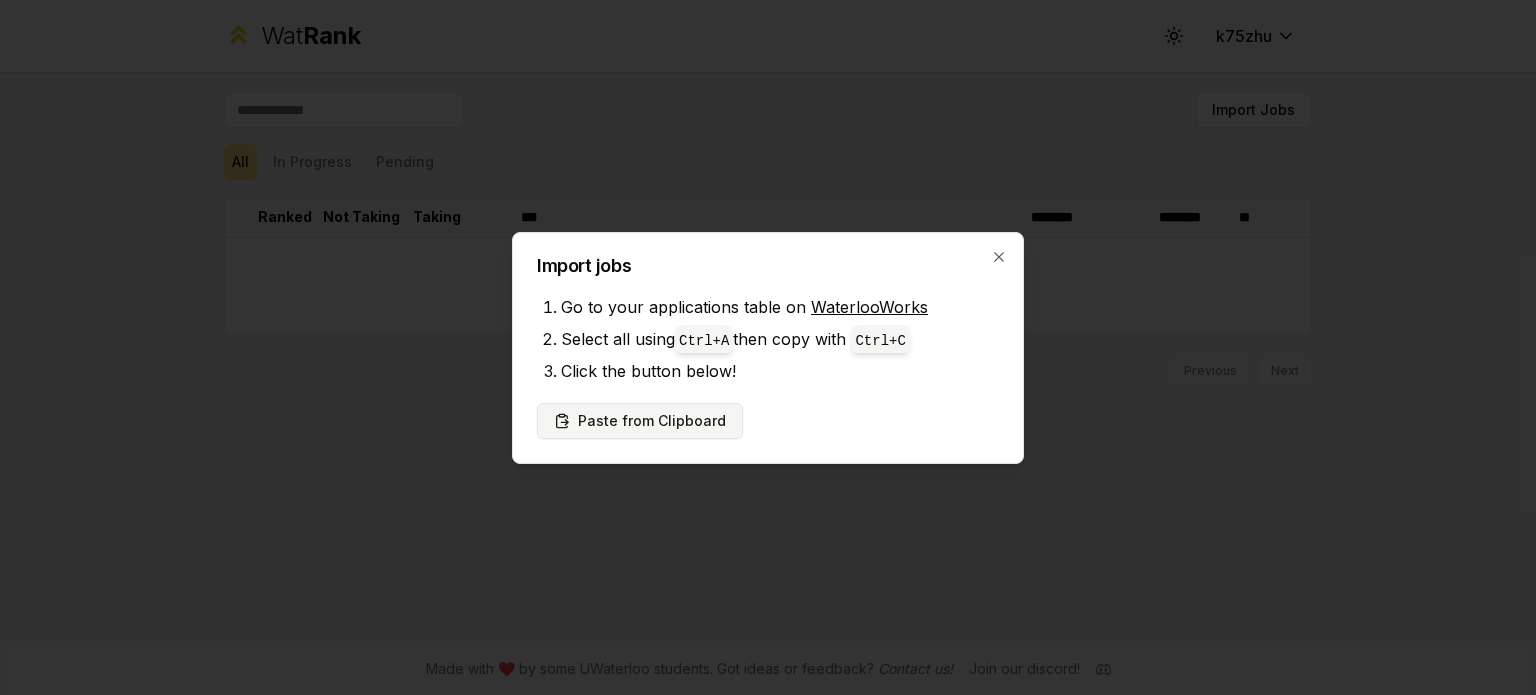 click on "Paste from Clipboard" at bounding box center (640, 421) 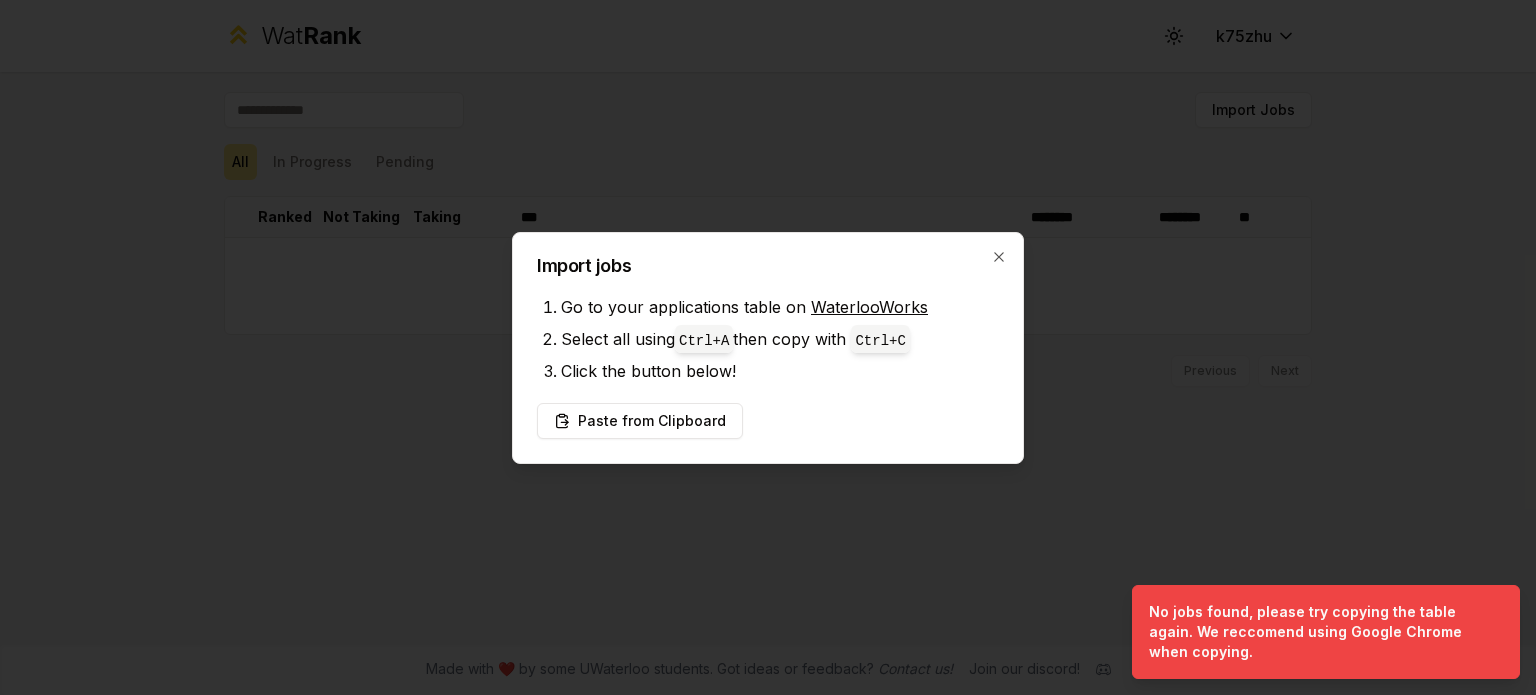 drag, startPoint x: 716, startPoint y: 359, endPoint x: 655, endPoint y: 338, distance: 64.513565 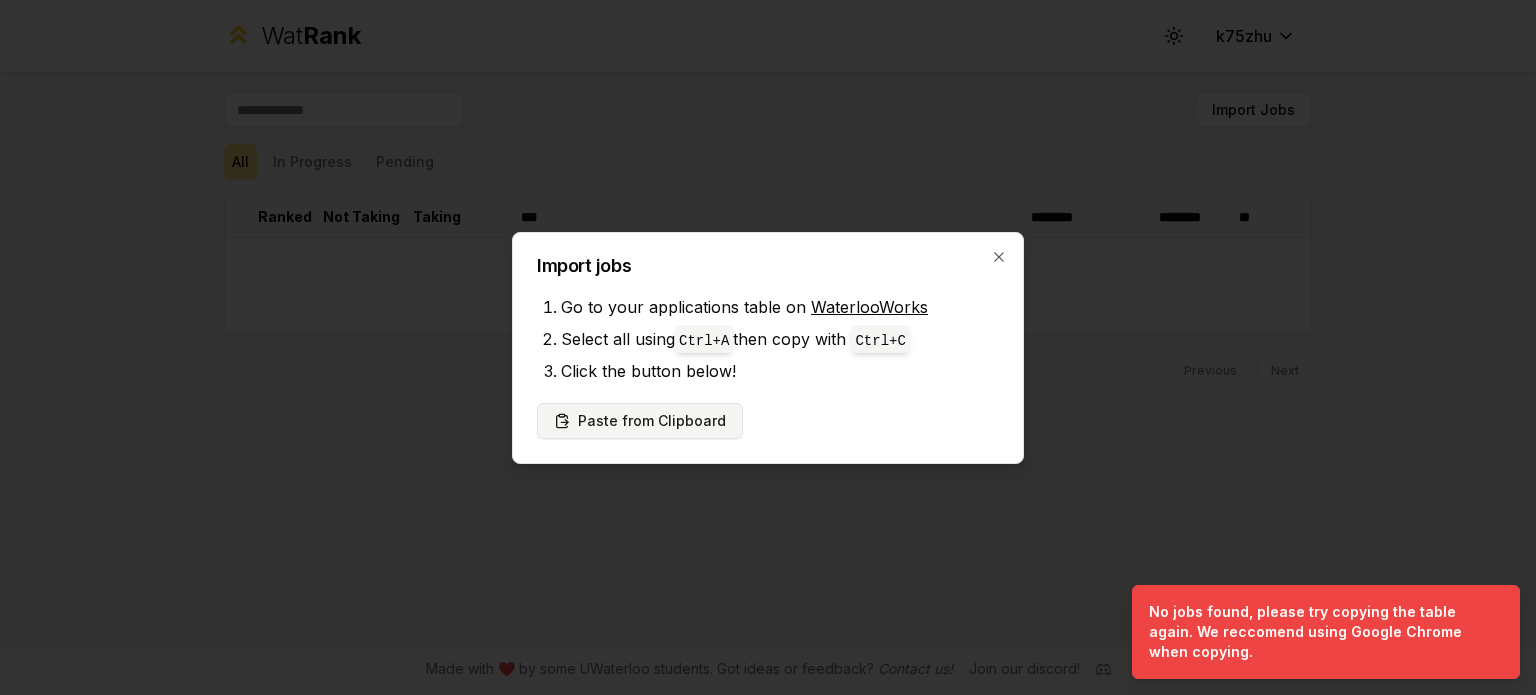click on "Paste from Clipboard" at bounding box center [640, 421] 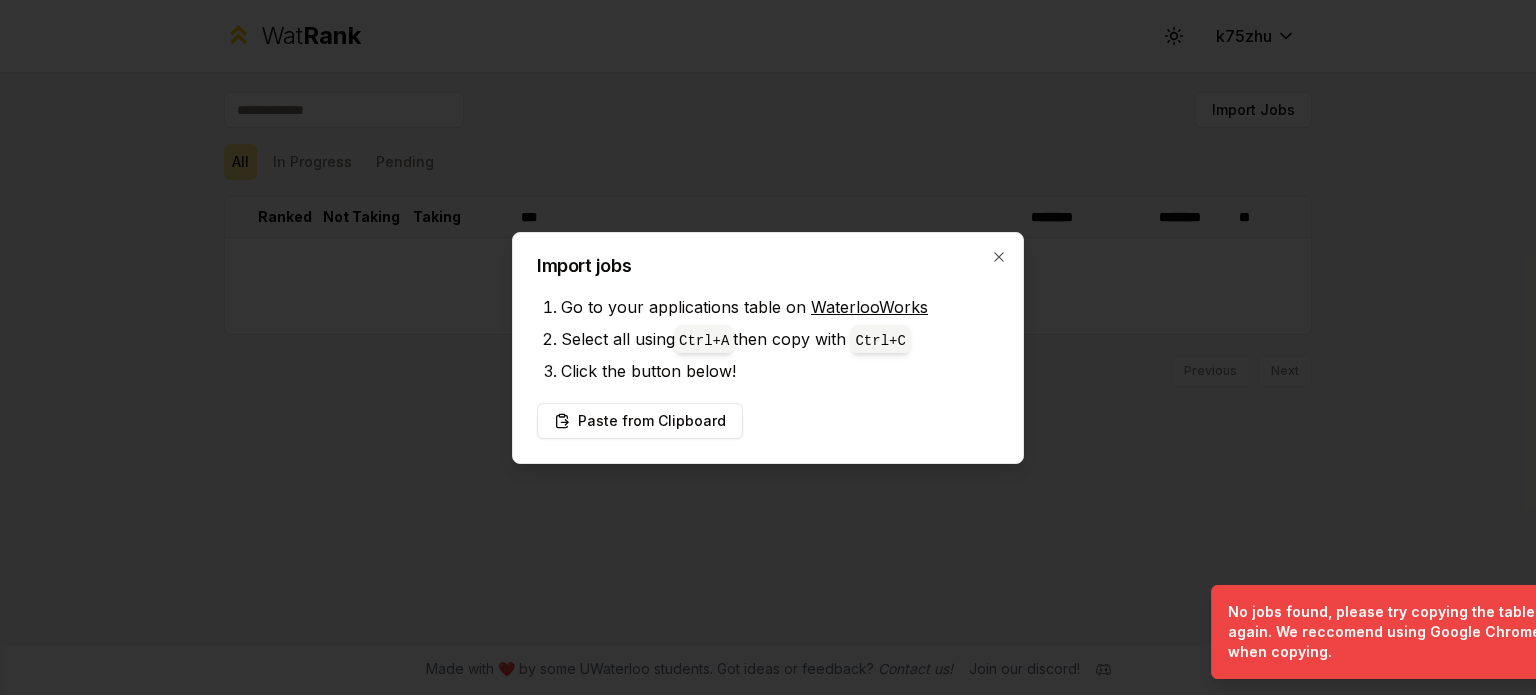 drag, startPoint x: 1297, startPoint y: 607, endPoint x: 1382, endPoint y: 616, distance: 85.47514 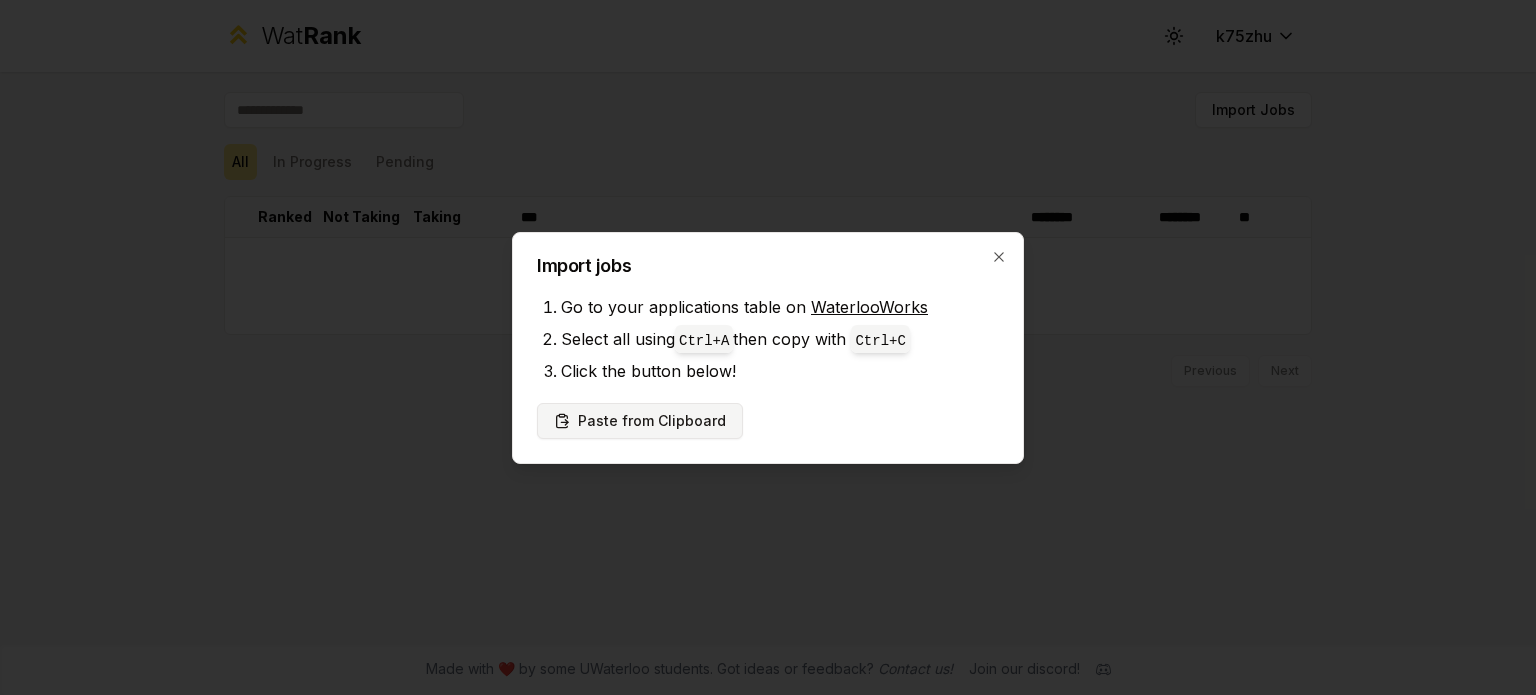 click on "Paste from Clipboard" at bounding box center [640, 421] 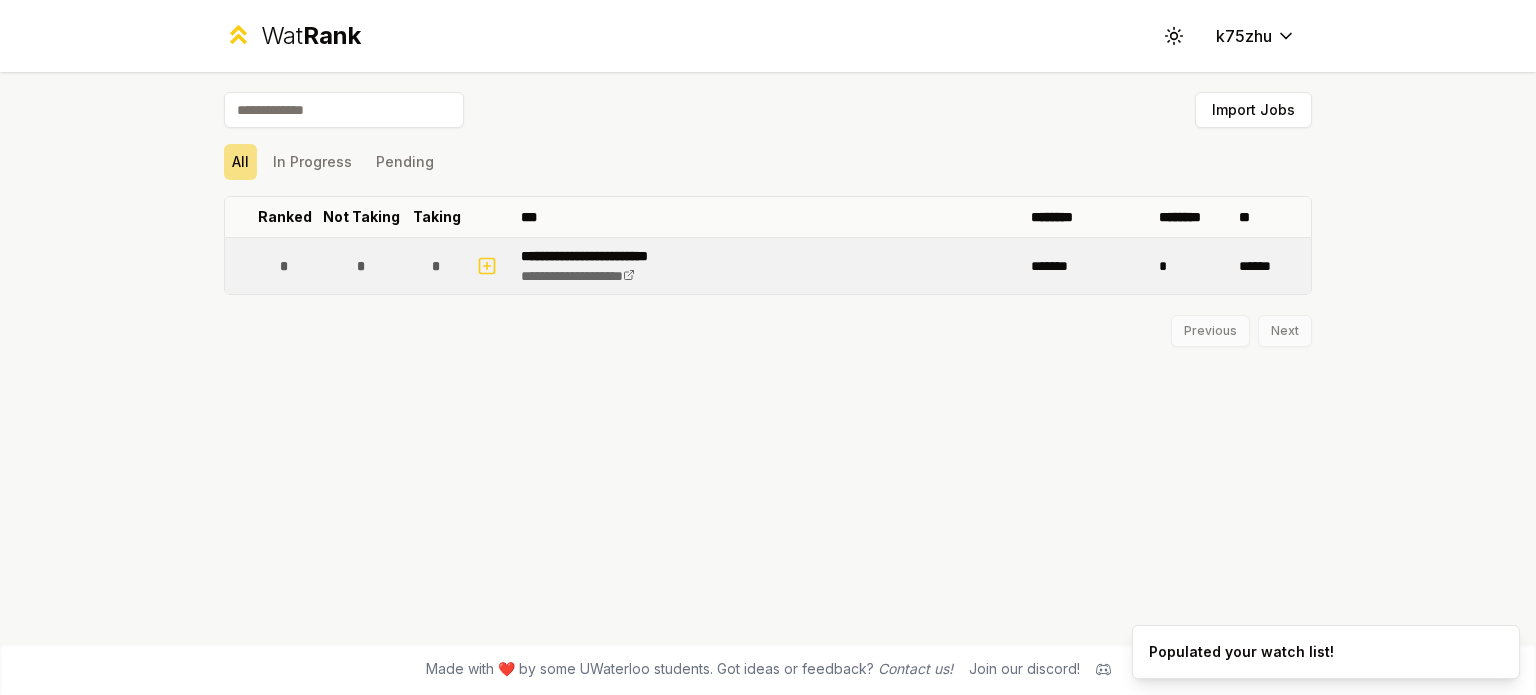 click on "**********" at bounding box center (608, 256) 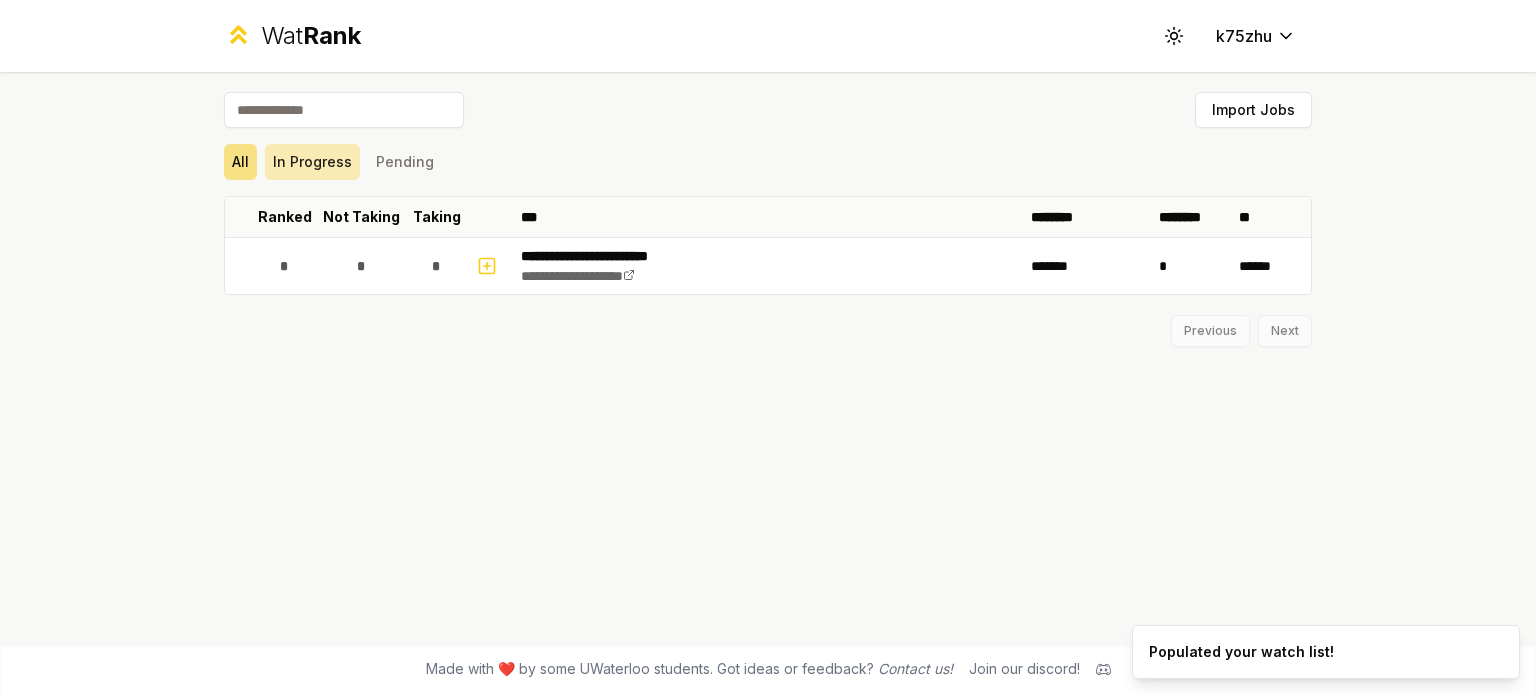 click on "In Progress" at bounding box center (312, 162) 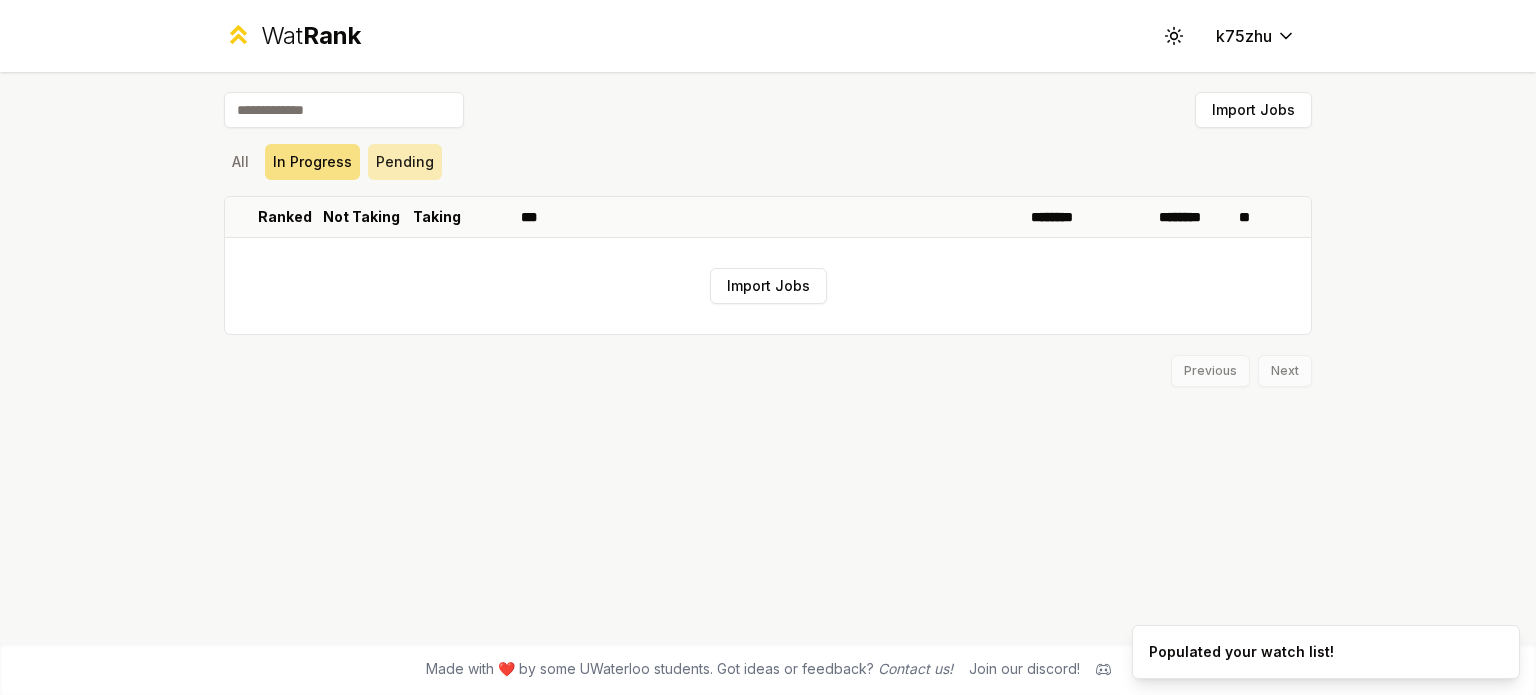 click on "Pending" at bounding box center (405, 162) 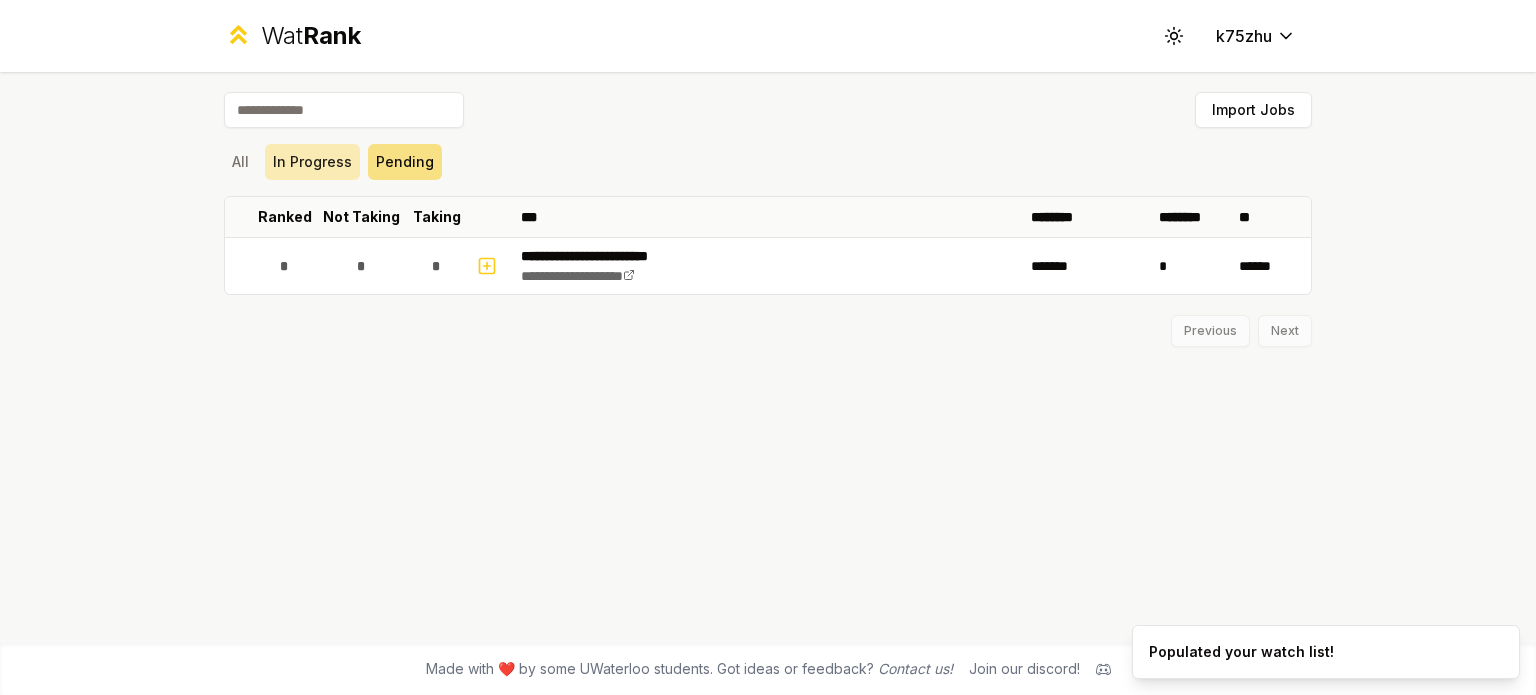 click on "In Progress" at bounding box center [312, 162] 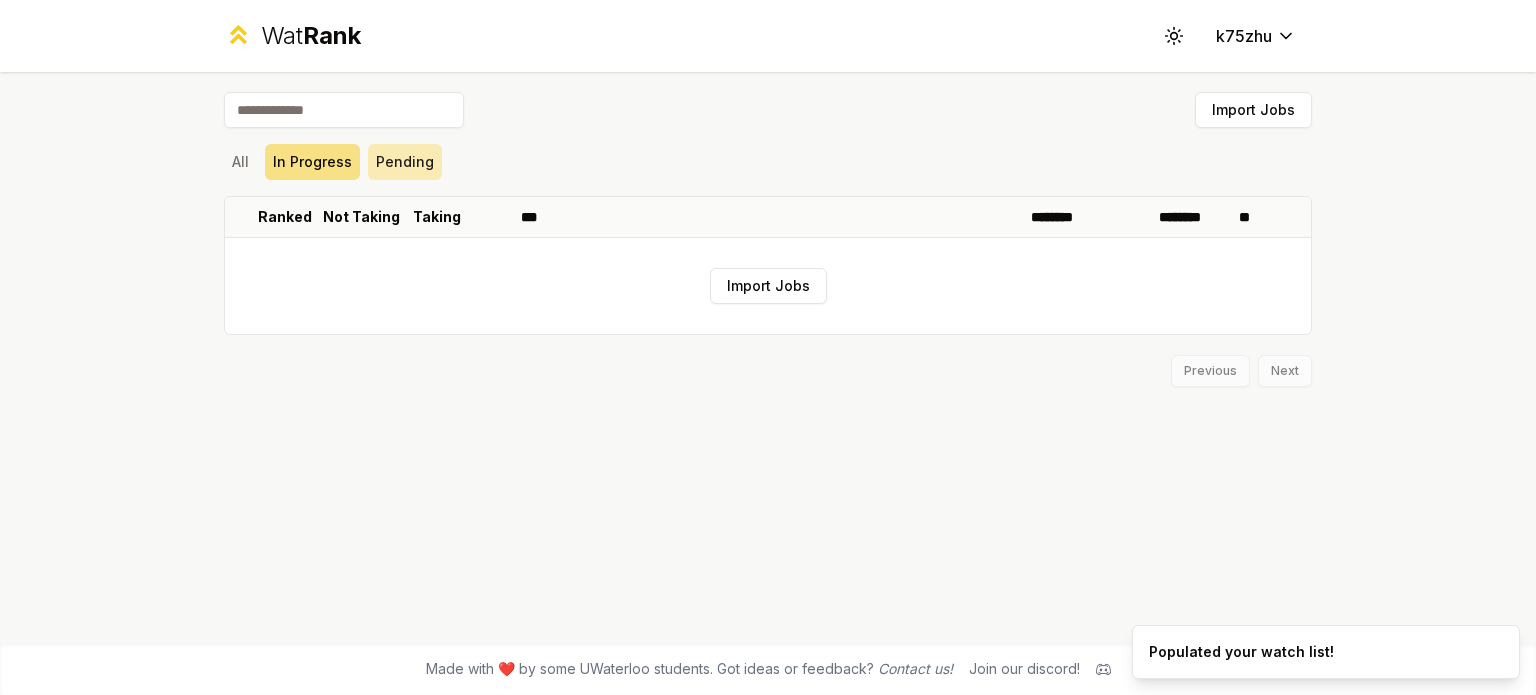 click on "Pending" at bounding box center (405, 162) 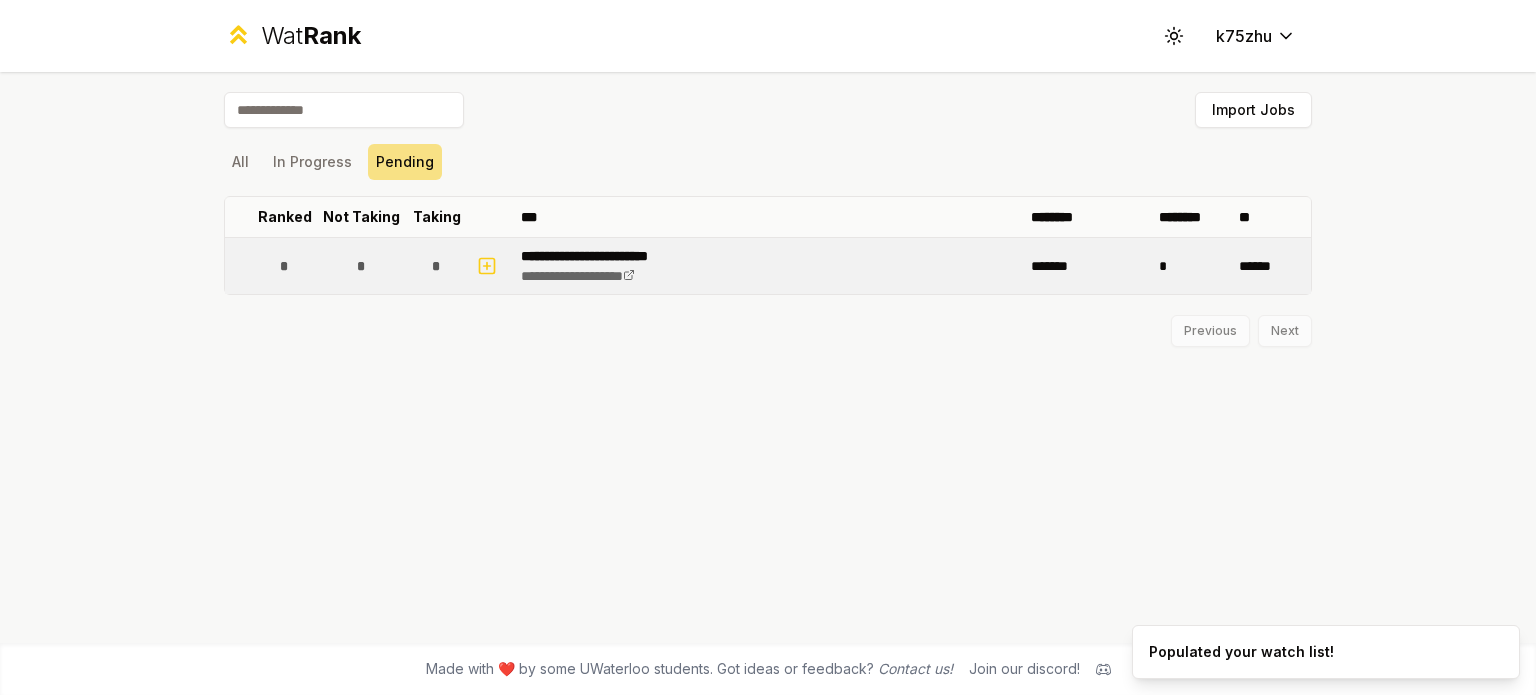 click on "**********" at bounding box center [608, 266] 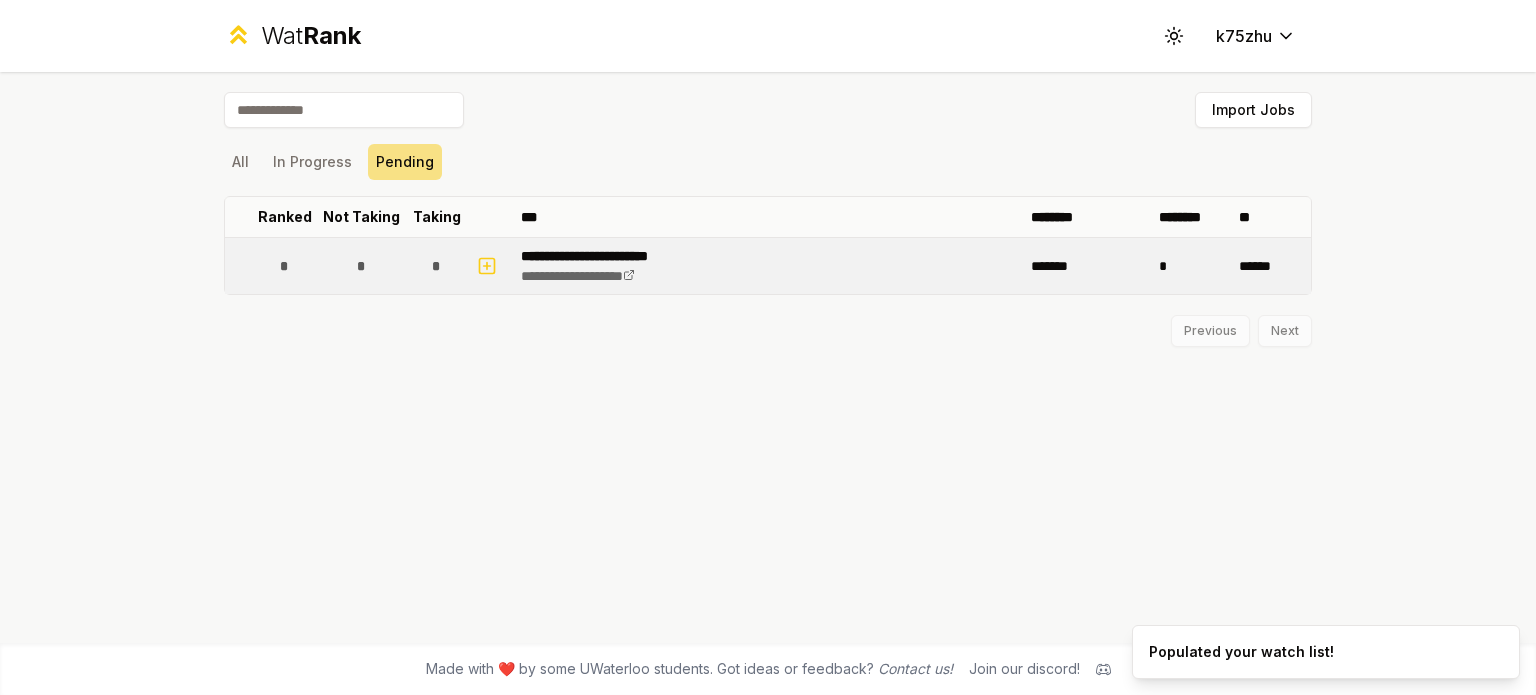 click on "*" at bounding box center [284, 266] 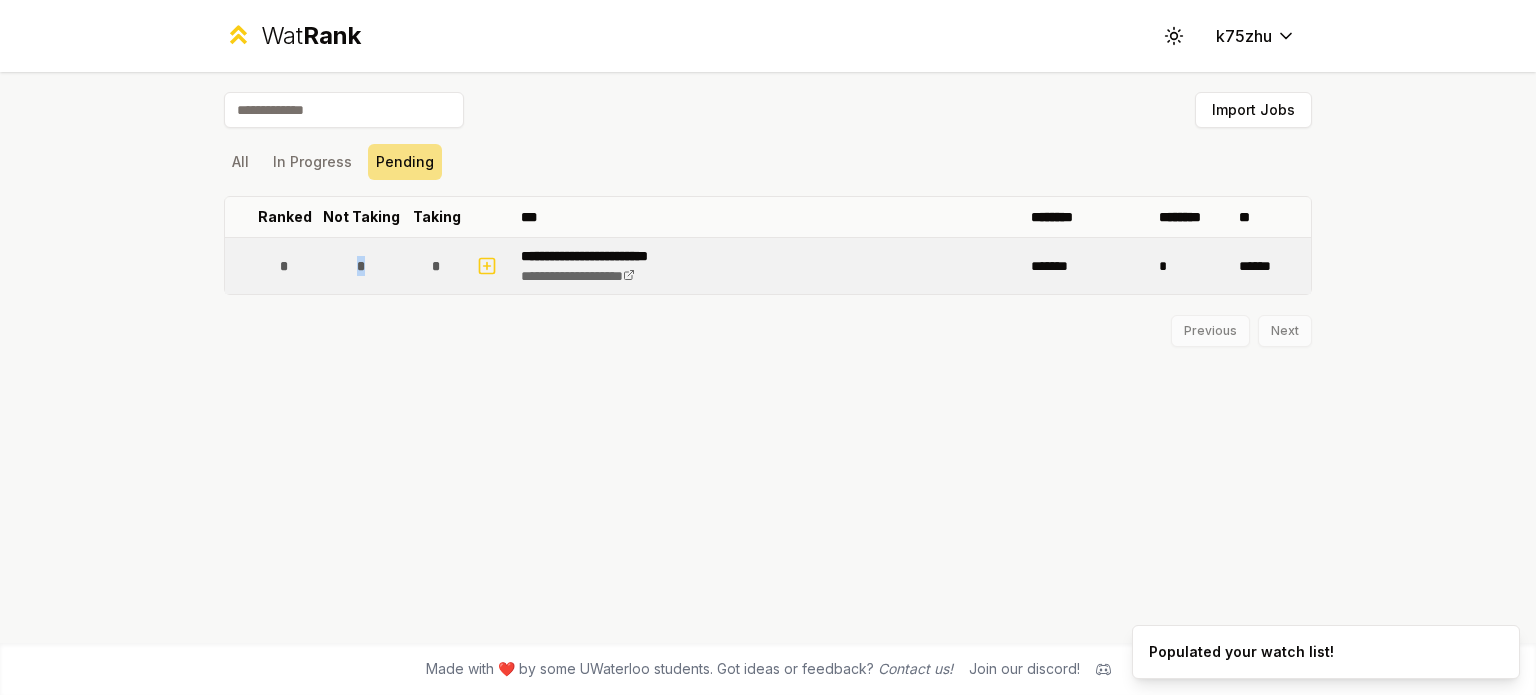 click on "*" at bounding box center (361, 266) 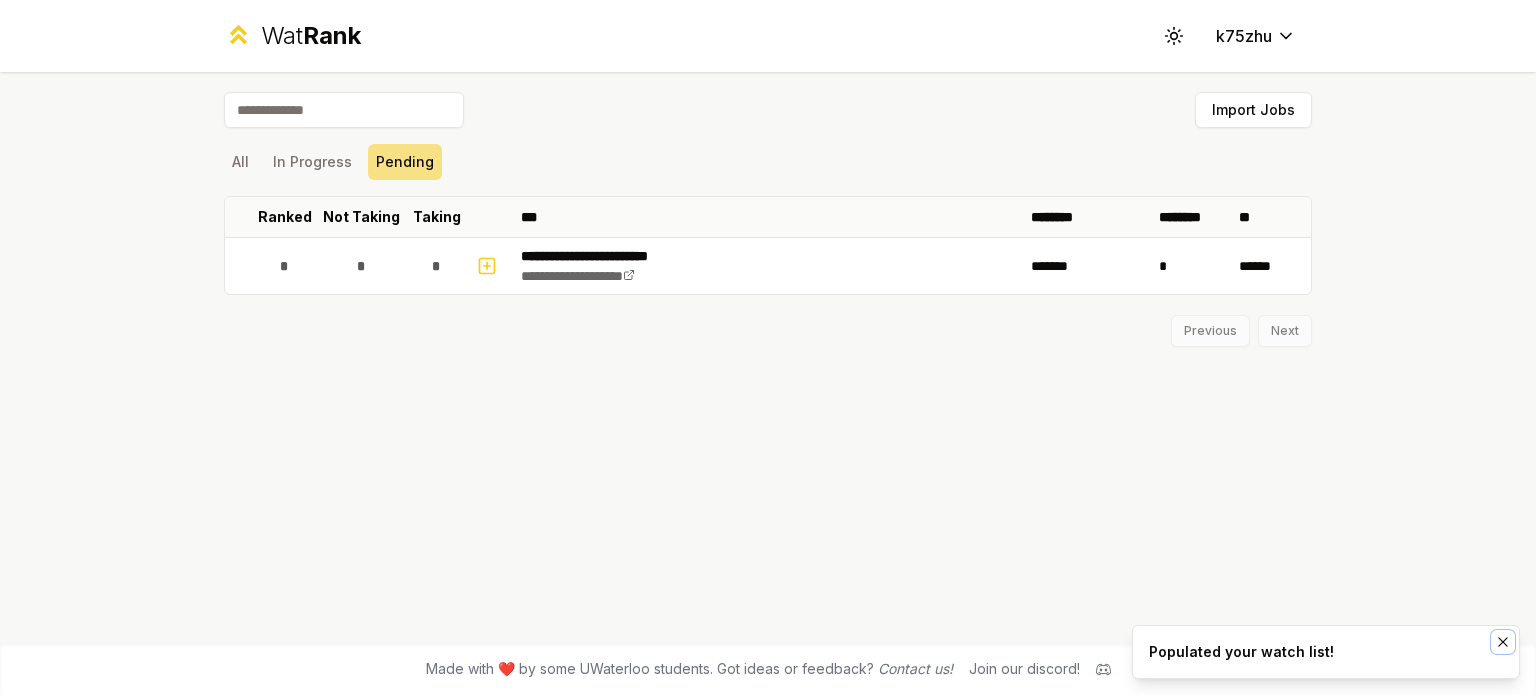 click 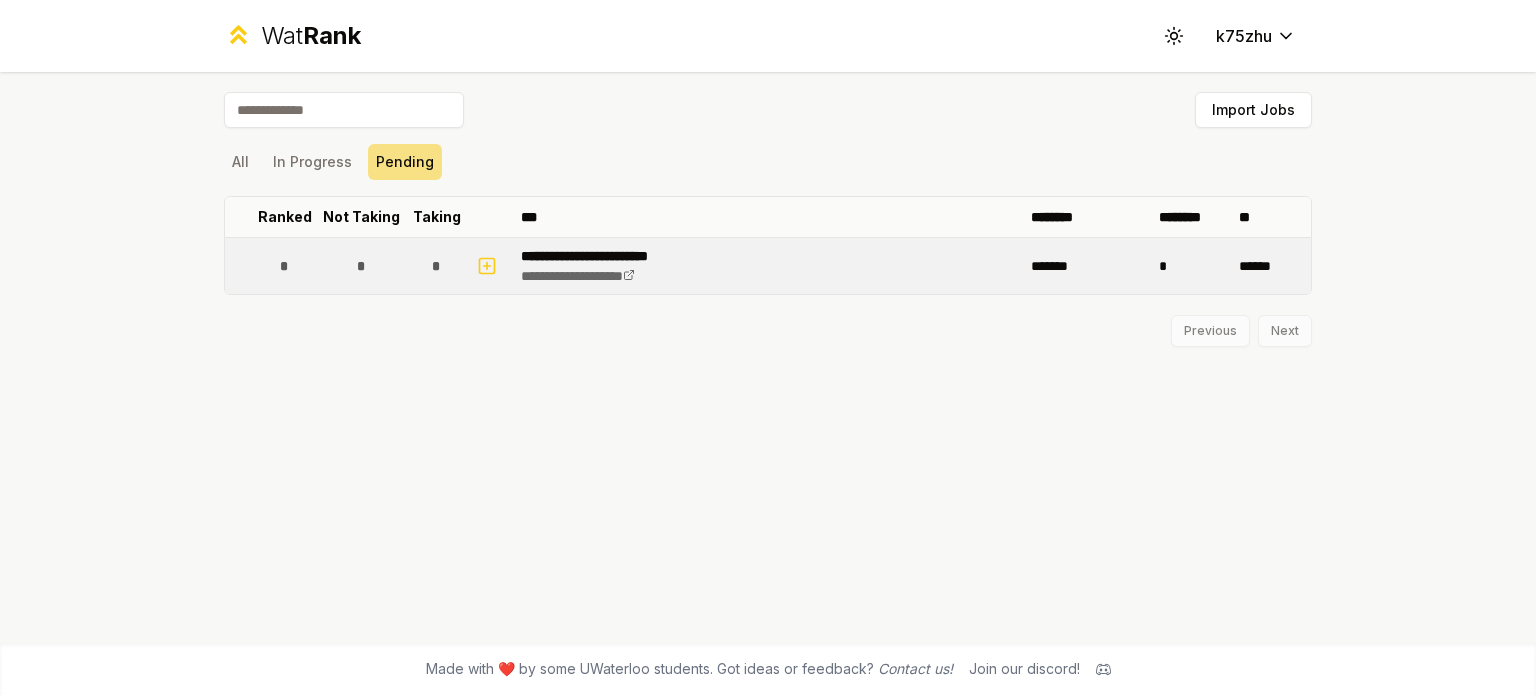 click on "*" at bounding box center (1191, 266) 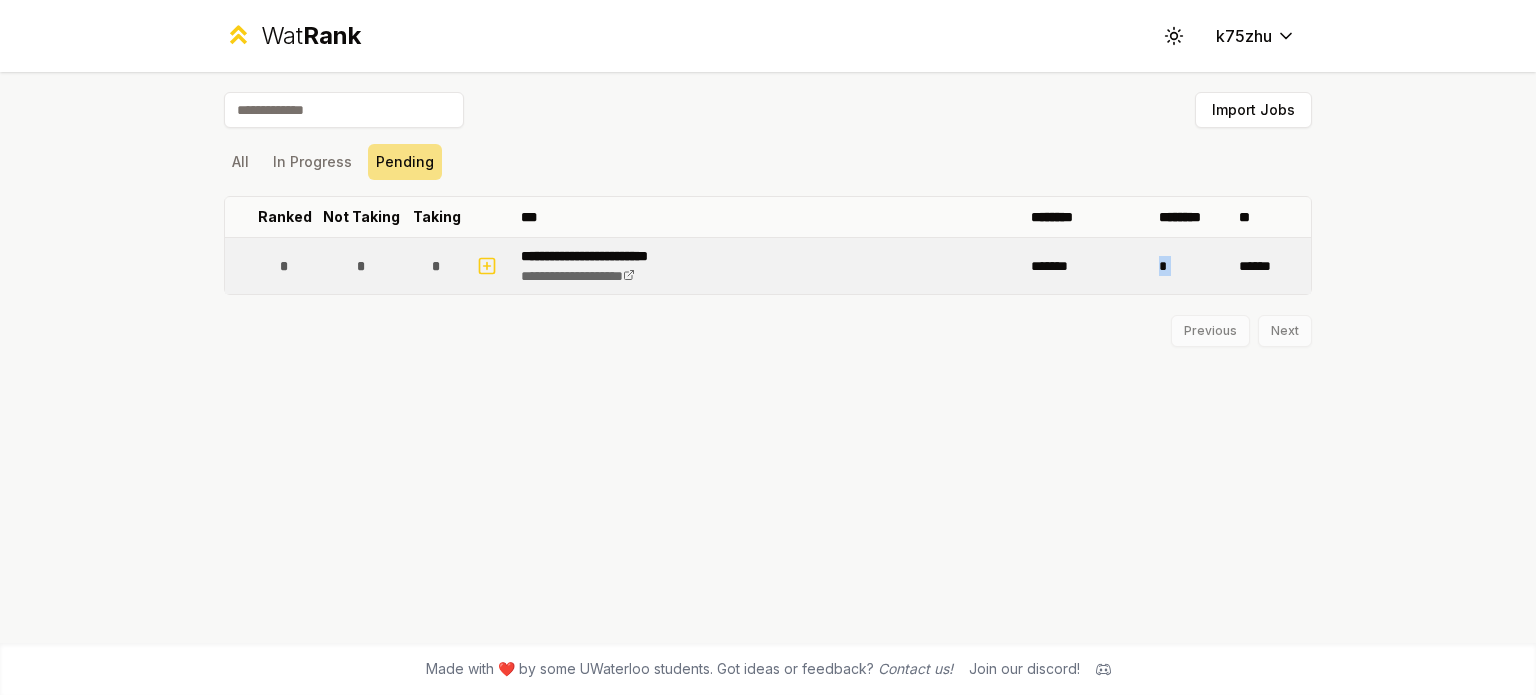 click on "*" at bounding box center (1191, 266) 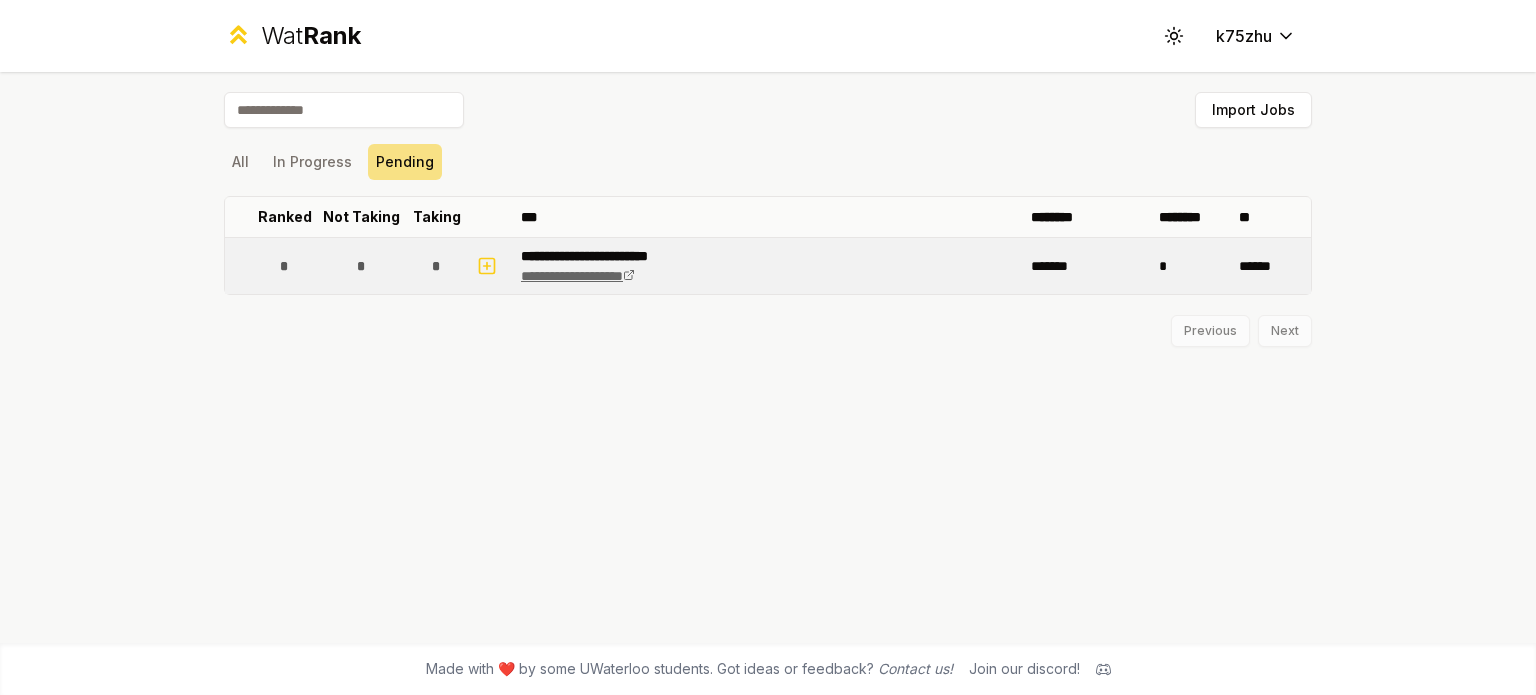 drag, startPoint x: 690, startPoint y: 275, endPoint x: 602, endPoint y: 279, distance: 88.09086 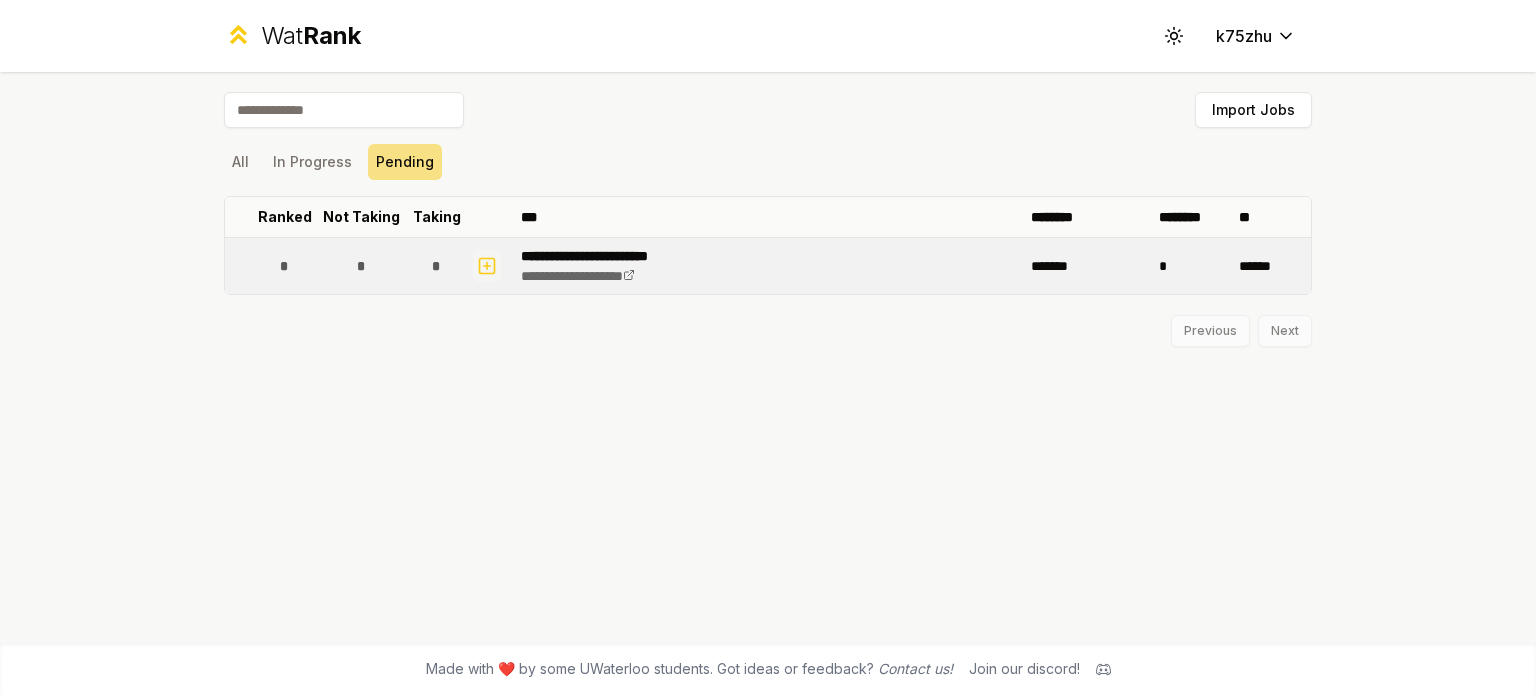 click 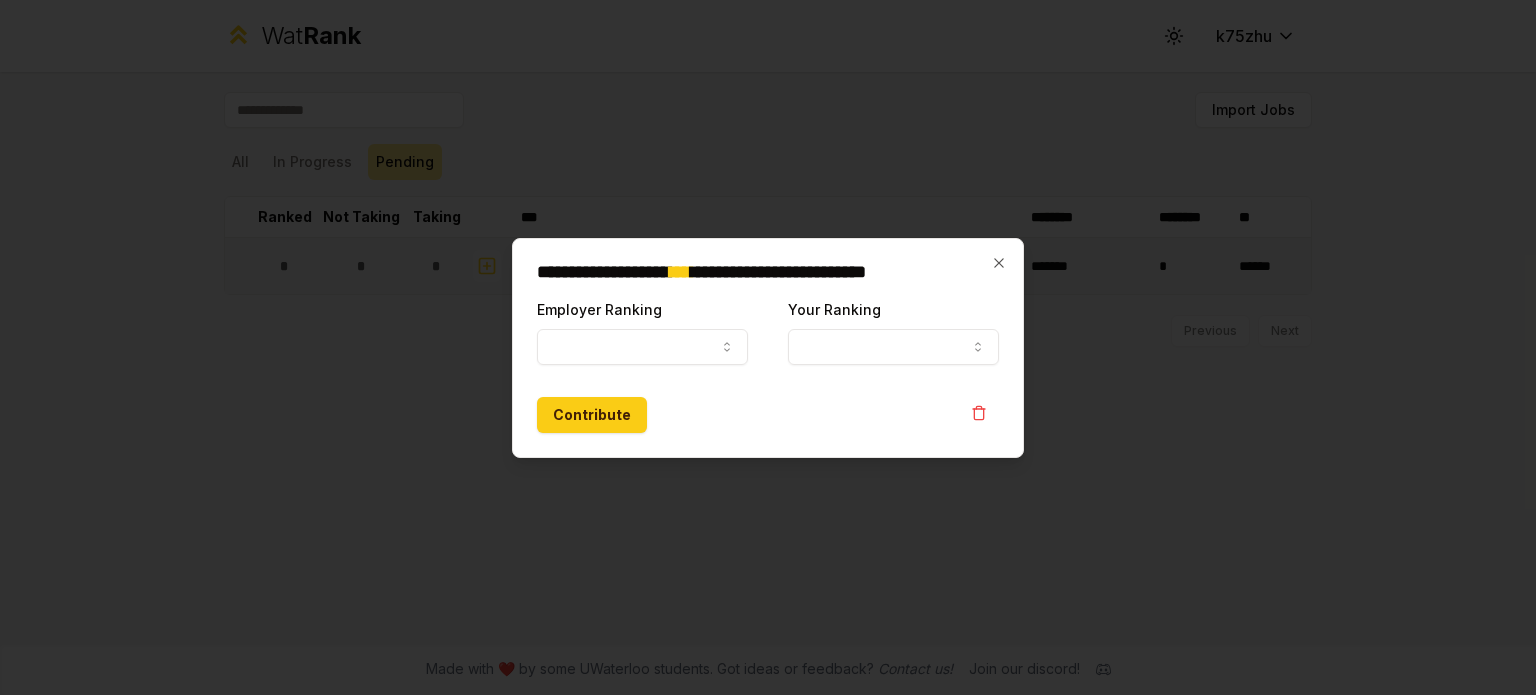 select 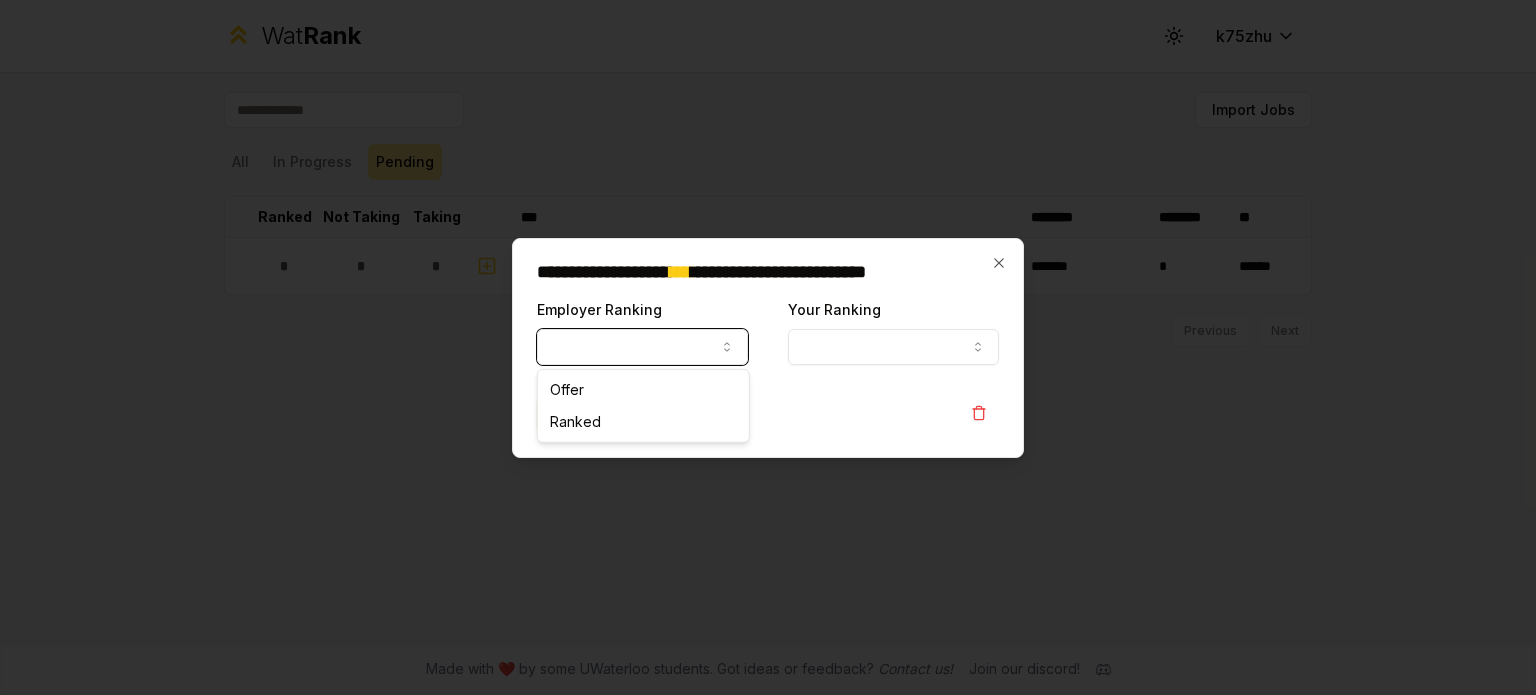 click on "Employer Ranking" at bounding box center (642, 347) 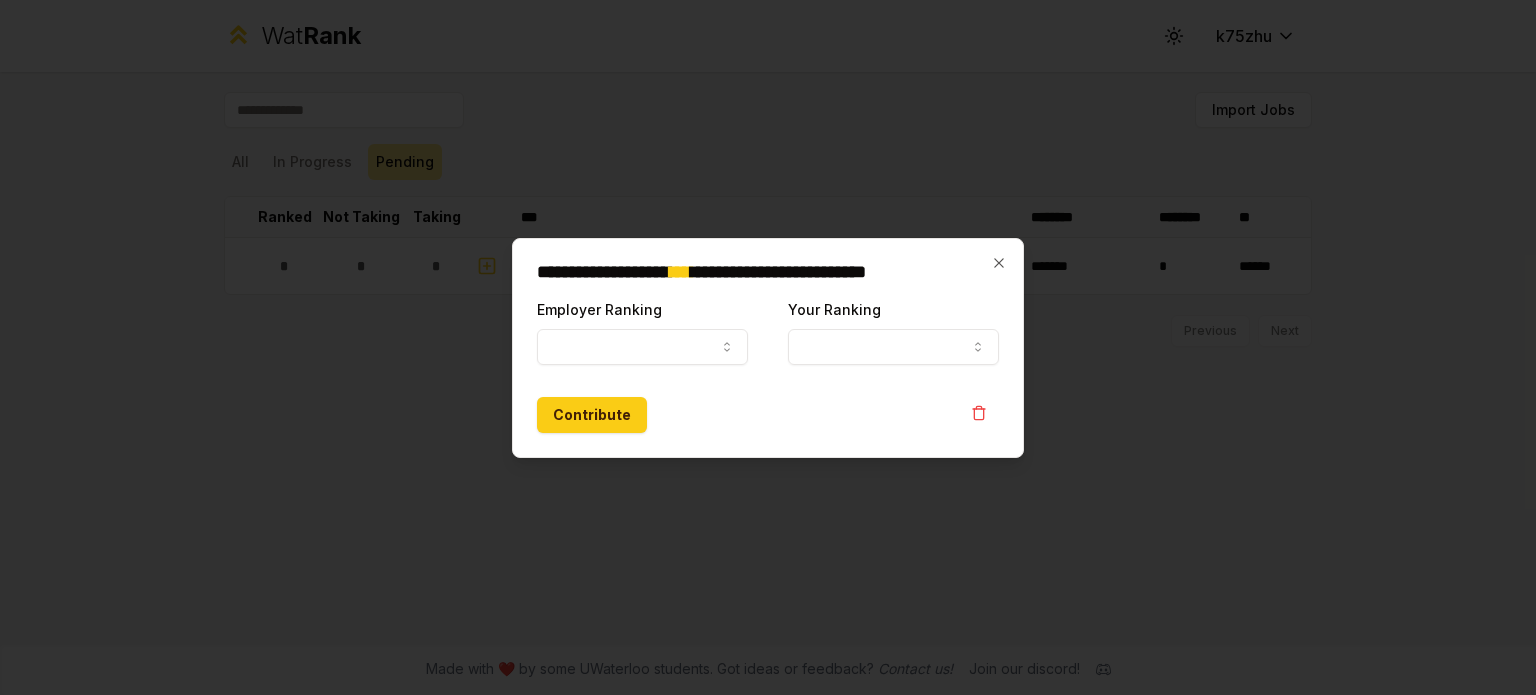 click on "**********" at bounding box center (768, 331) 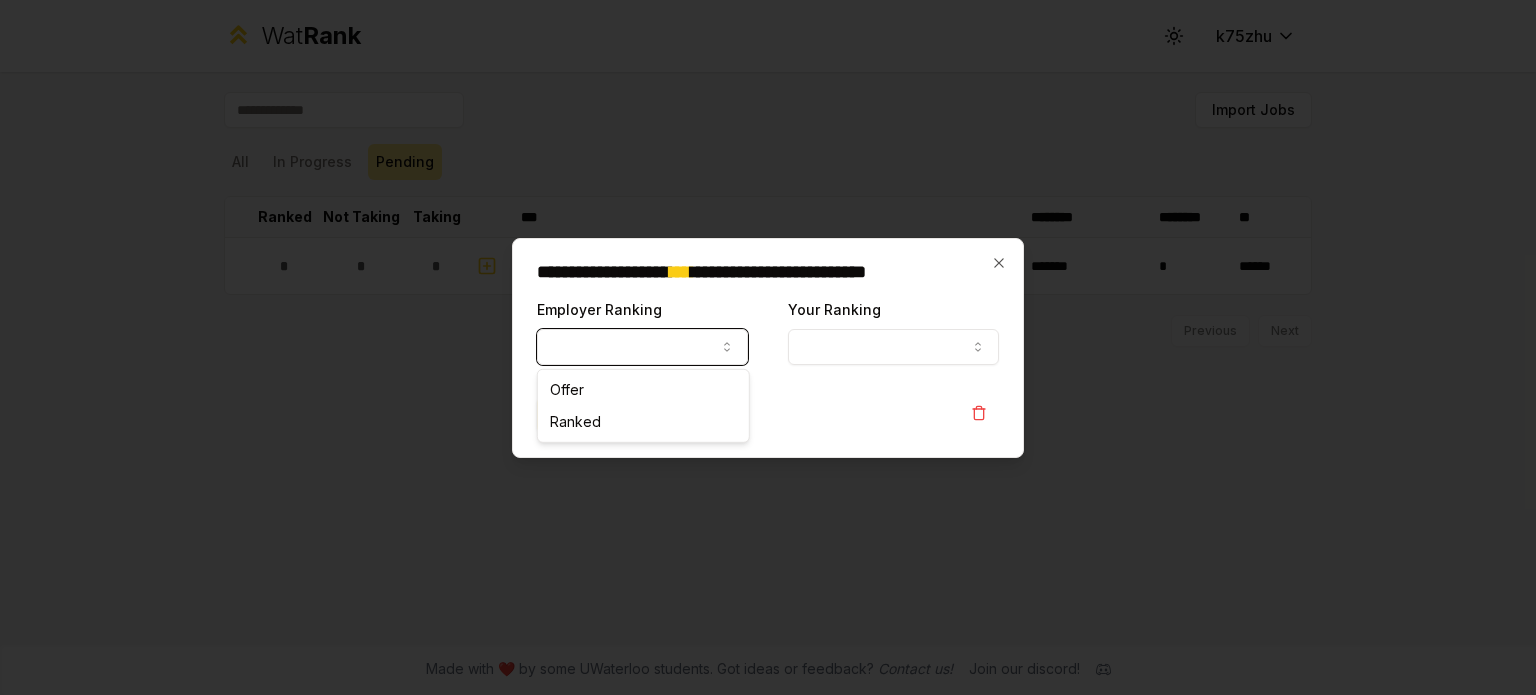 click on "Employer Ranking" at bounding box center [642, 347] 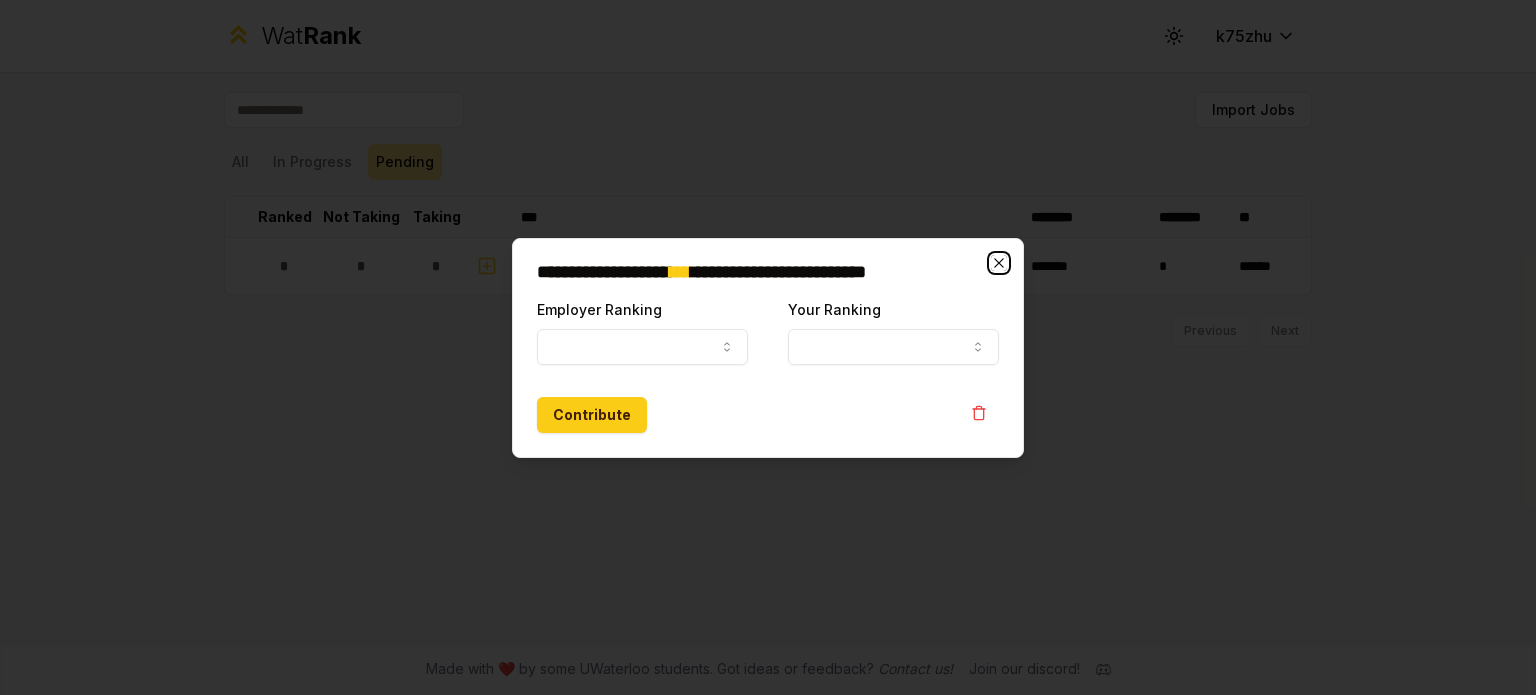 click 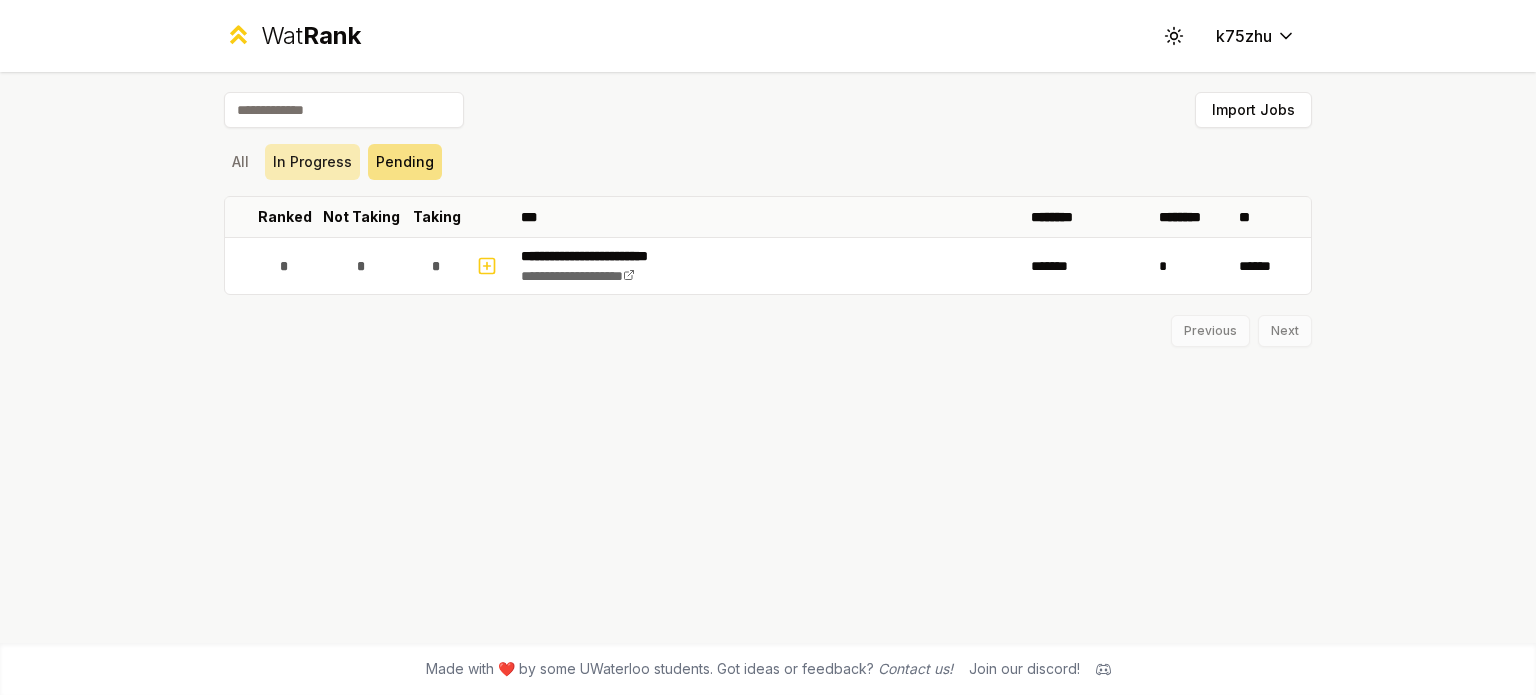 click on "In Progress" at bounding box center [312, 162] 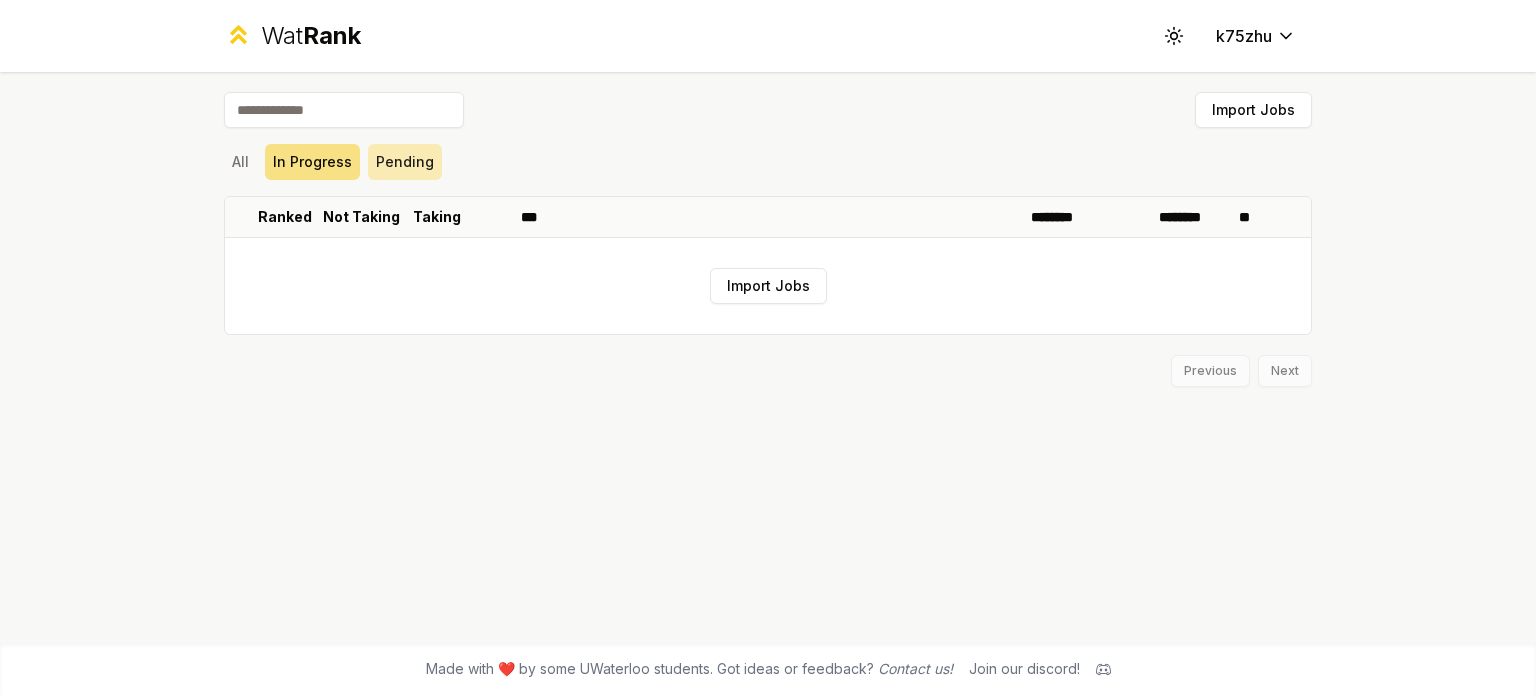 click on "Pending" at bounding box center (405, 162) 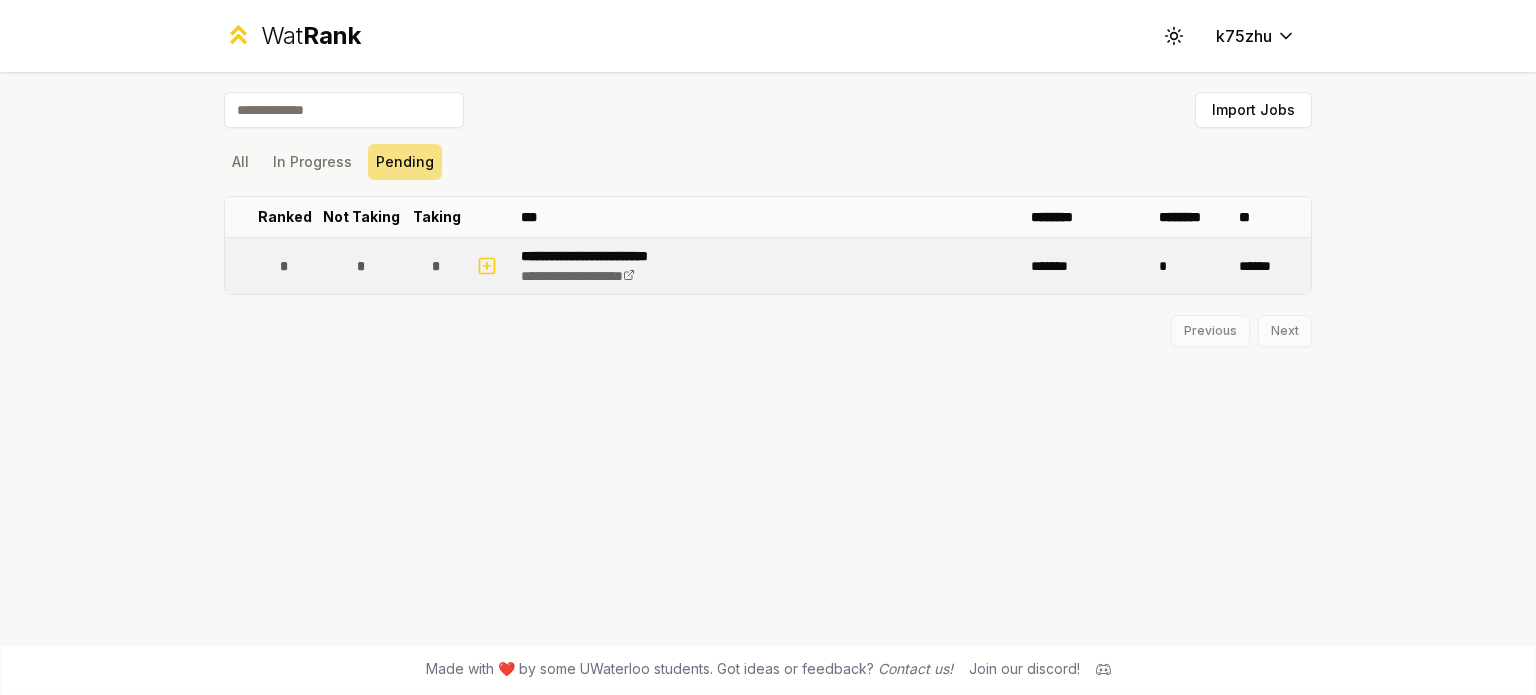 click on "**********" at bounding box center (768, 266) 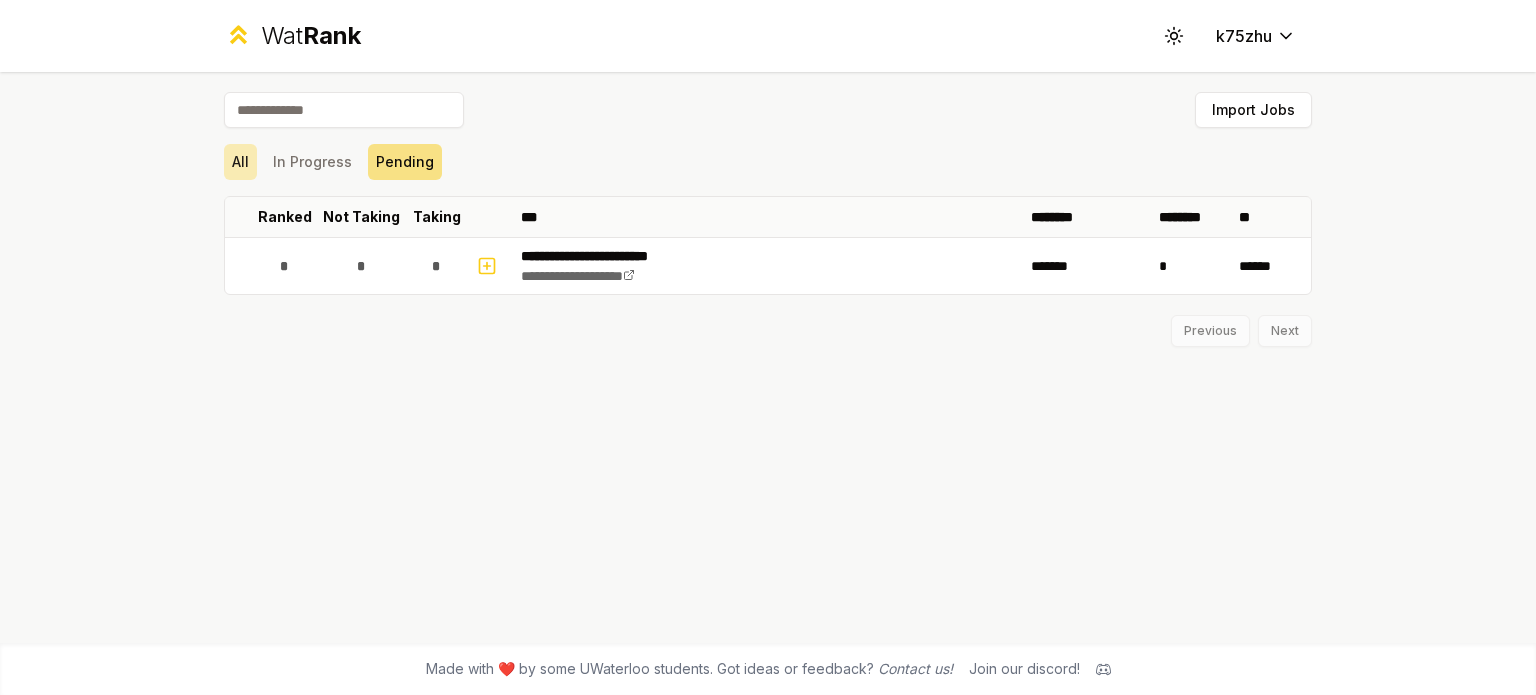 click on "All" at bounding box center (240, 162) 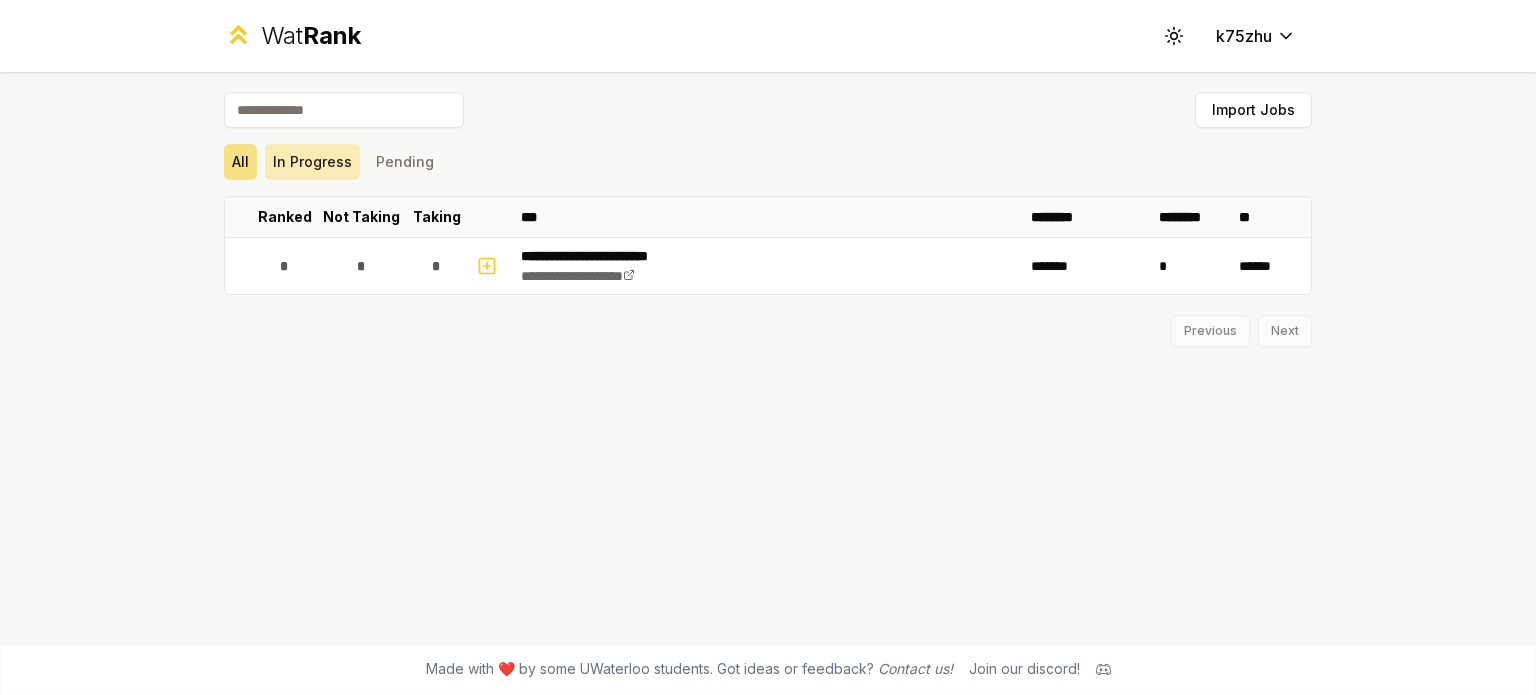 click on "In Progress" at bounding box center [312, 162] 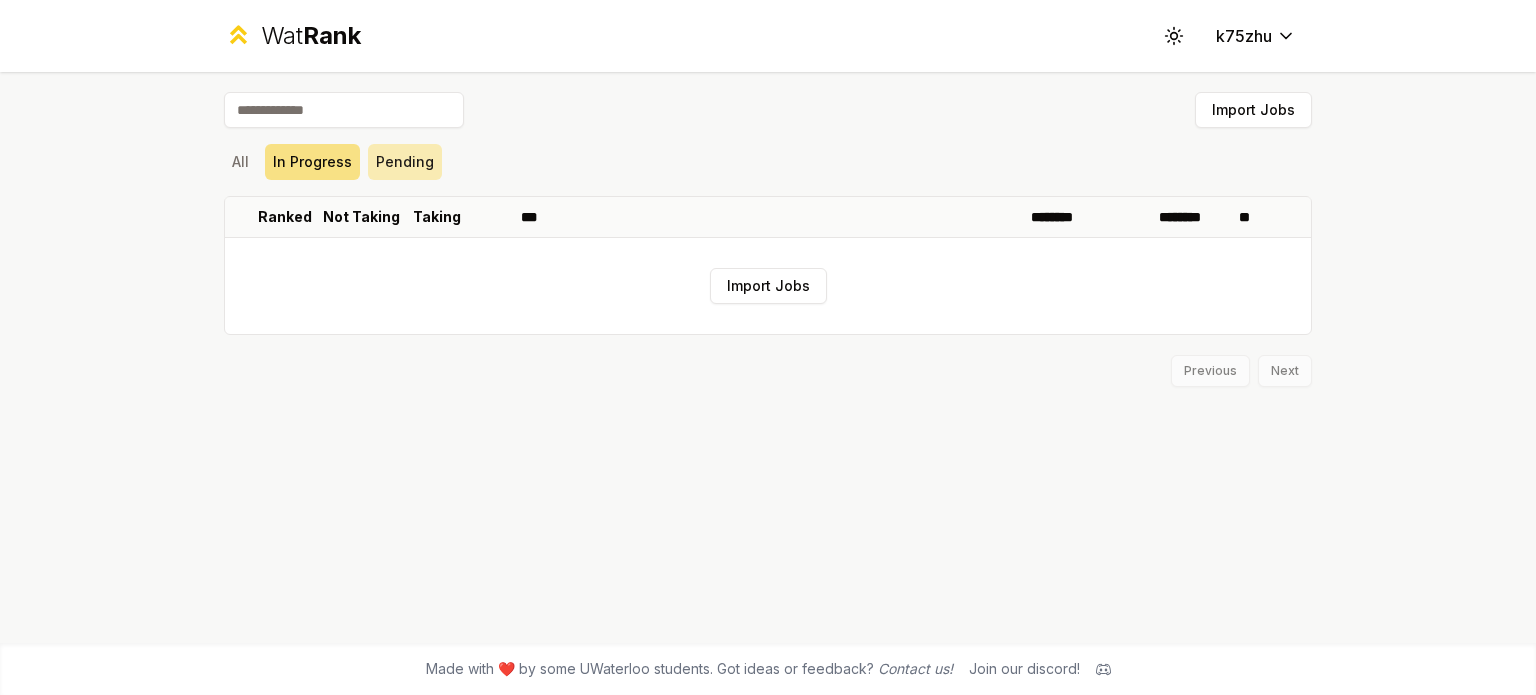 click on "Pending" at bounding box center [405, 162] 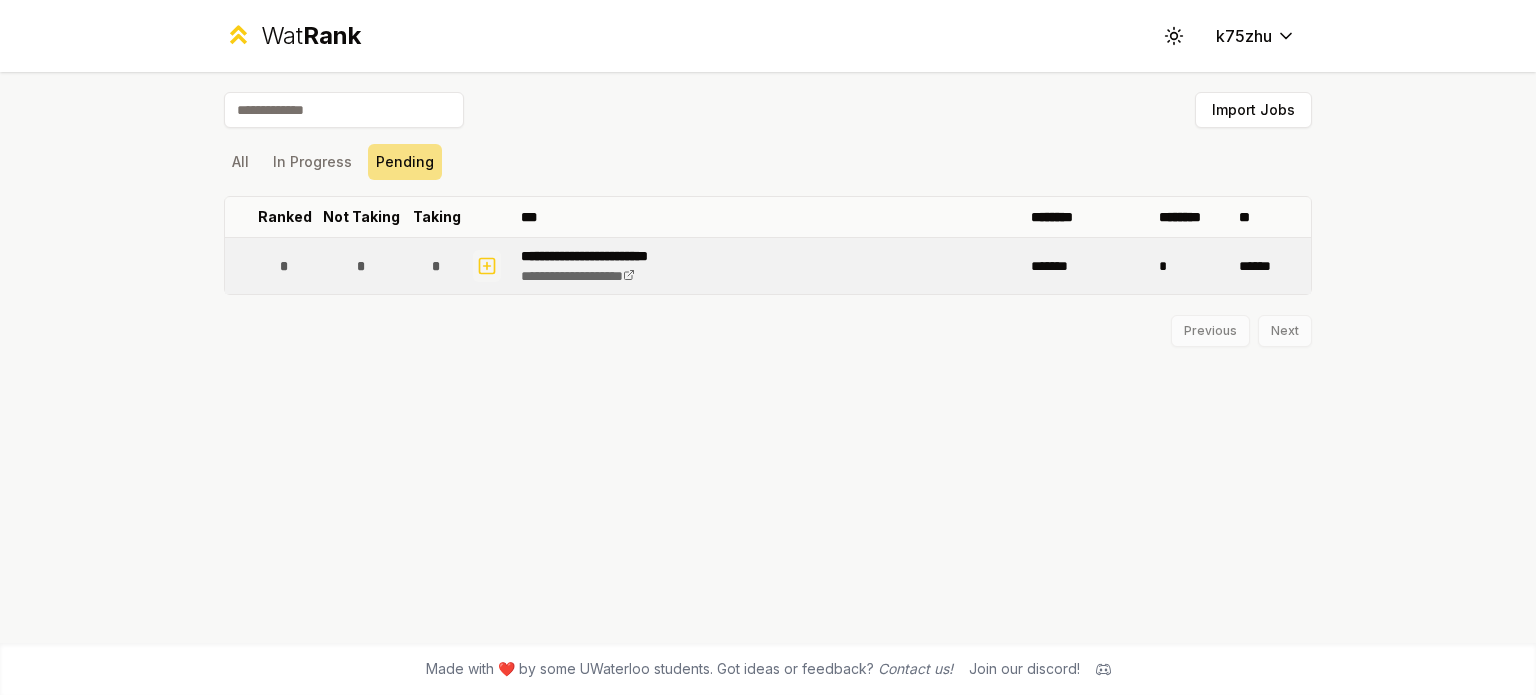 click 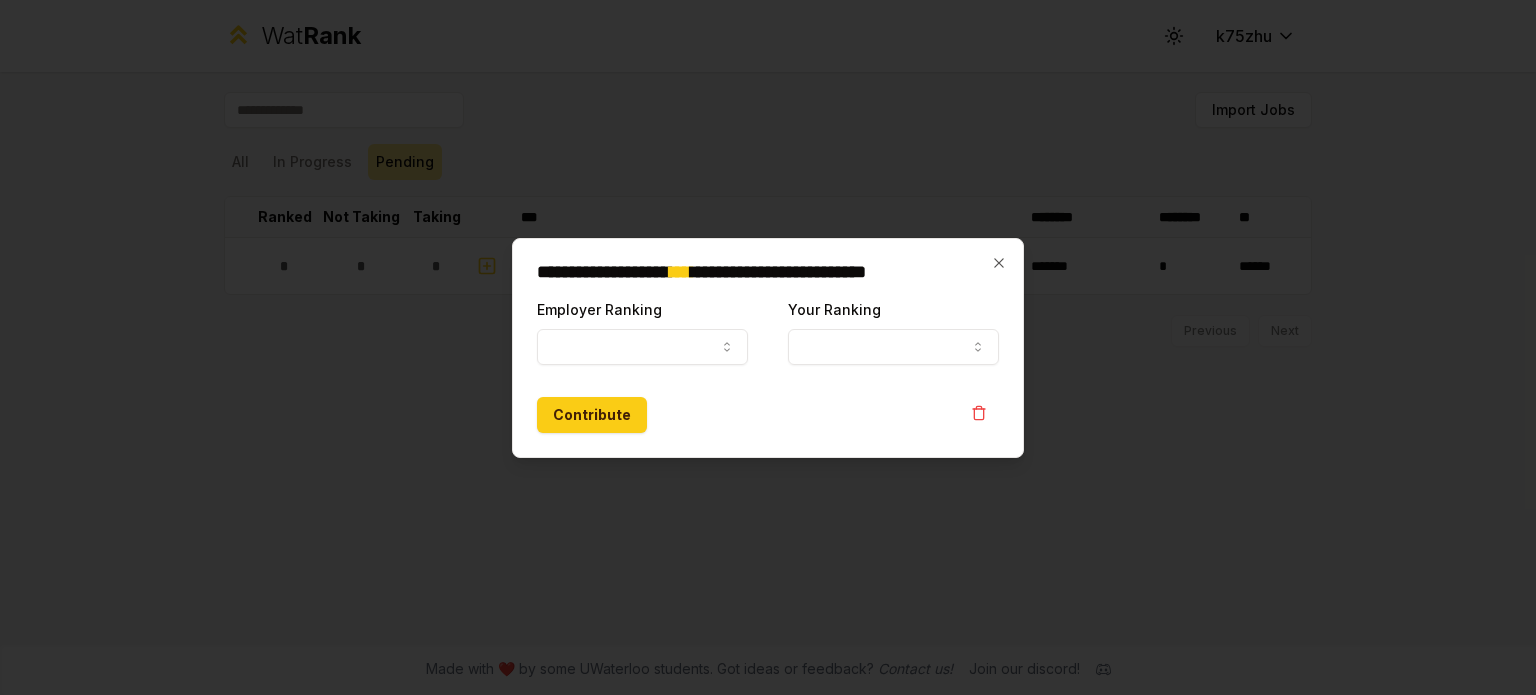 click at bounding box center [768, 347] 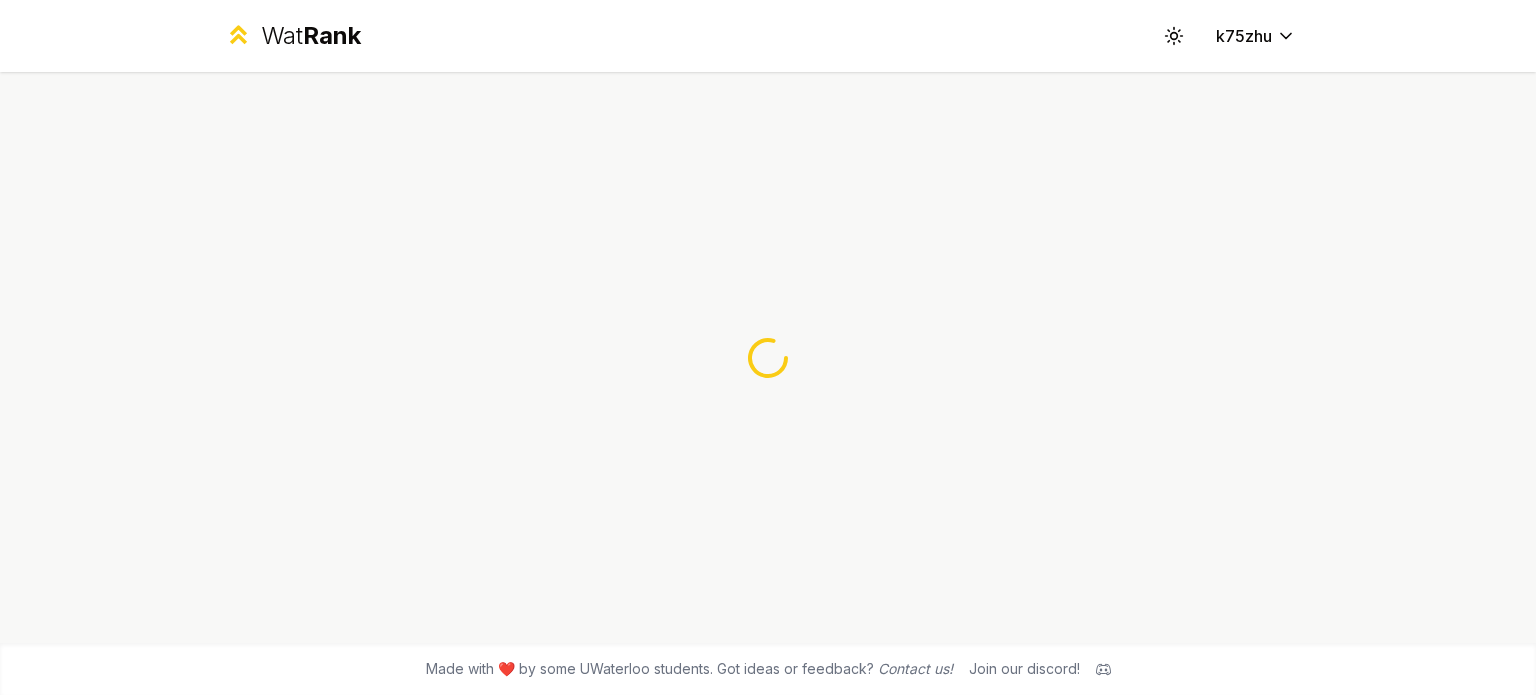 scroll, scrollTop: 0, scrollLeft: 0, axis: both 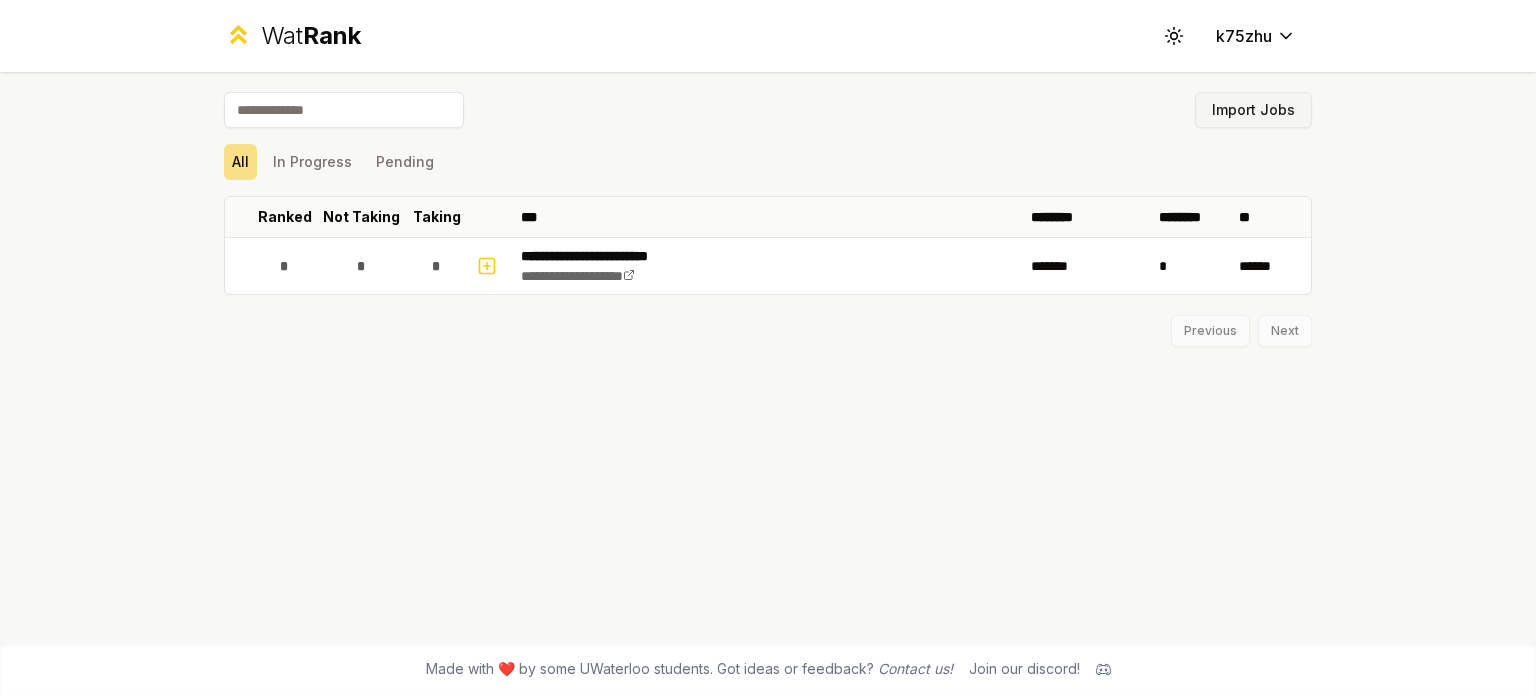 click on "Import Jobs" at bounding box center [1253, 110] 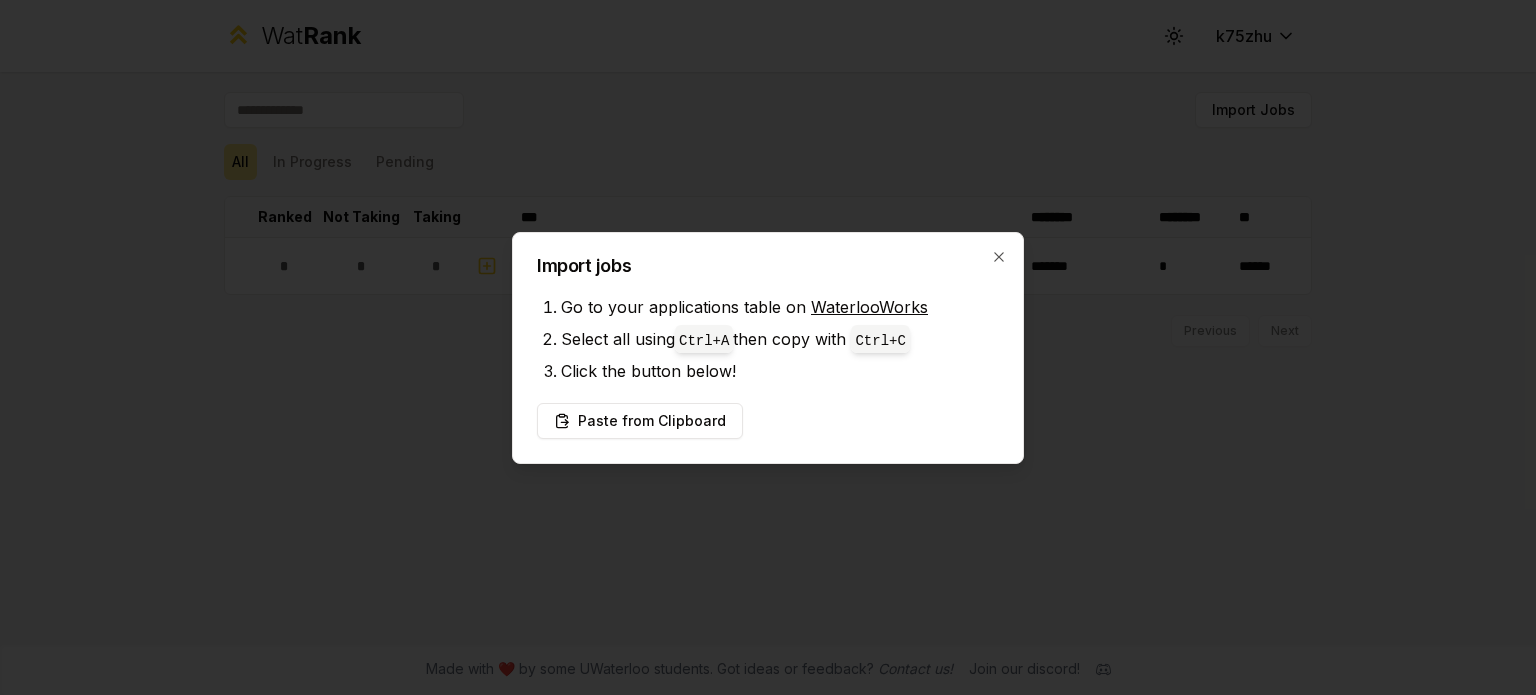 type 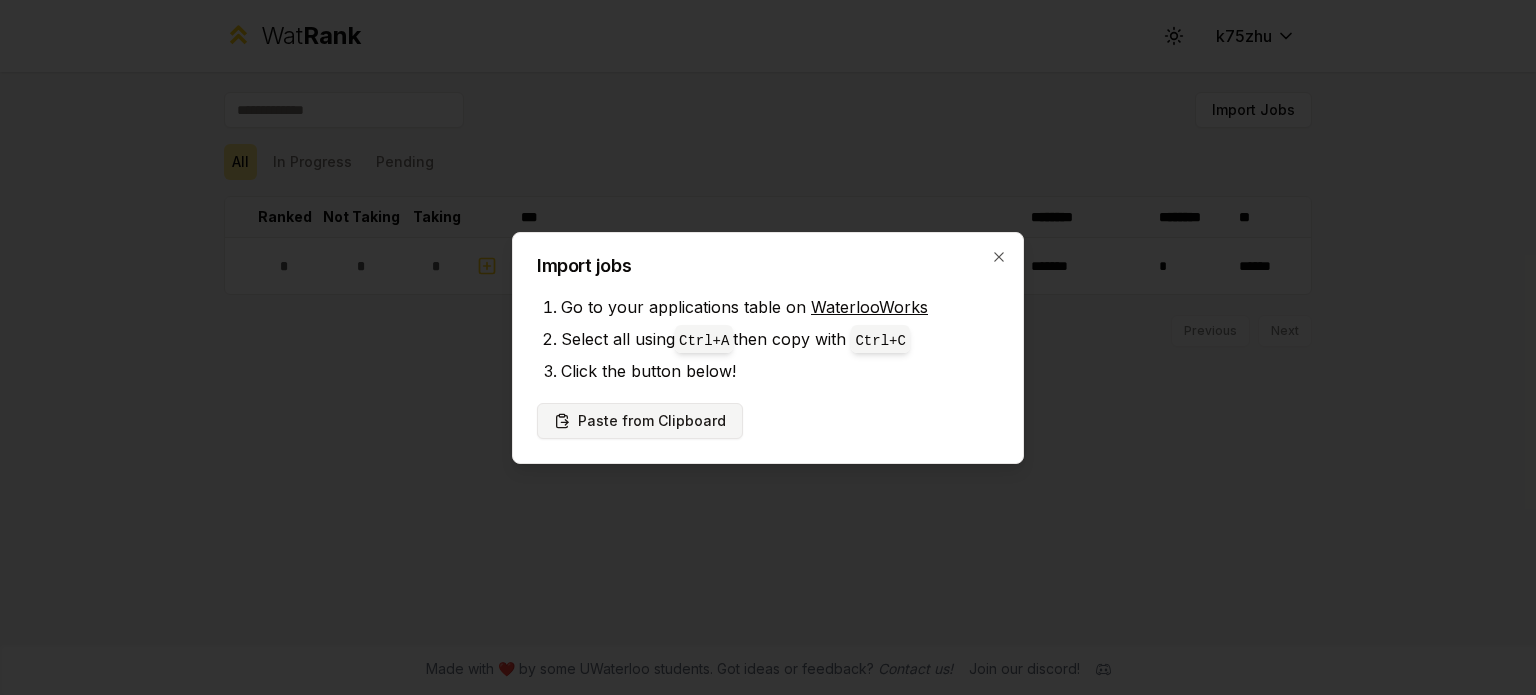 click on "Paste from Clipboard" at bounding box center (640, 421) 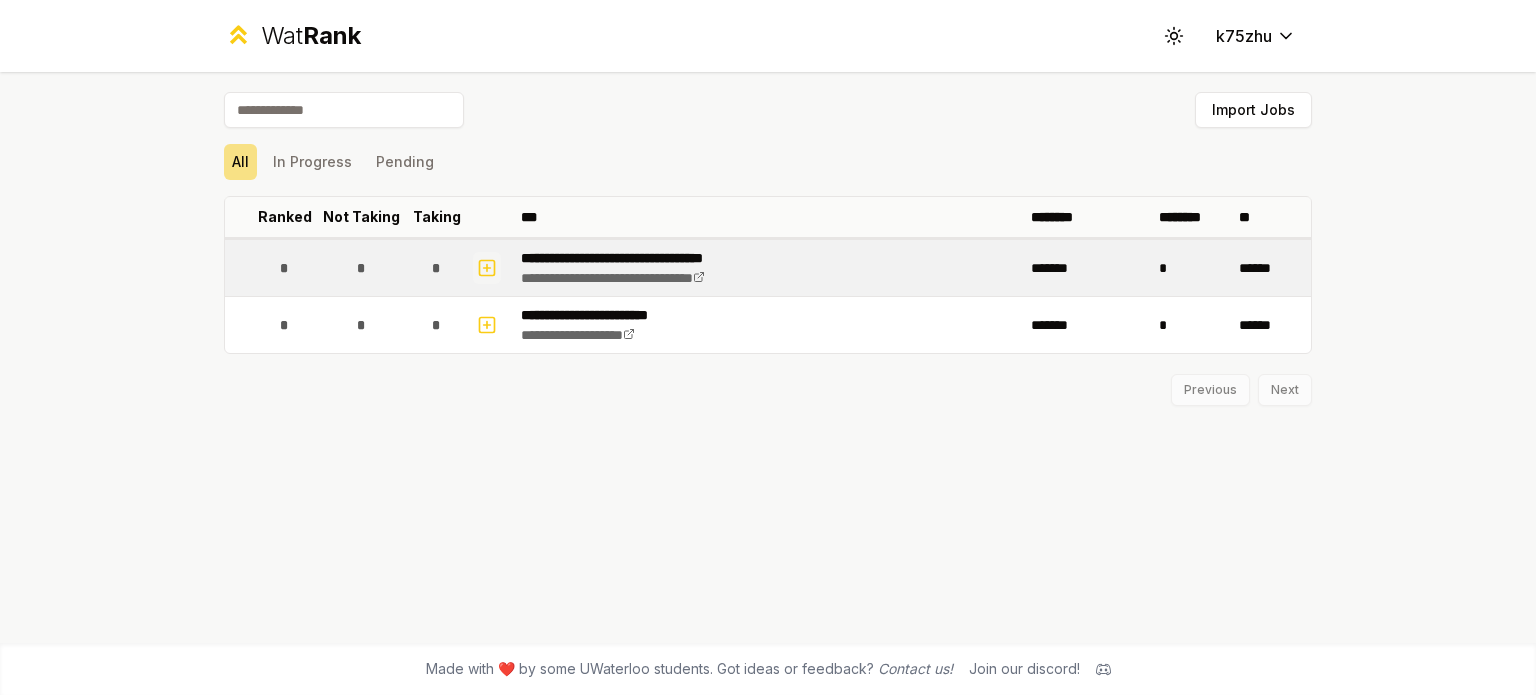 click 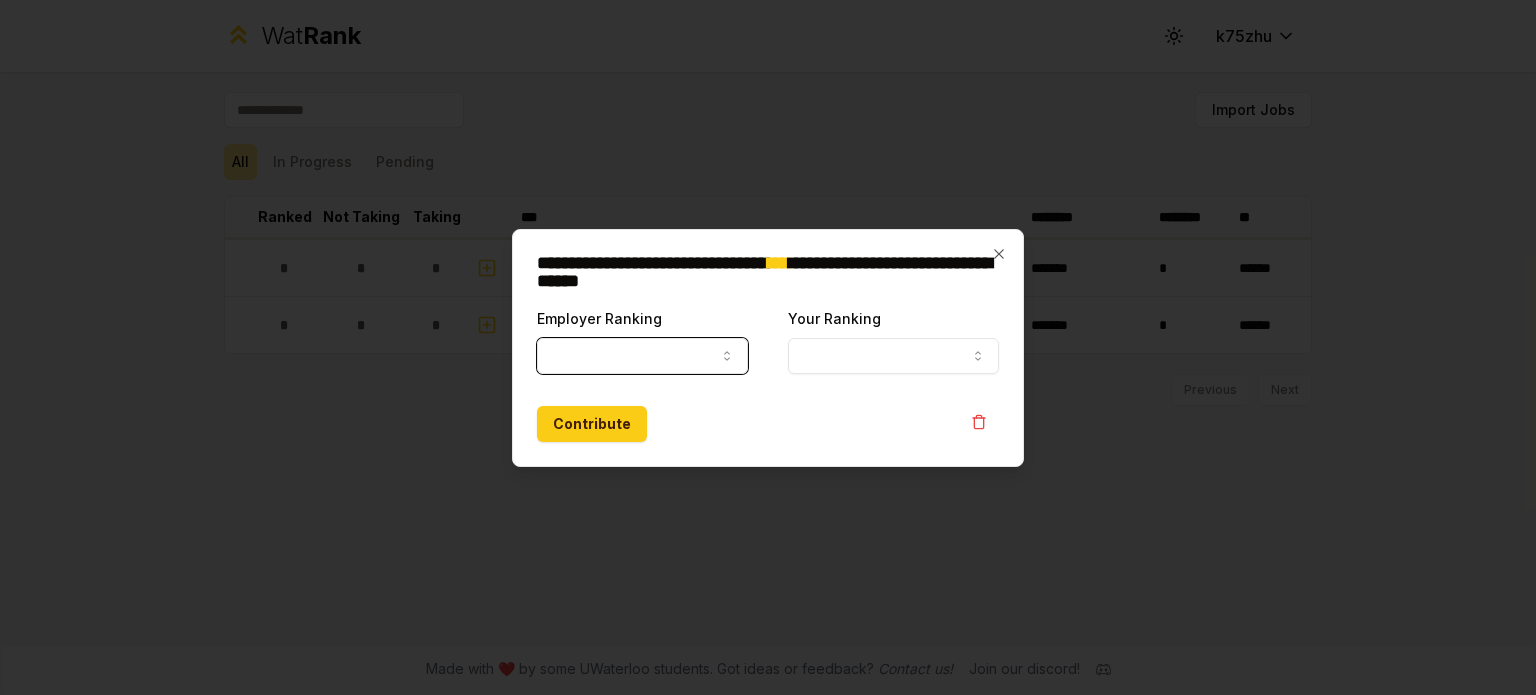 click on "Employer Ranking" at bounding box center [642, 356] 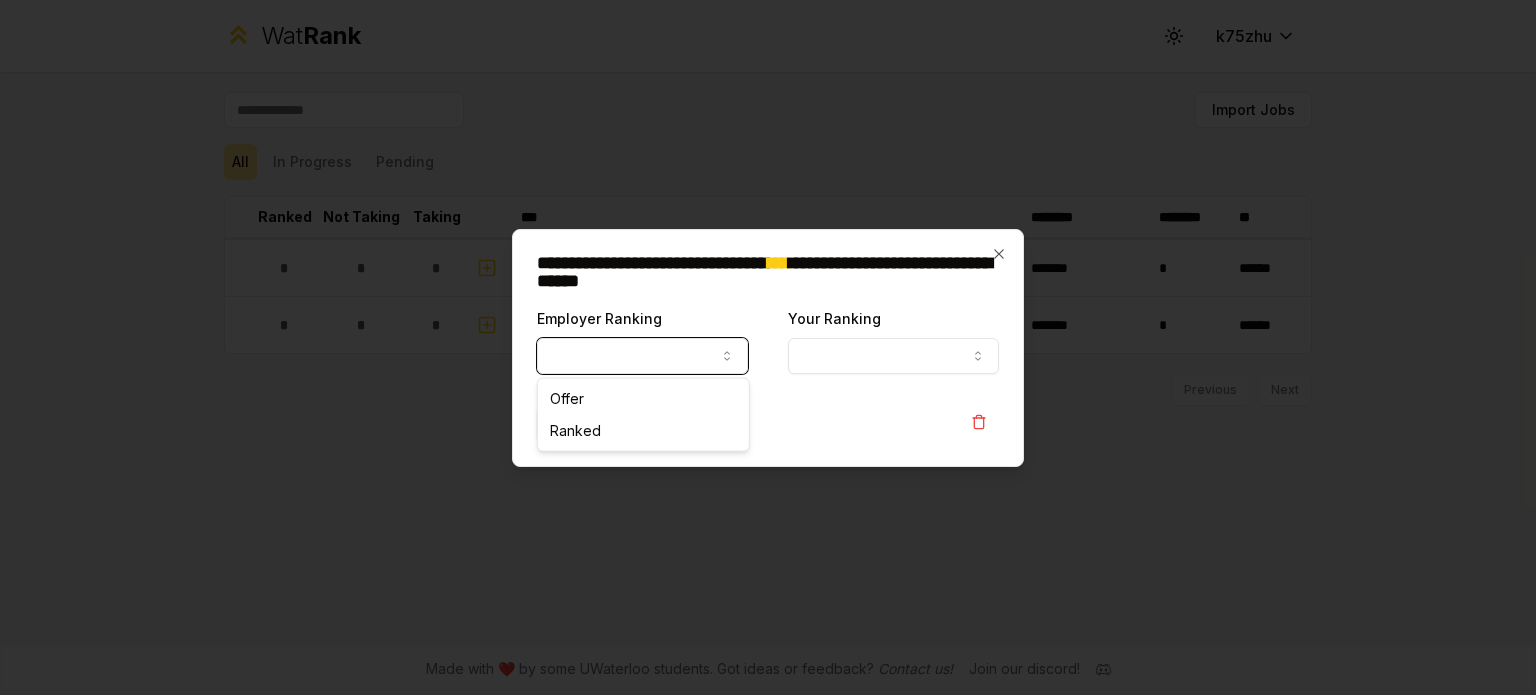 select on "******" 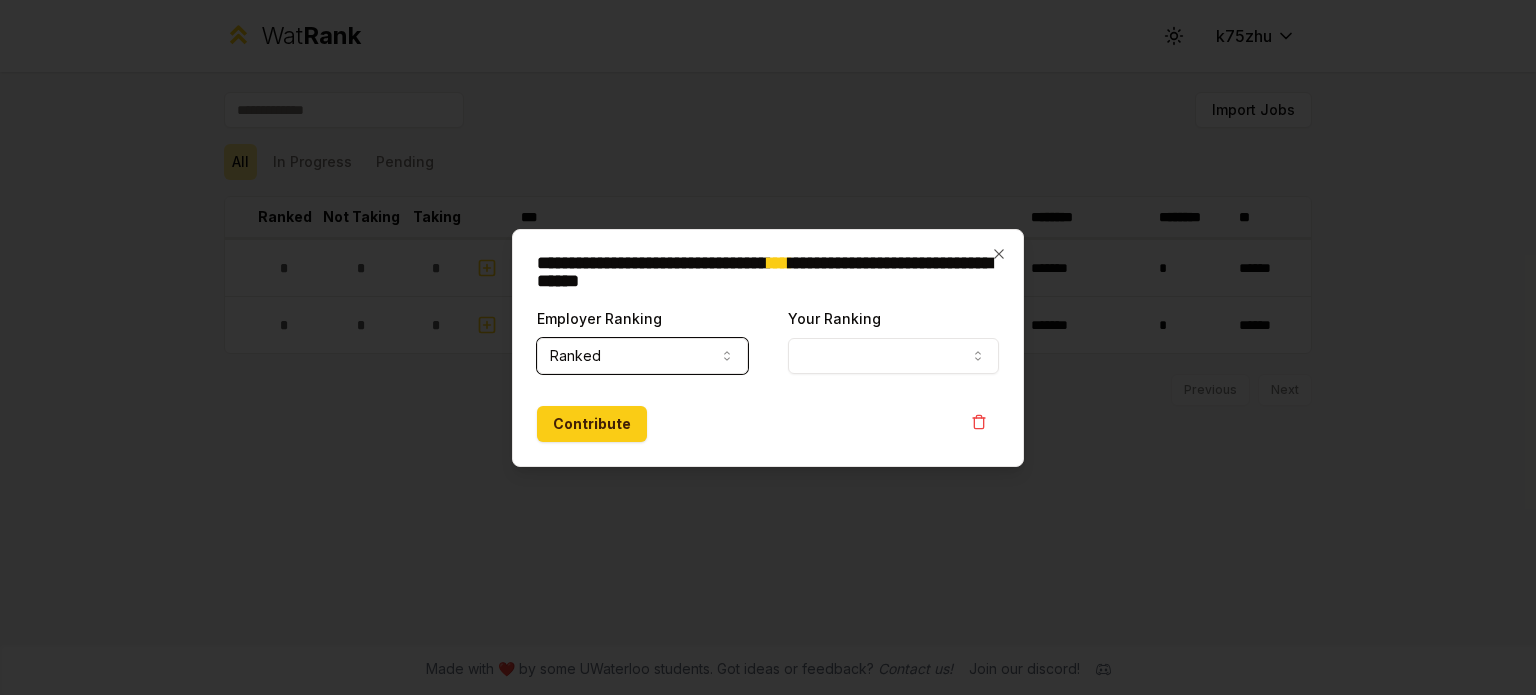 click on "Your Ranking" at bounding box center [893, 356] 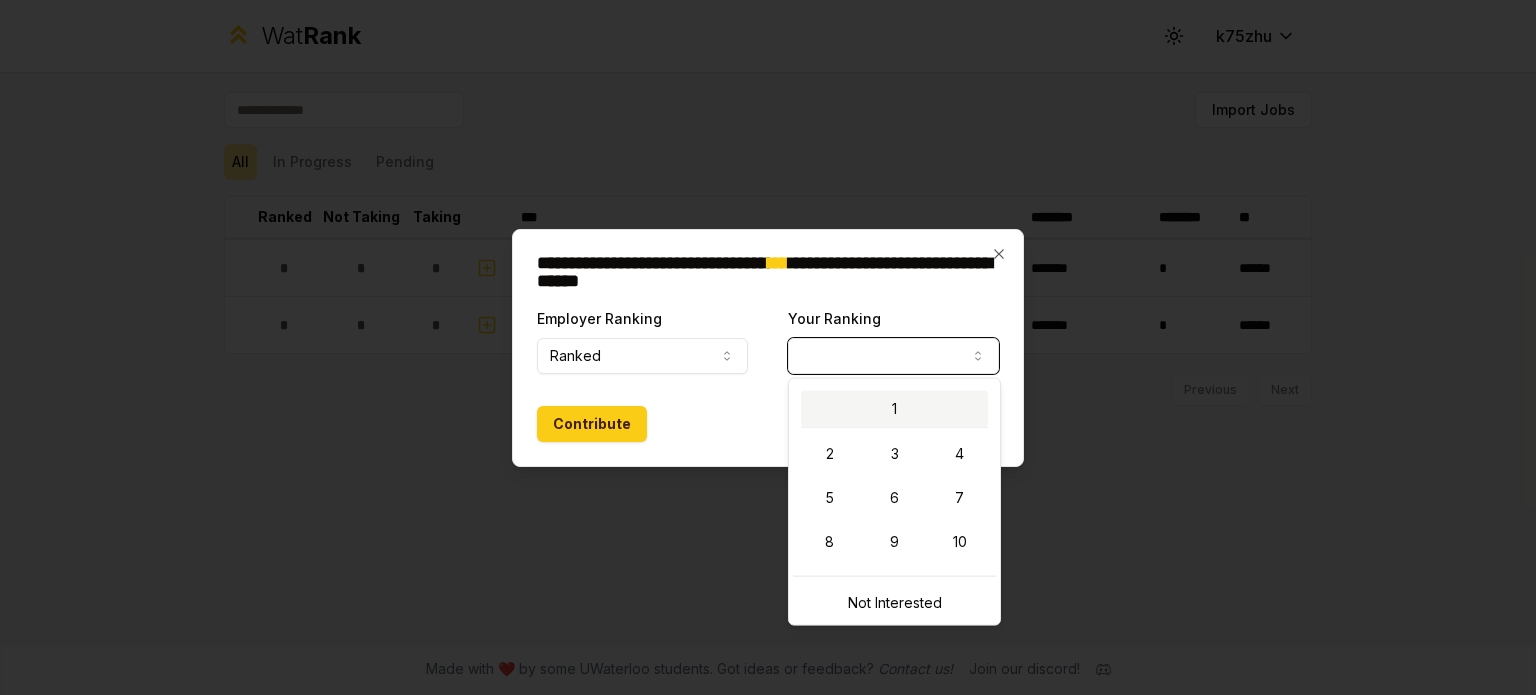 select on "*" 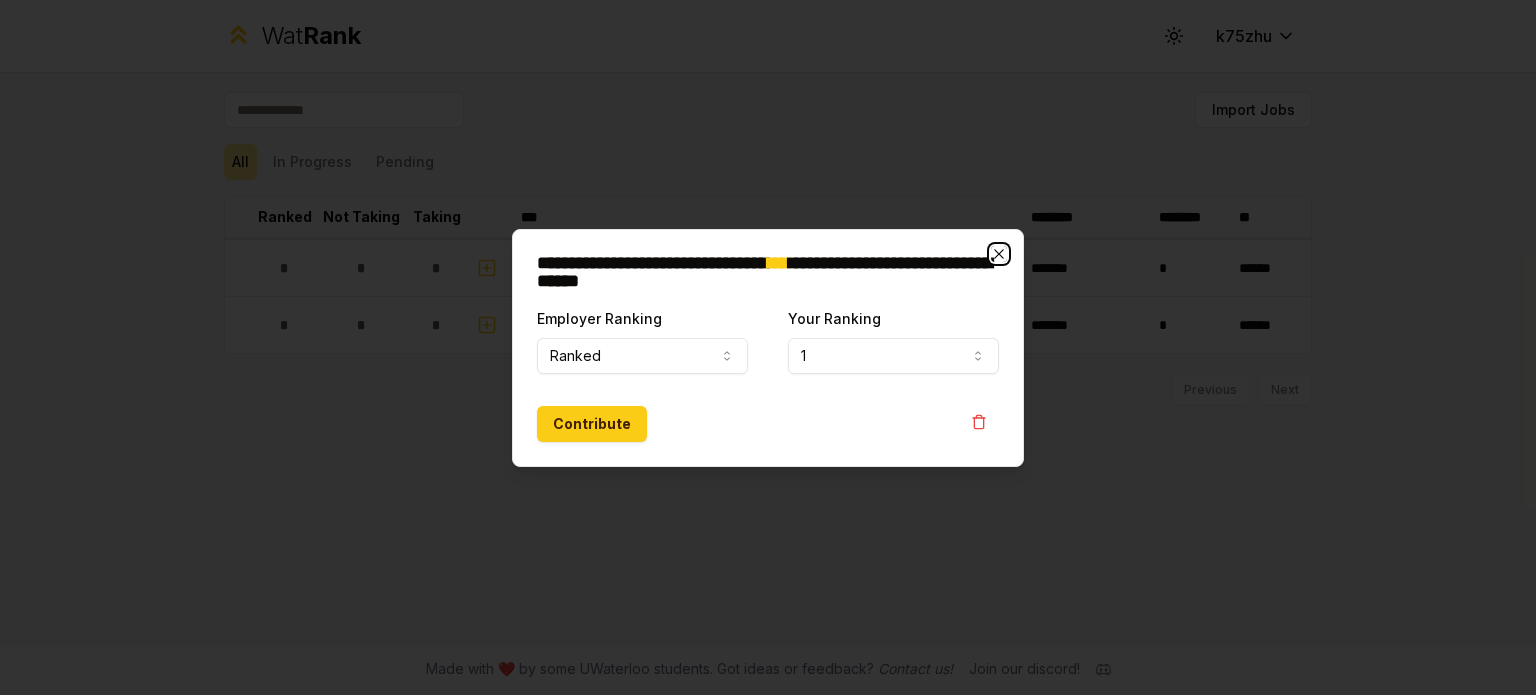 click 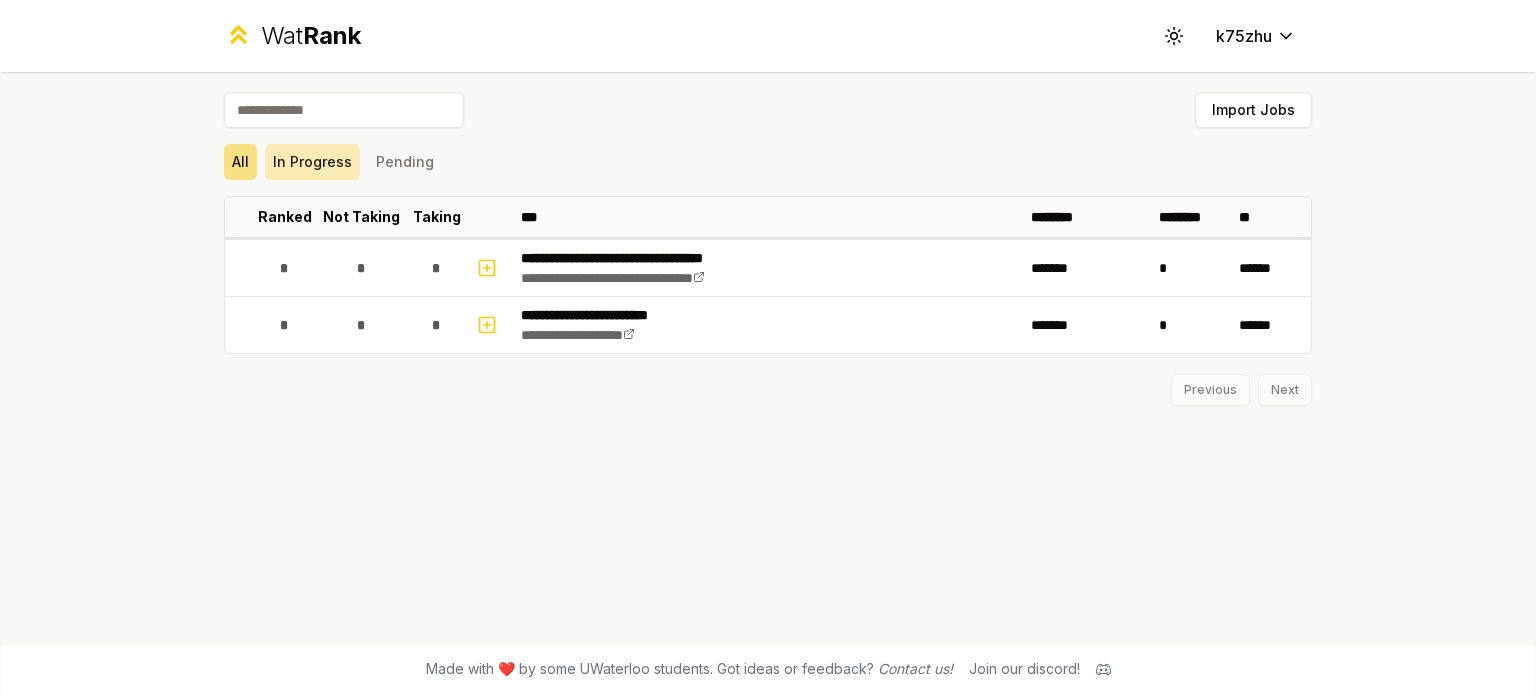 click on "In Progress" at bounding box center (312, 162) 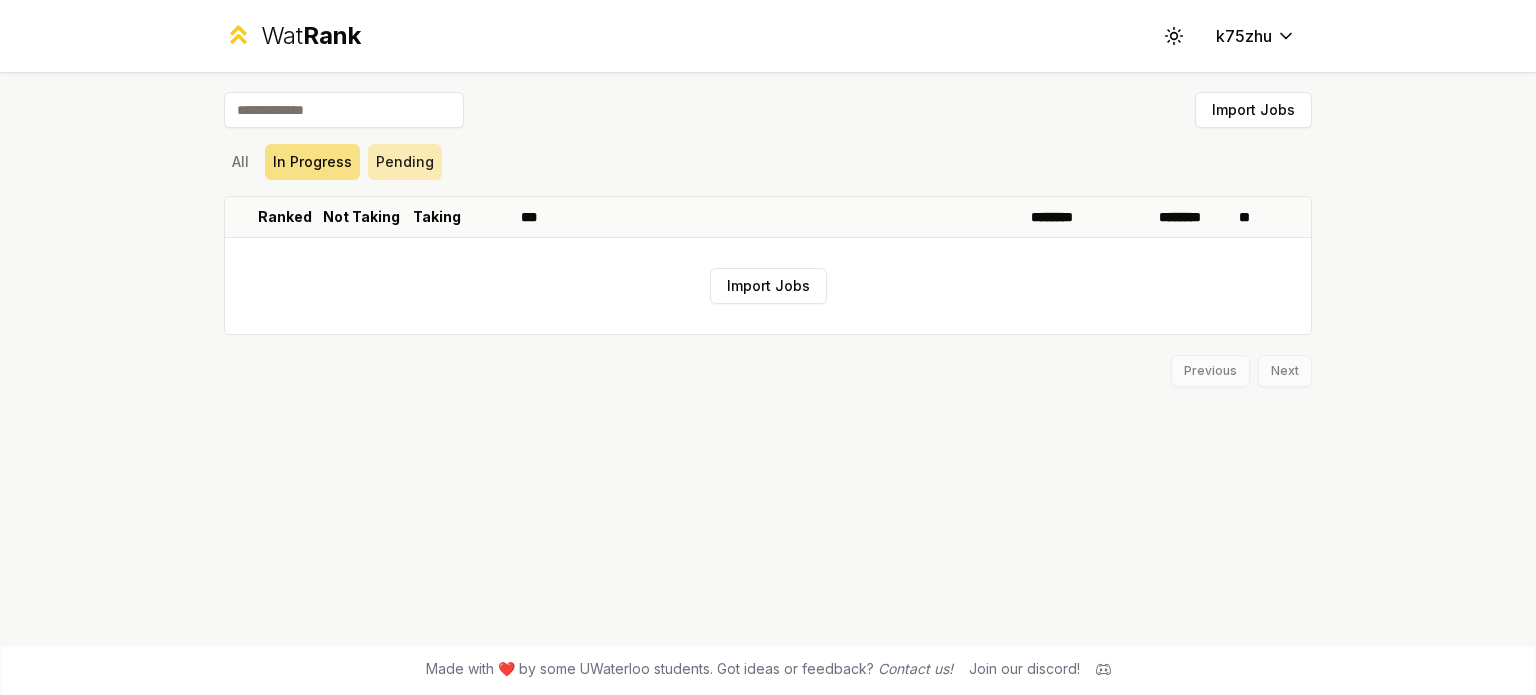 click on "Pending" at bounding box center (405, 162) 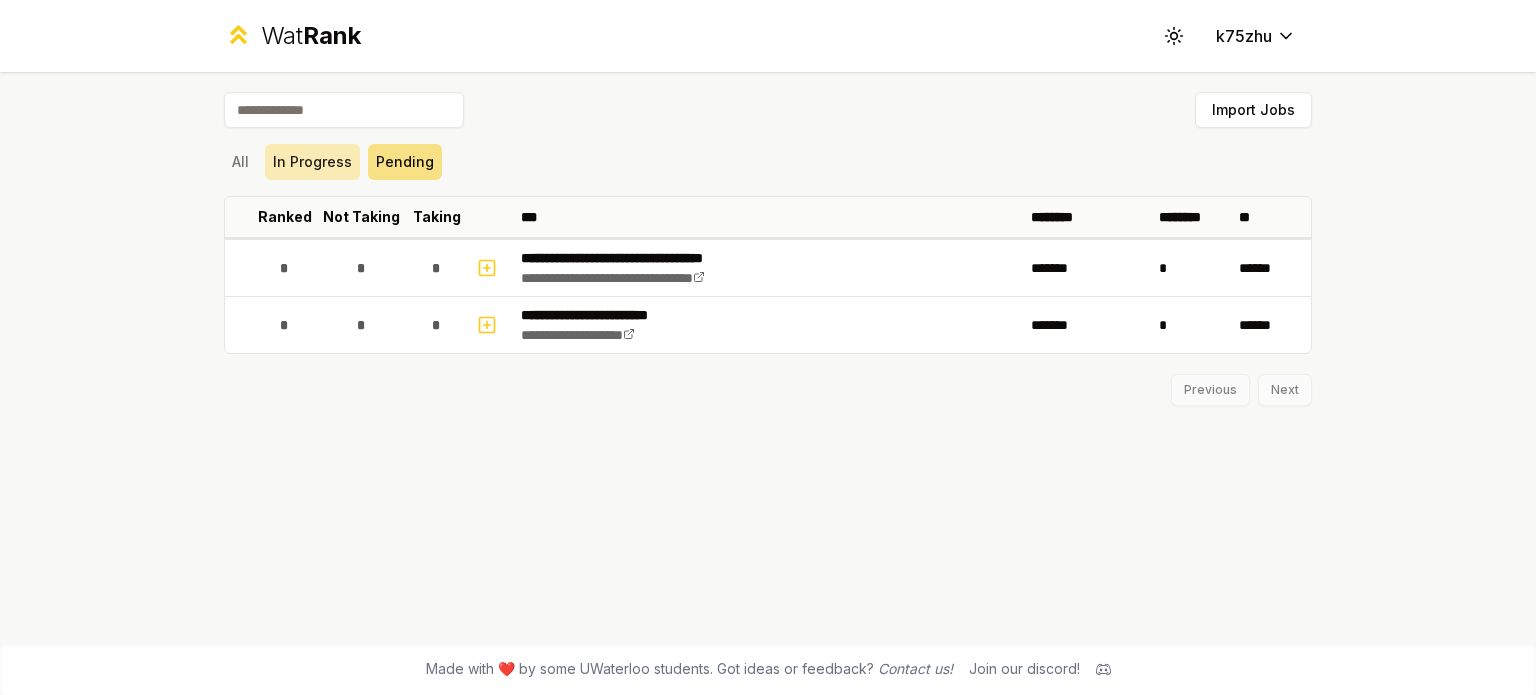 click on "In Progress" at bounding box center [312, 162] 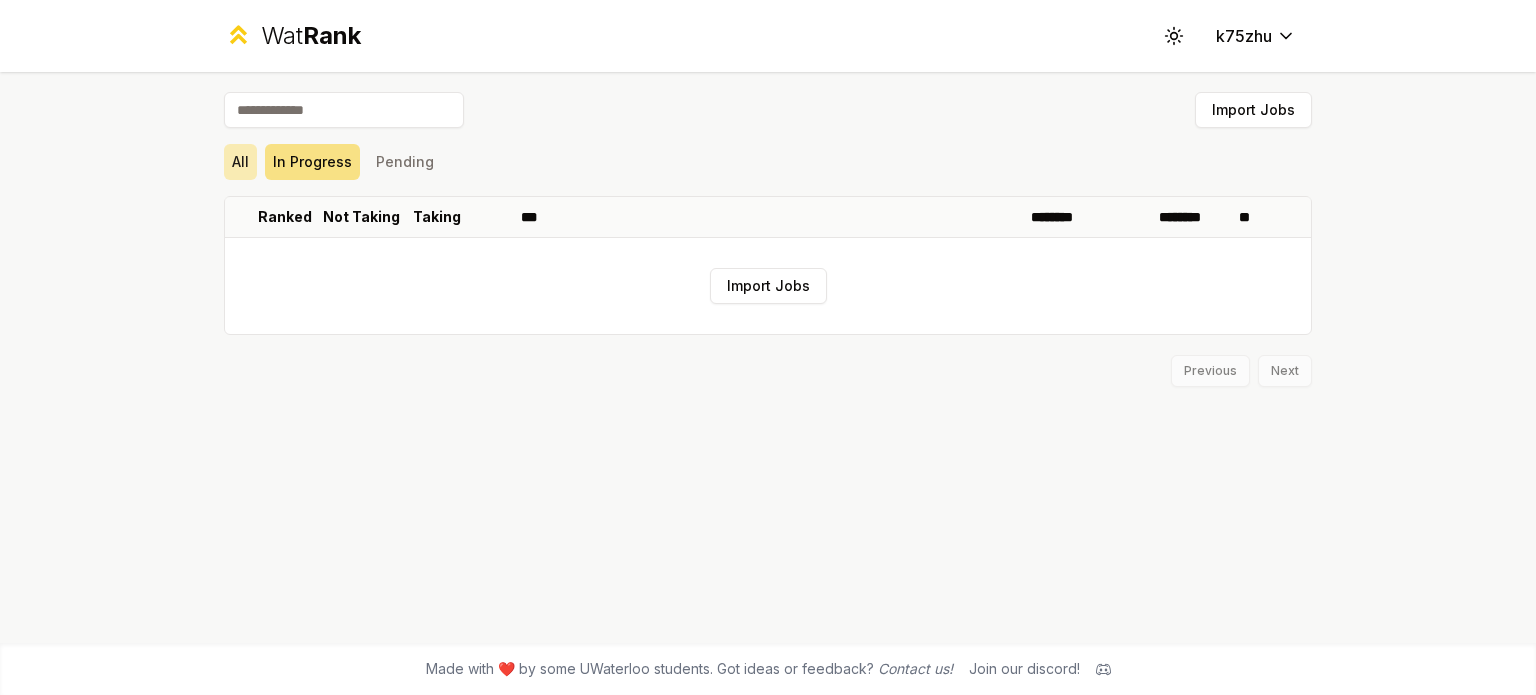 click on "All" at bounding box center [240, 162] 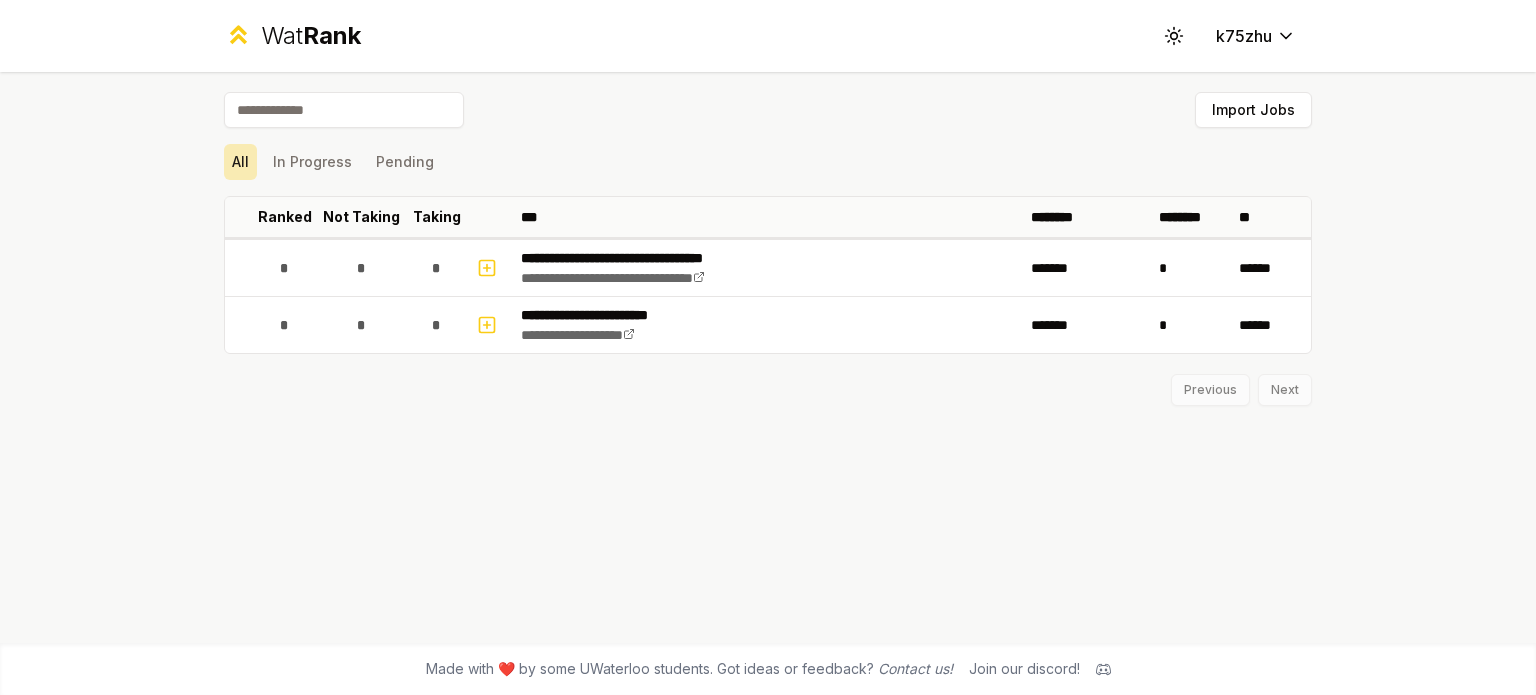 click on "All" at bounding box center (240, 162) 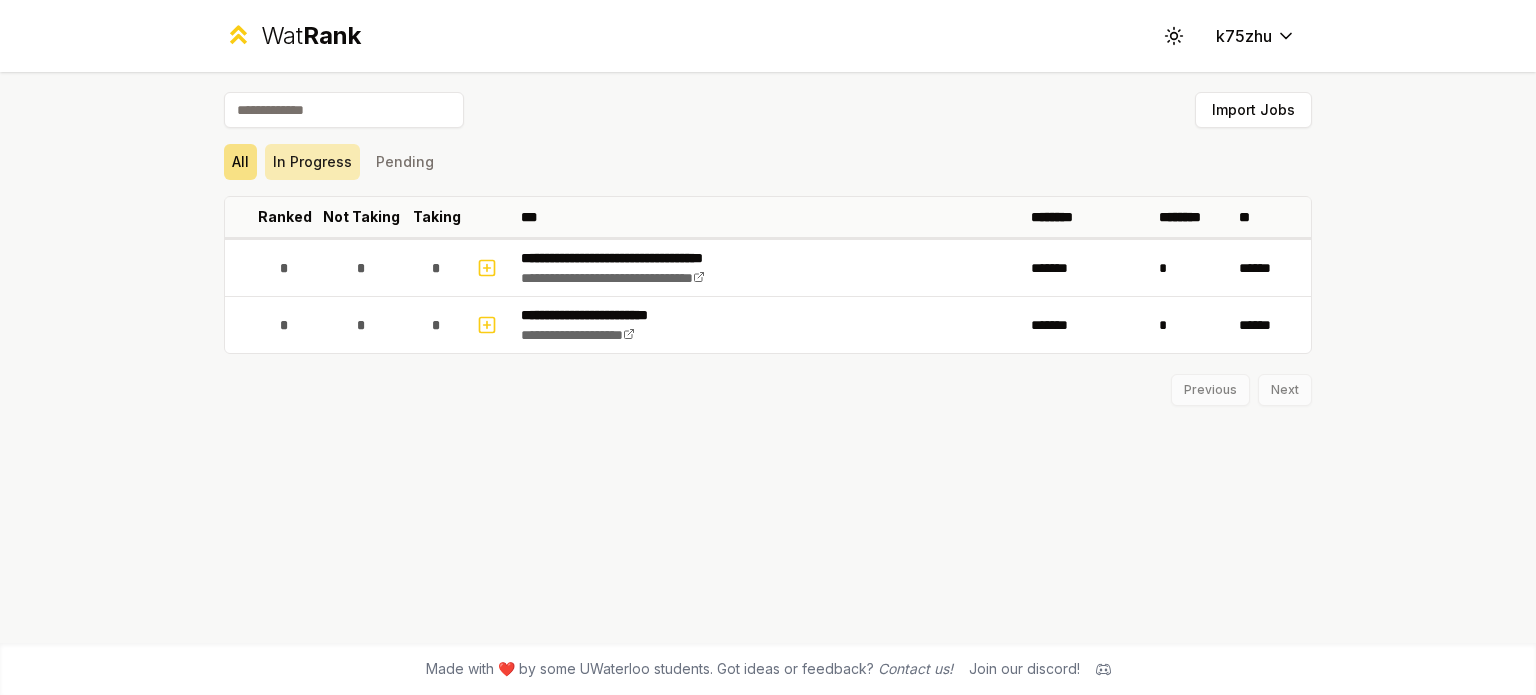 click on "In Progress" at bounding box center (312, 162) 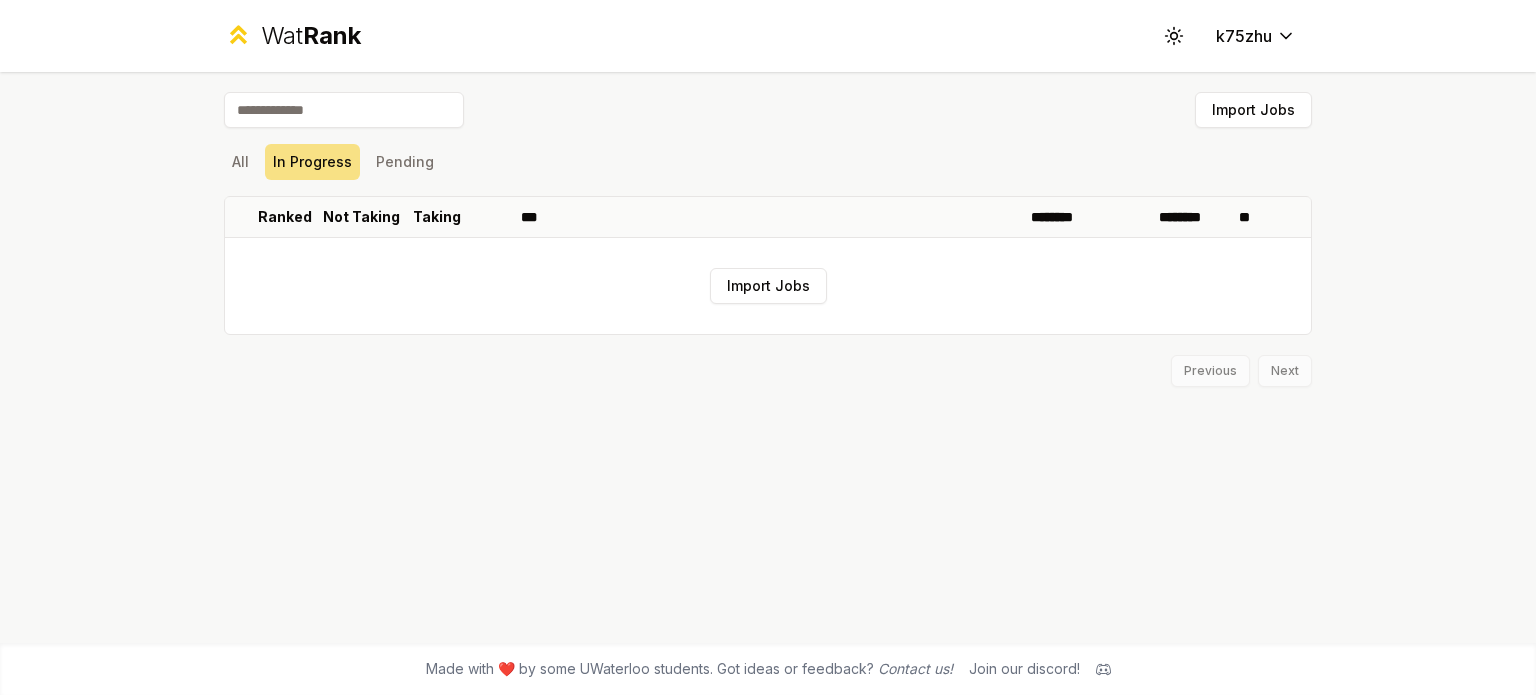 click on "All In Progress Pending" at bounding box center (768, 162) 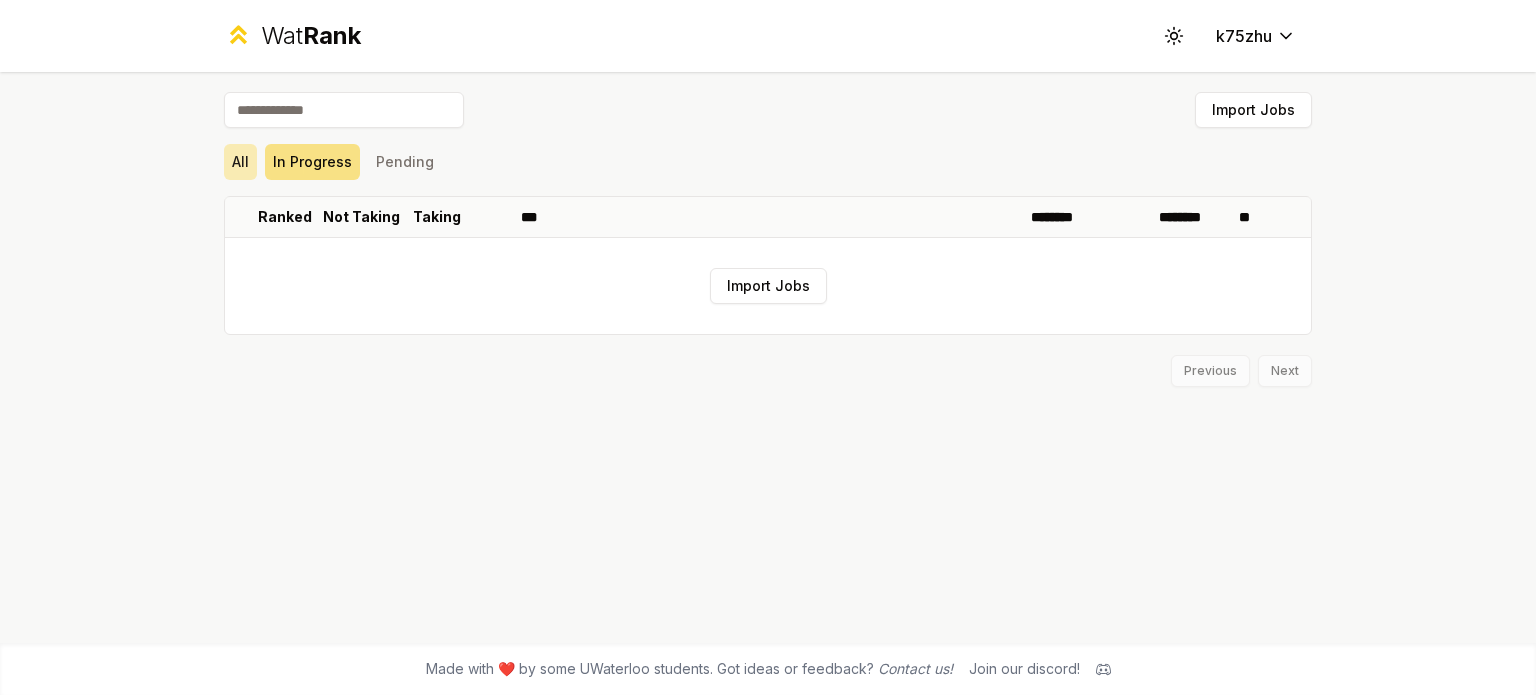 click on "All" at bounding box center [240, 162] 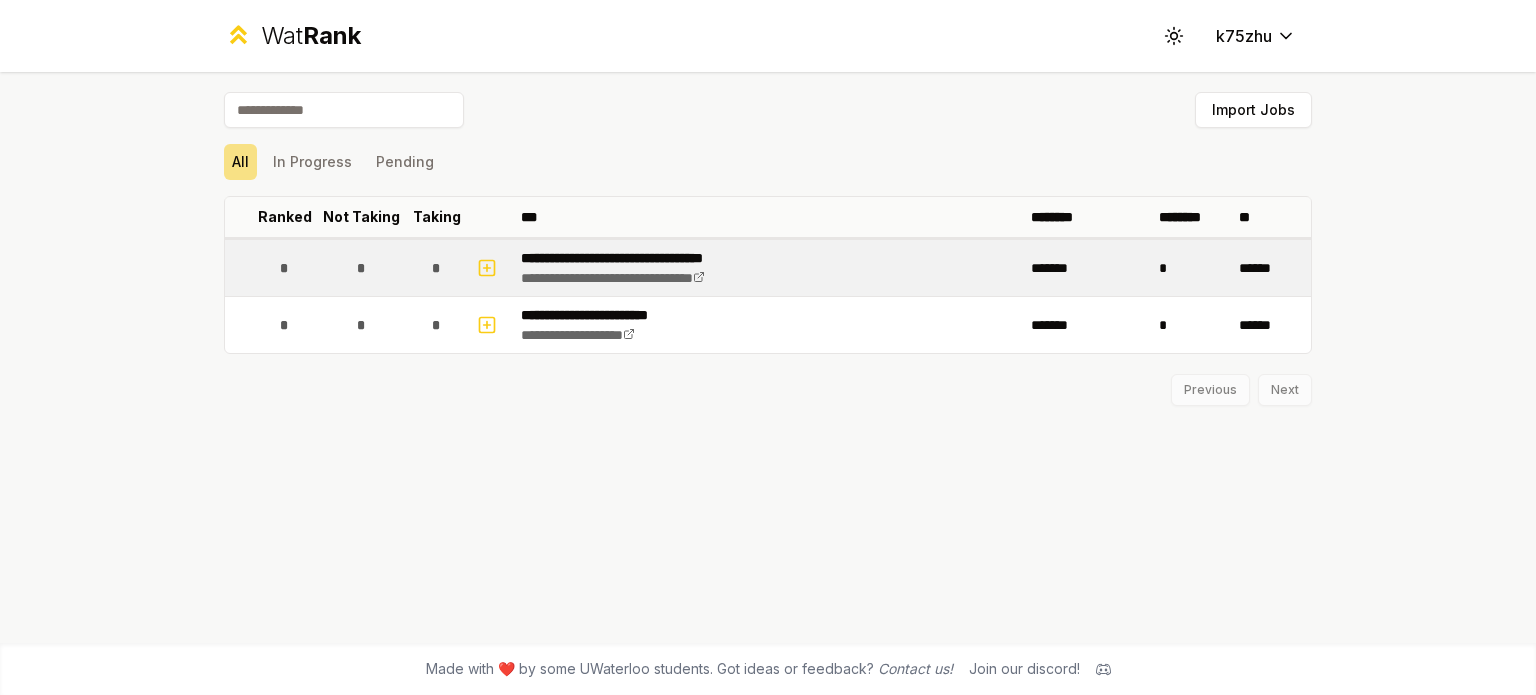 click on "**********" at bounding box center (768, 268) 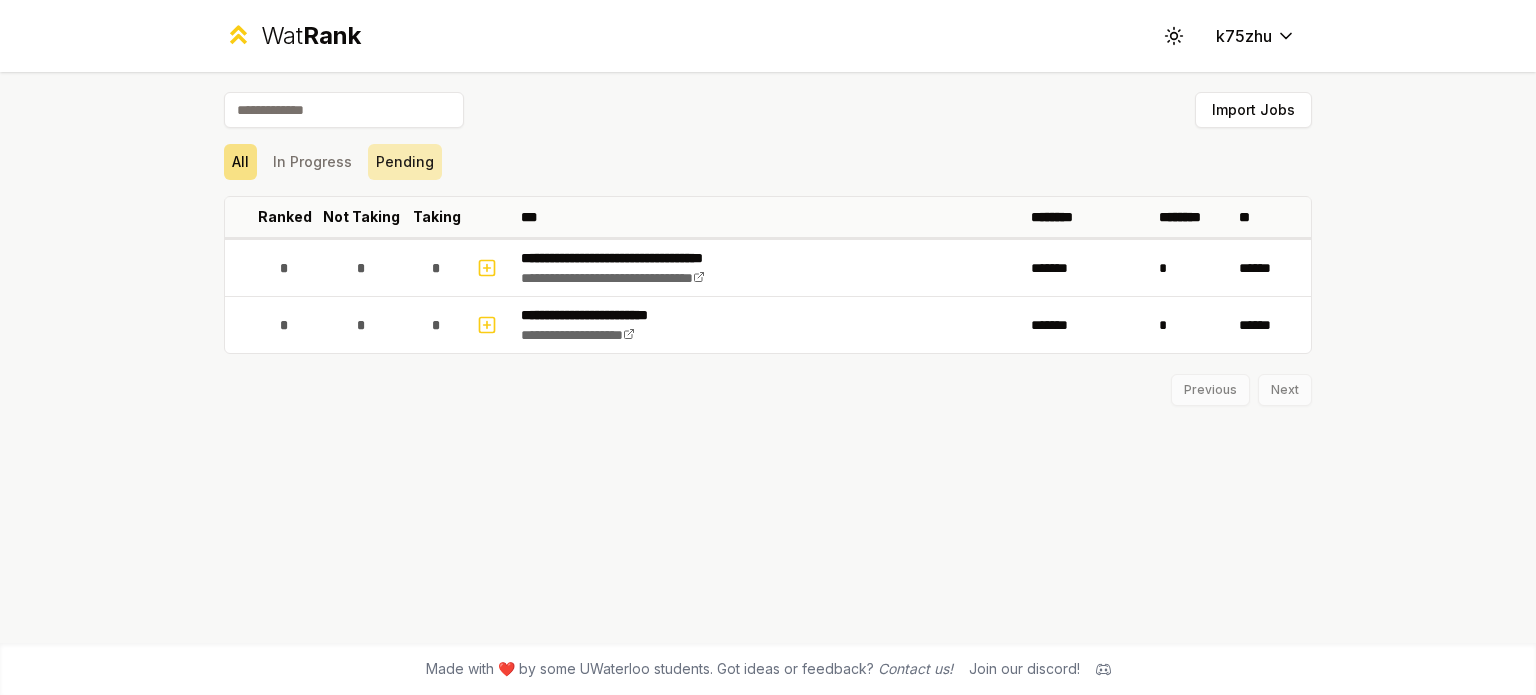 click on "Pending" at bounding box center [405, 162] 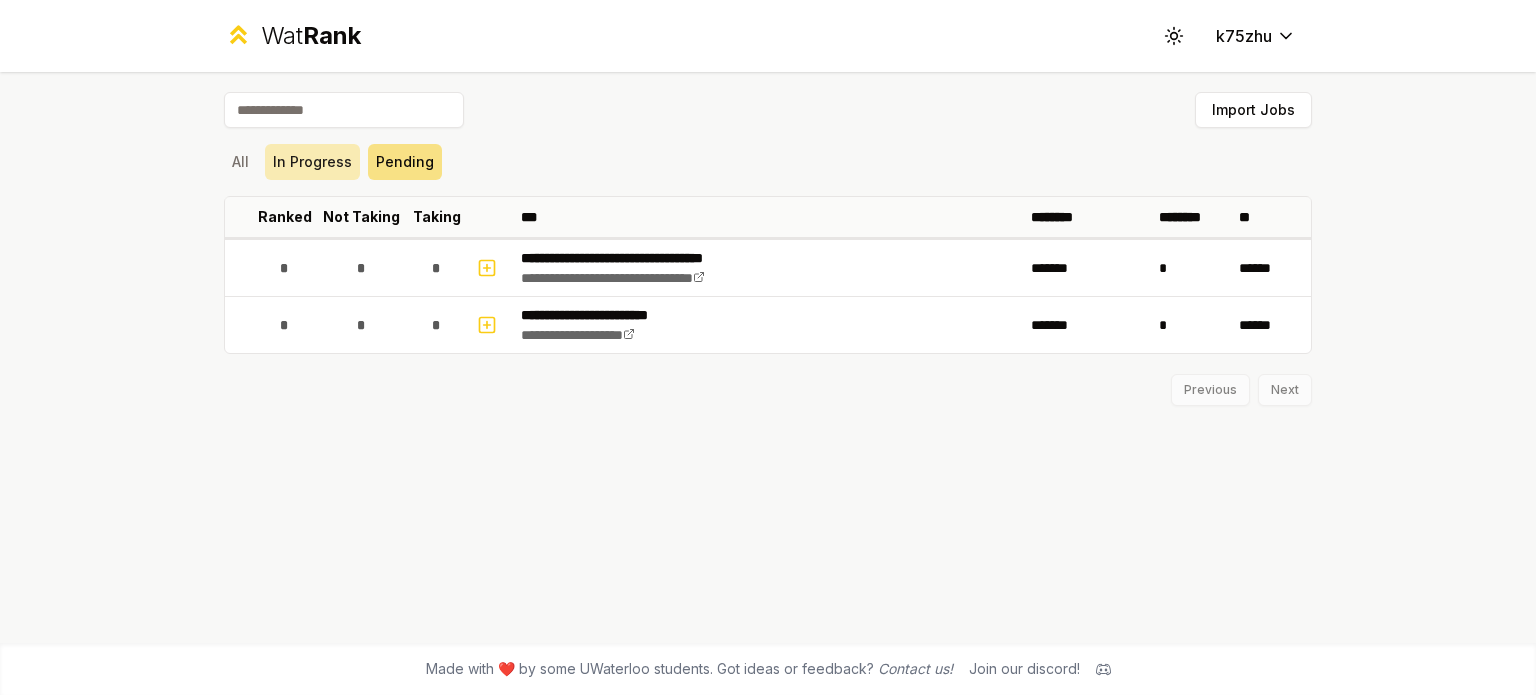 click on "In Progress" at bounding box center [312, 162] 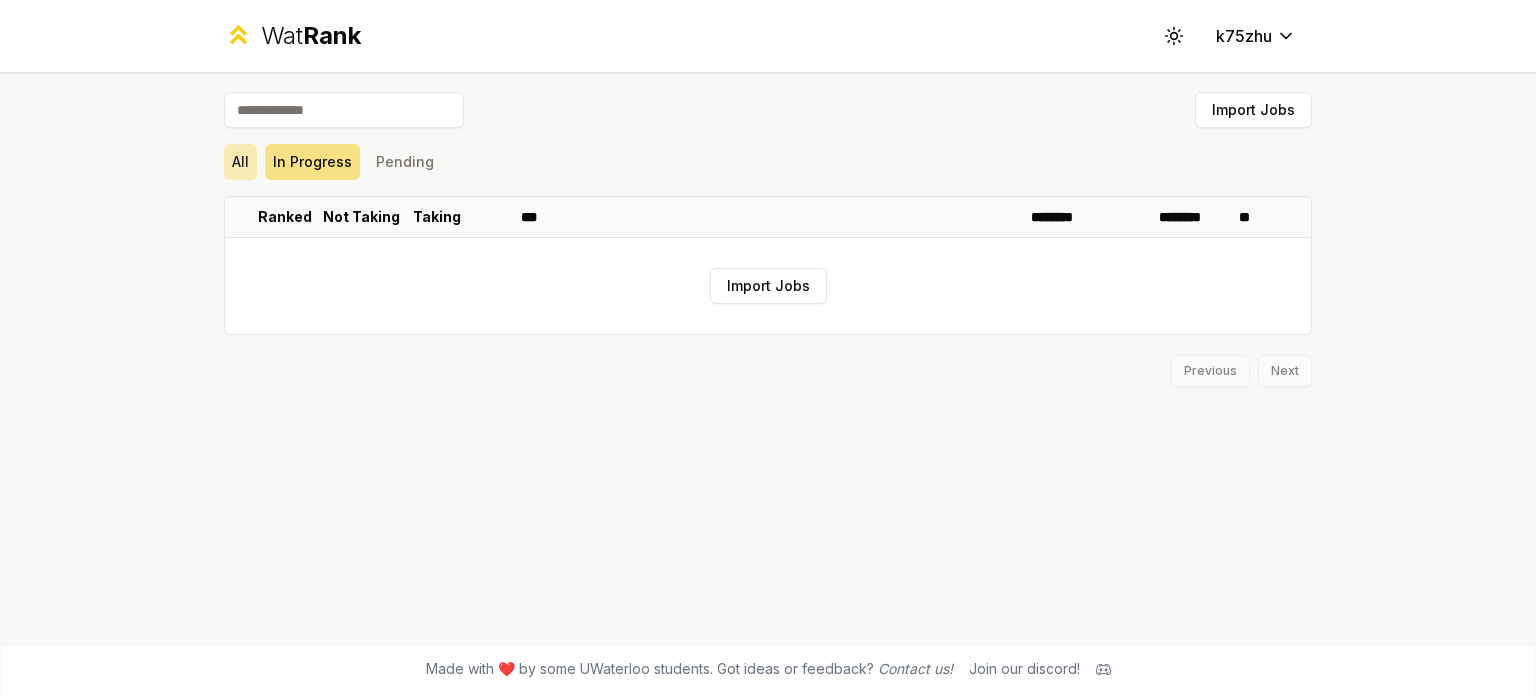 click on "All" at bounding box center [240, 162] 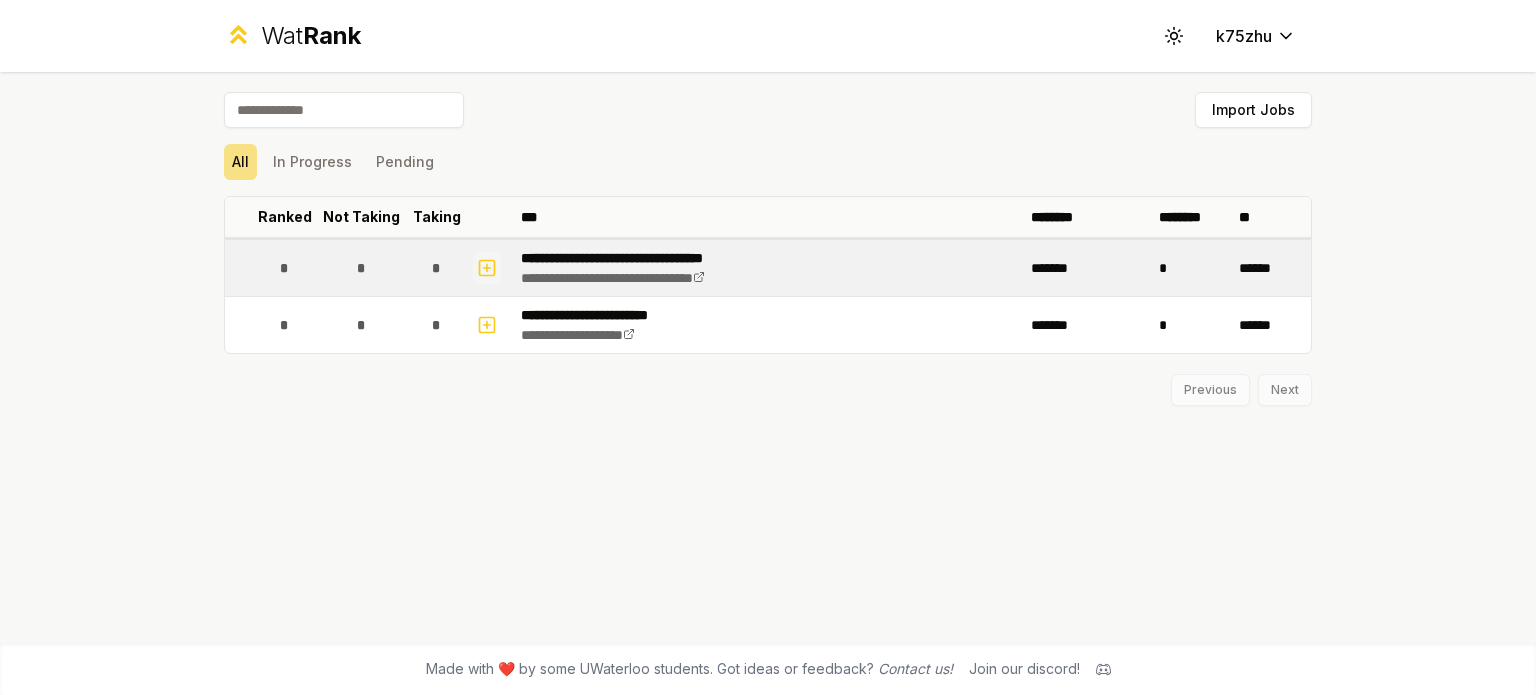 click 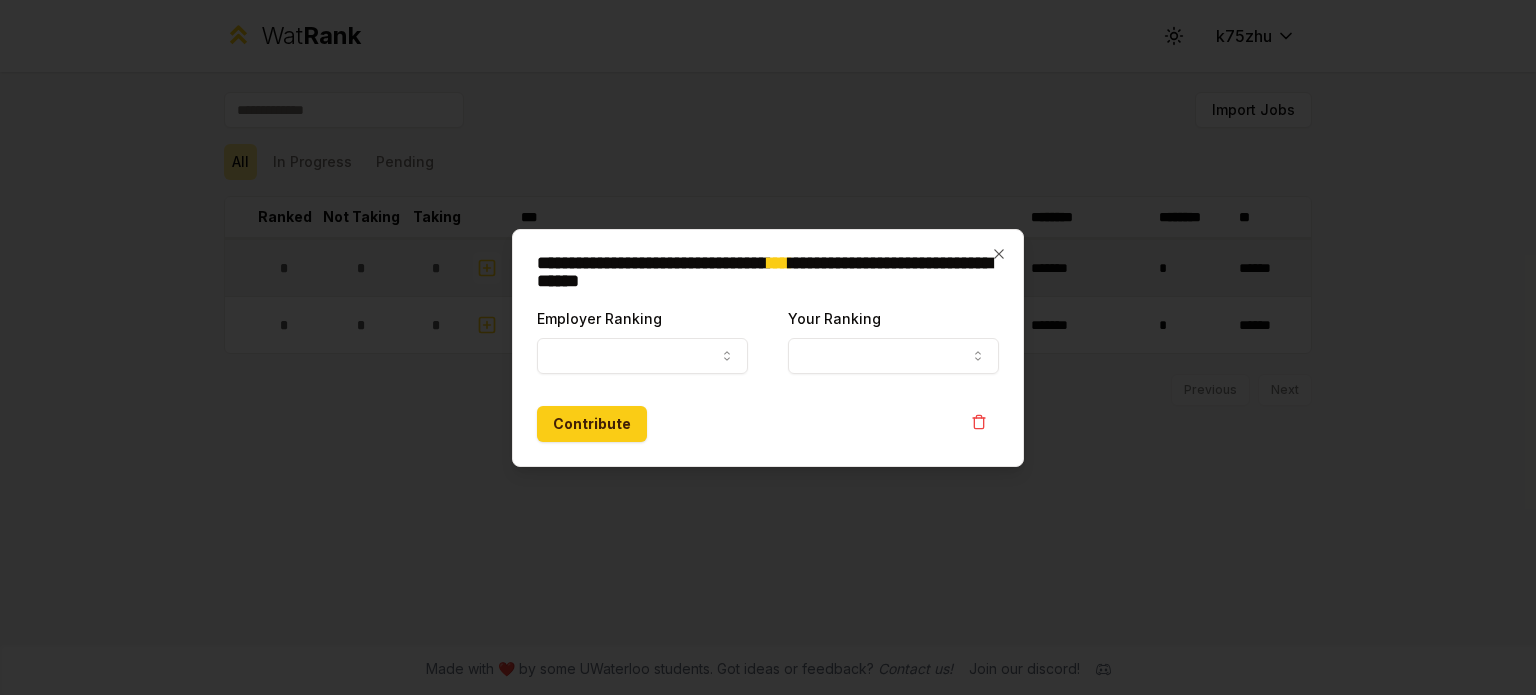 select 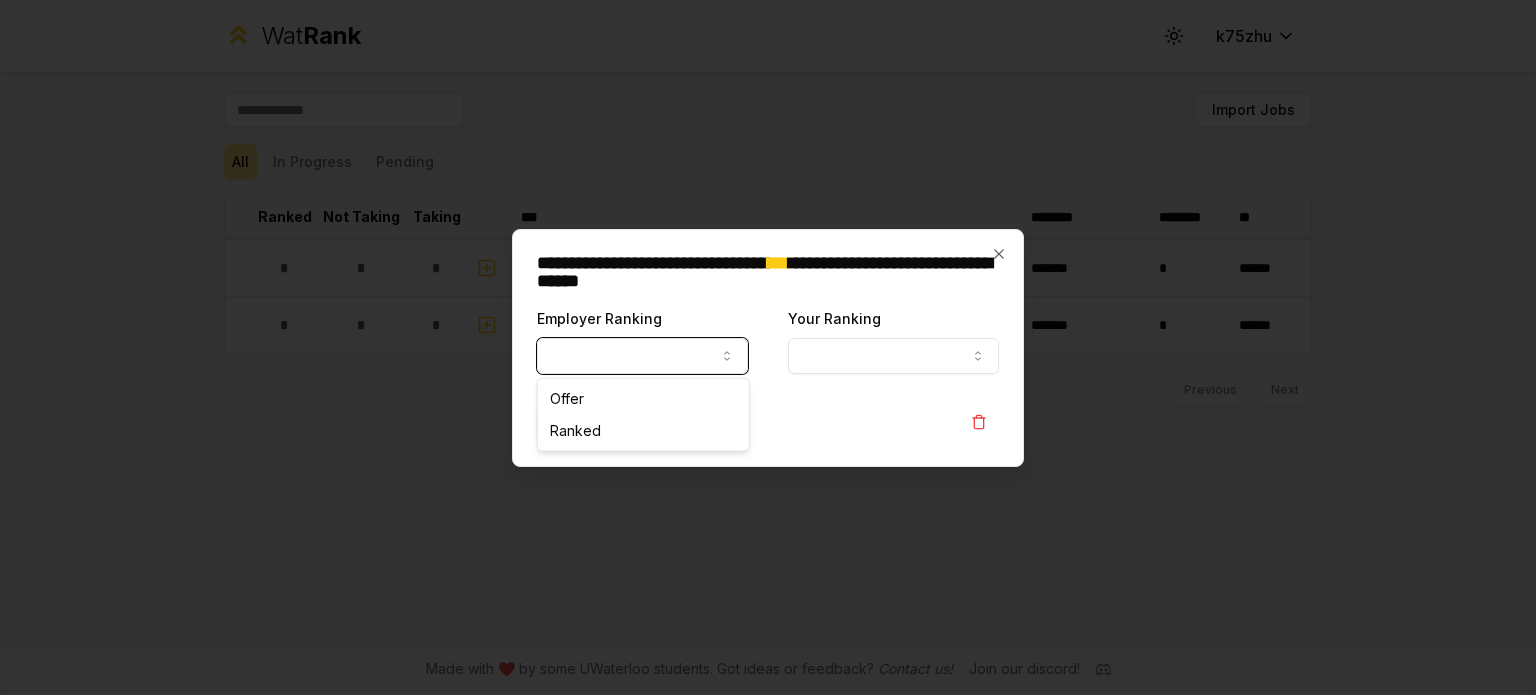 click 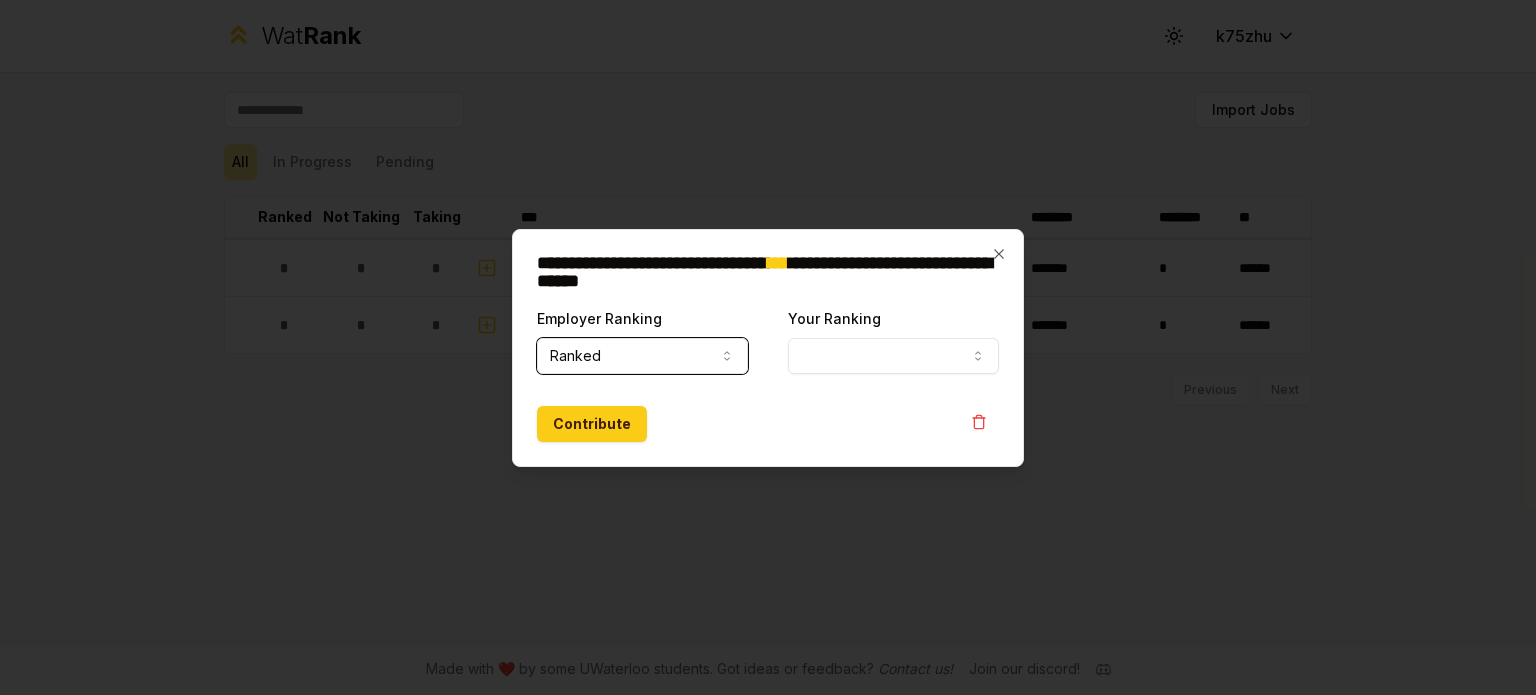 click on "Your Ranking" at bounding box center [893, 356] 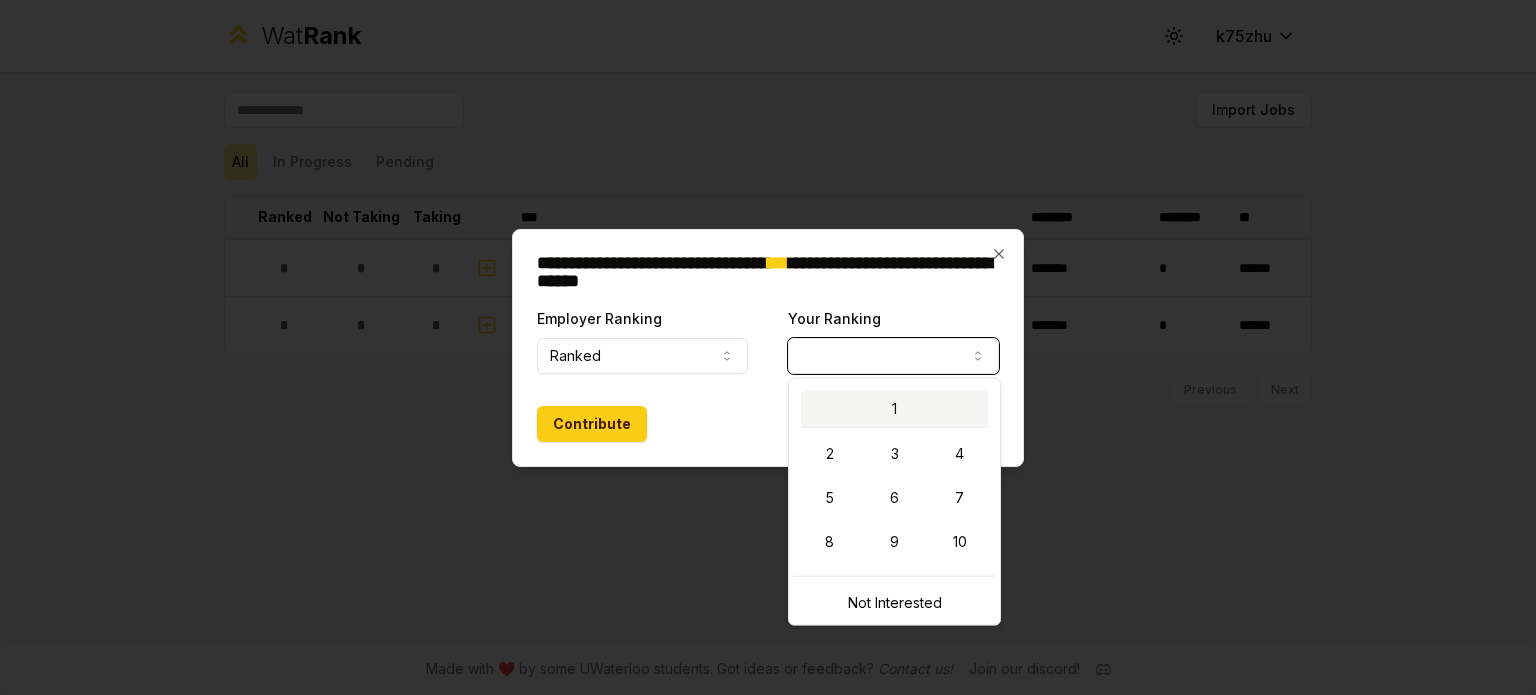 select on "*" 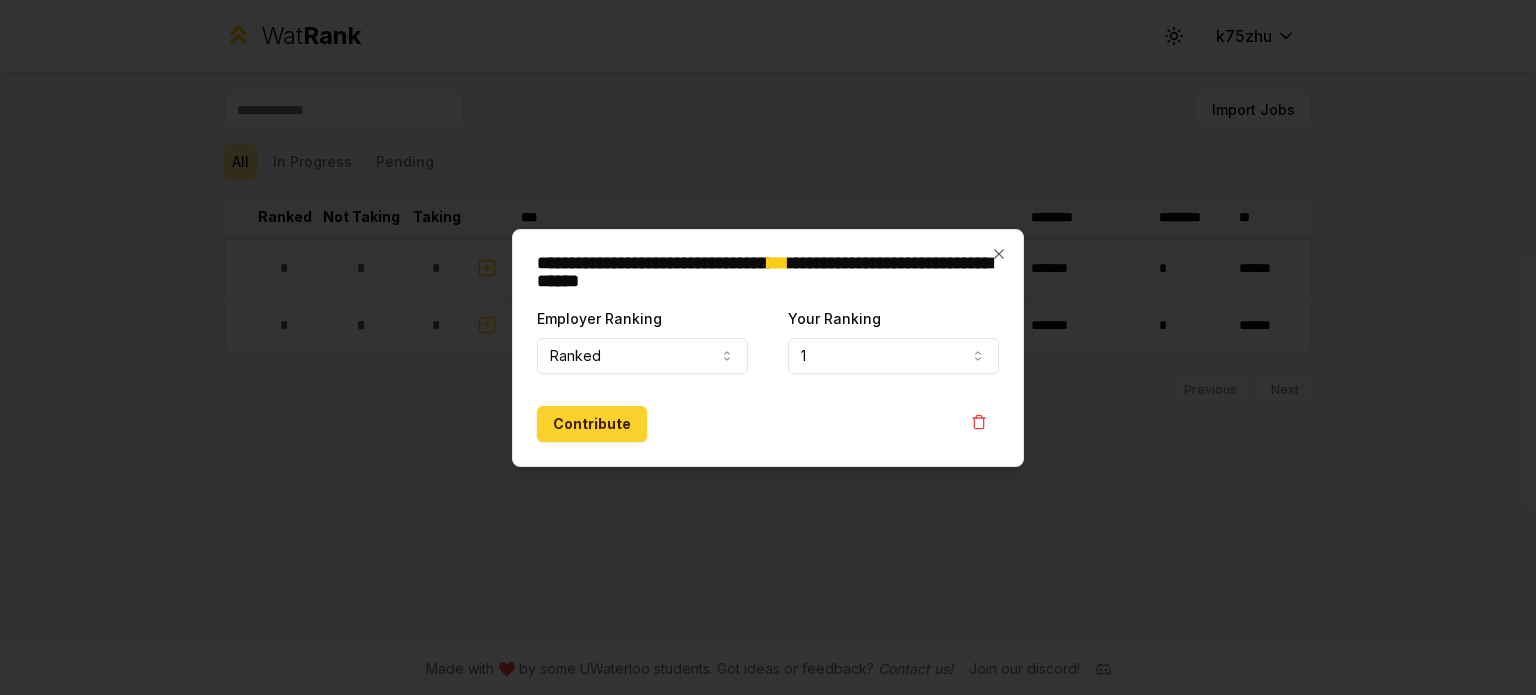 click on "Contribute" at bounding box center [592, 424] 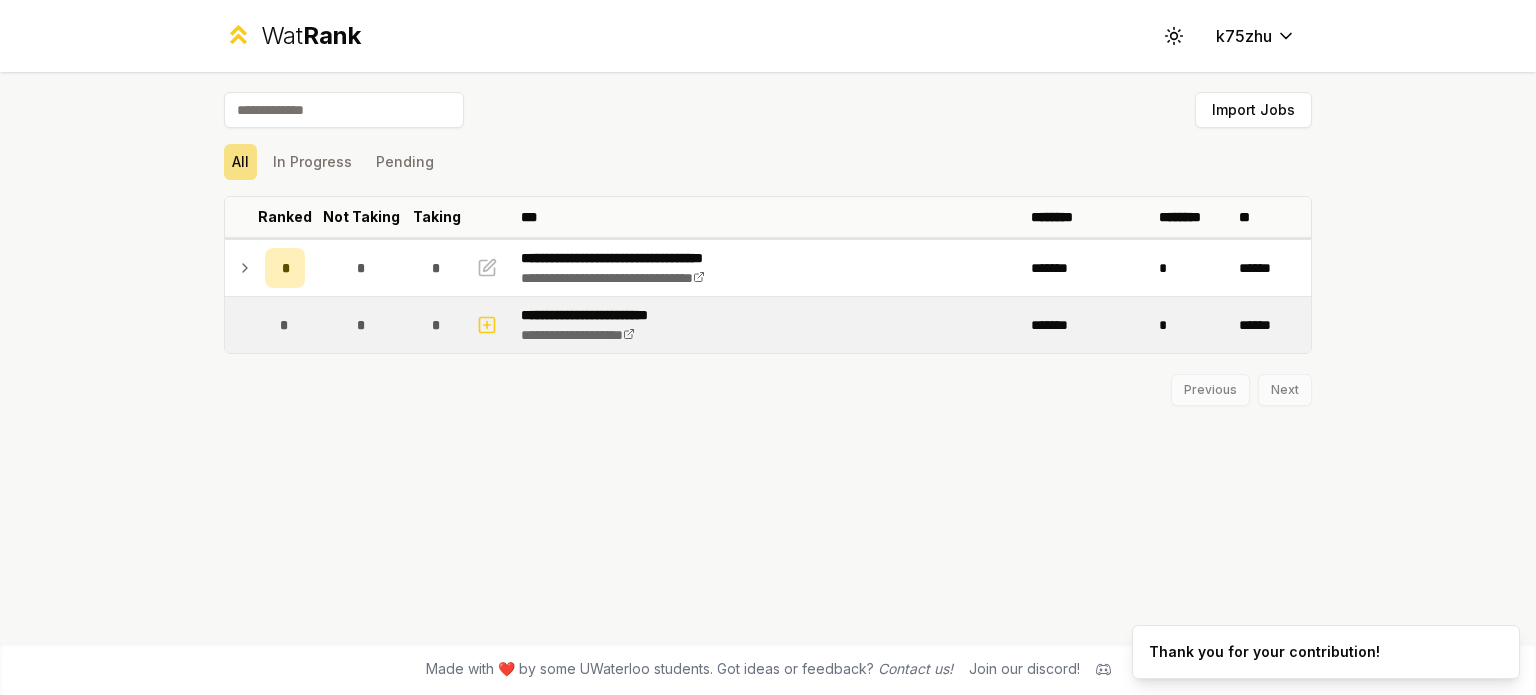 click on "**********" at bounding box center [768, 325] 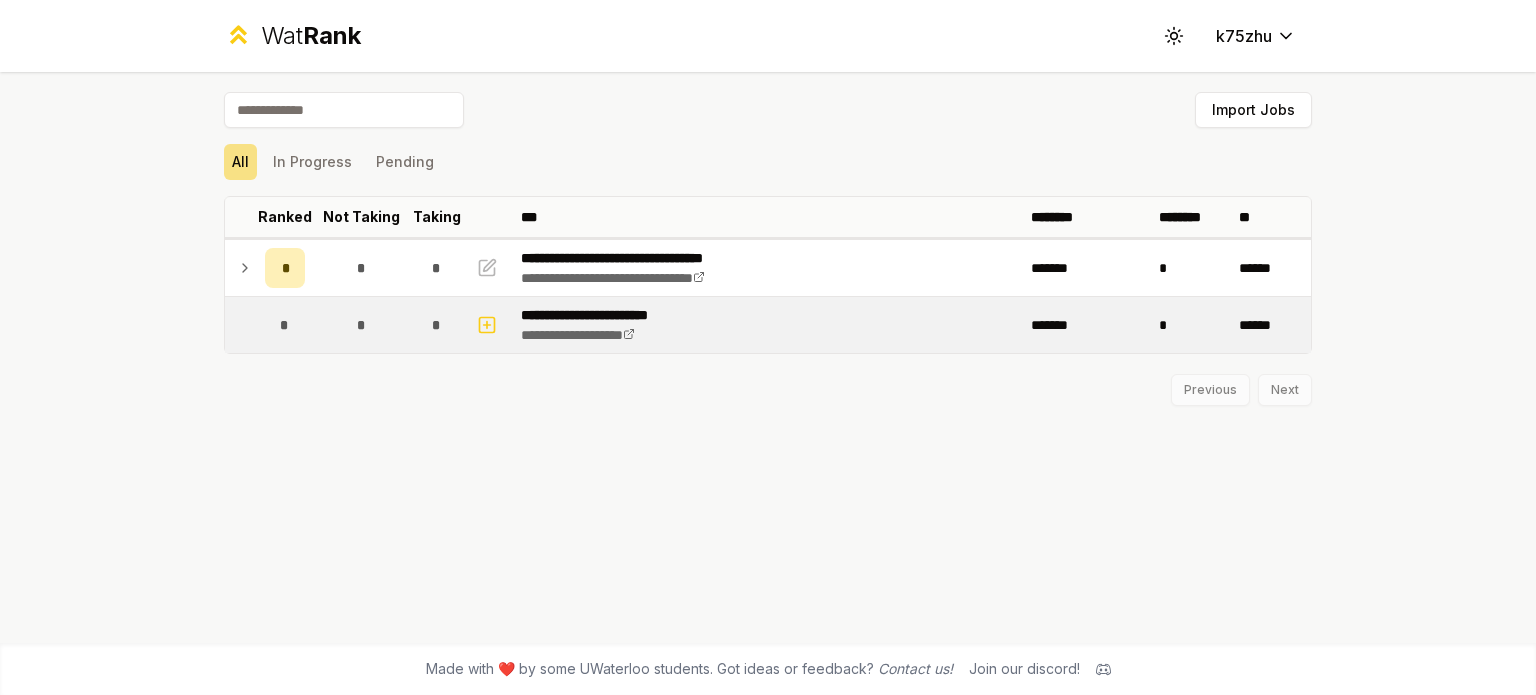 click on "**********" at bounding box center [608, 315] 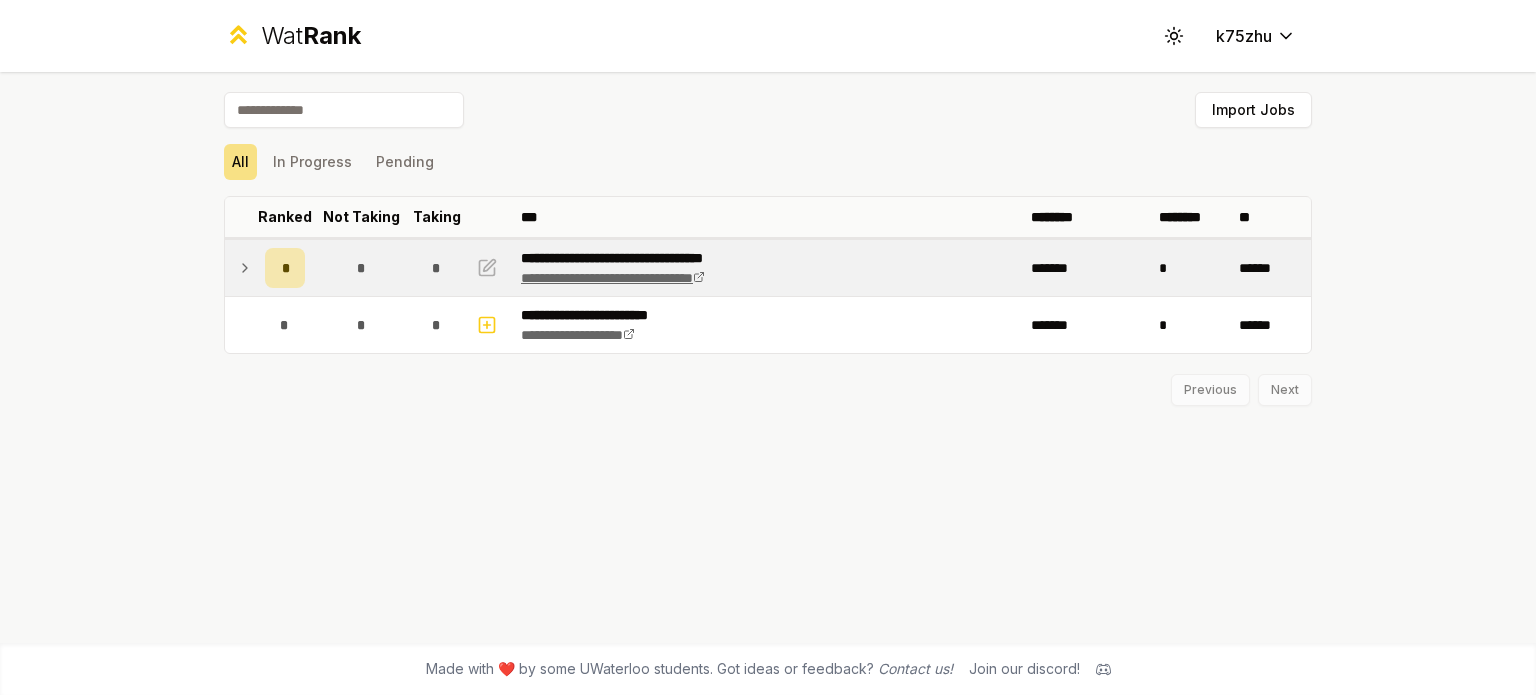 click on "**********" at bounding box center [613, 278] 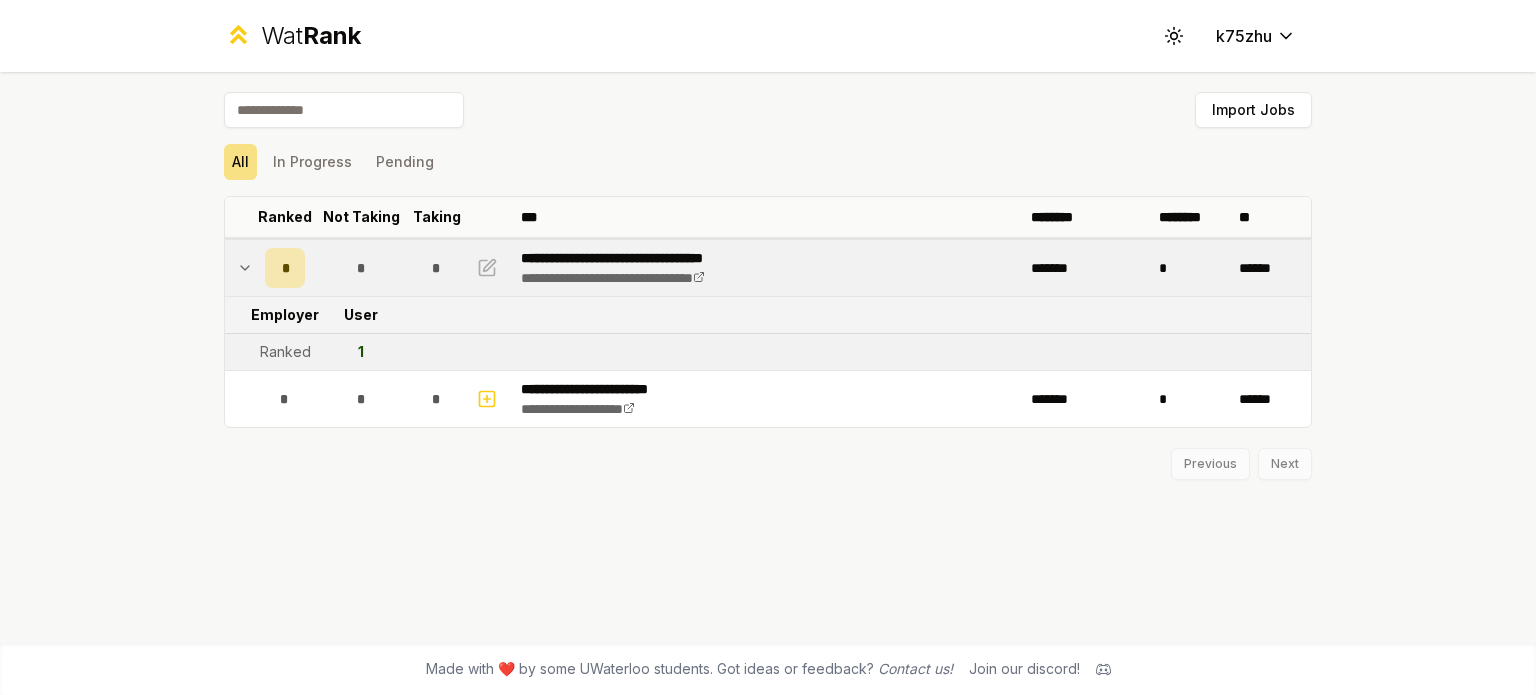 drag, startPoint x: 352, startPoint y: 351, endPoint x: 370, endPoint y: 354, distance: 18.248287 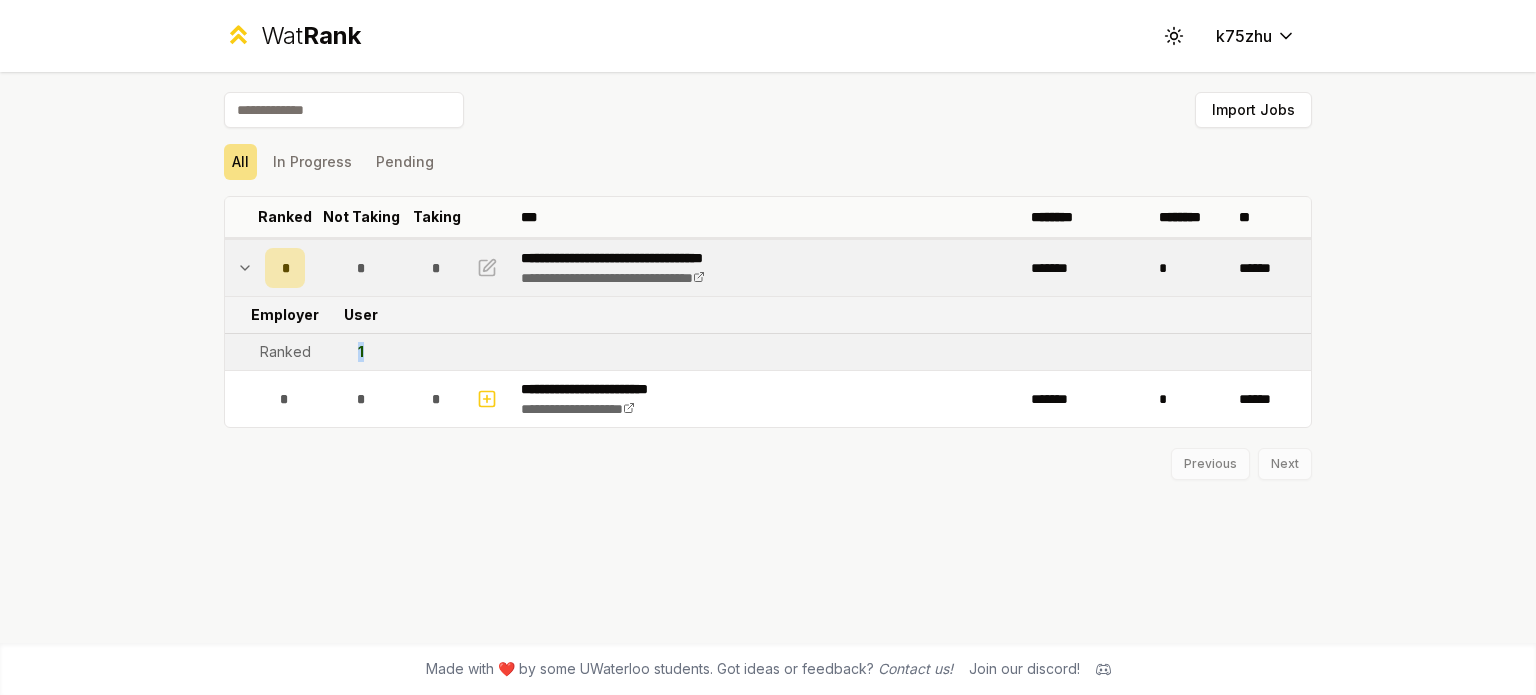 click on "1" at bounding box center (361, 352) 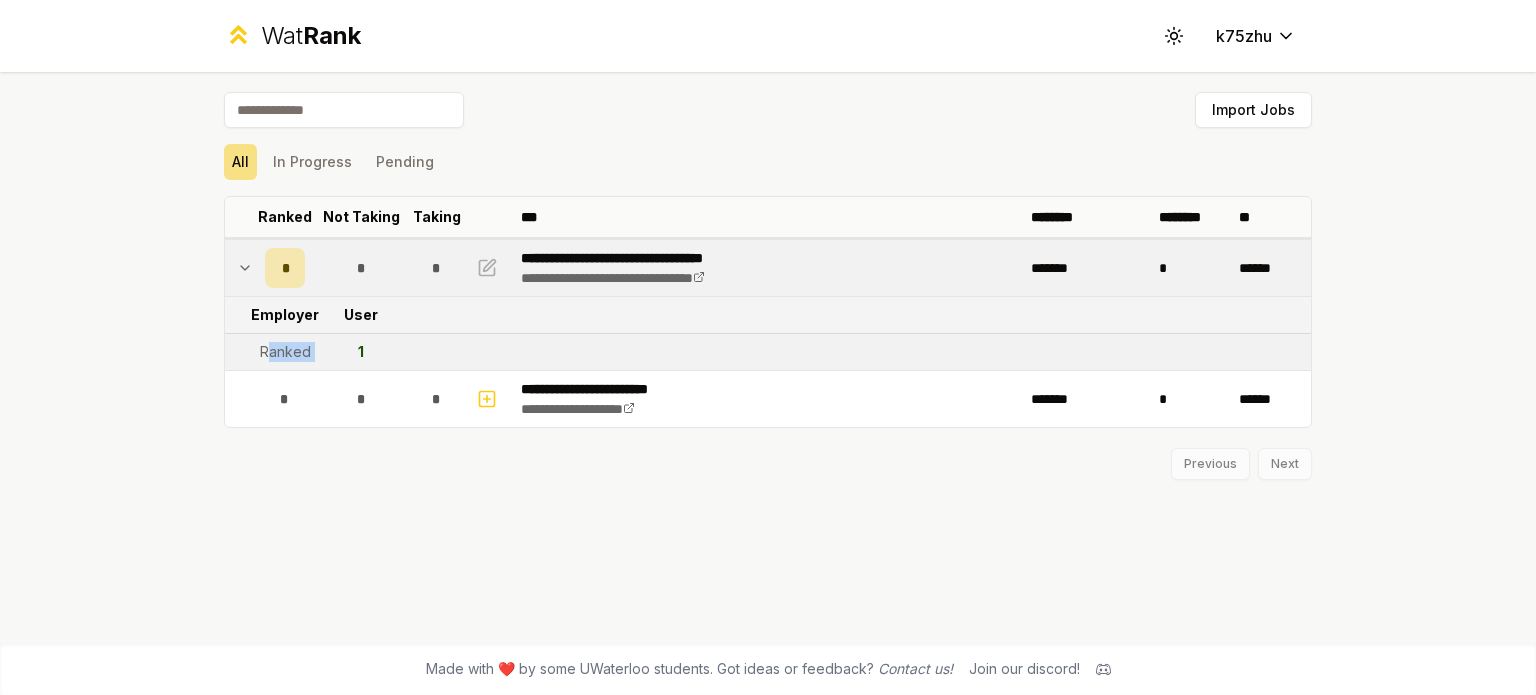 drag, startPoint x: 266, startPoint y: 347, endPoint x: 341, endPoint y: 358, distance: 75.802376 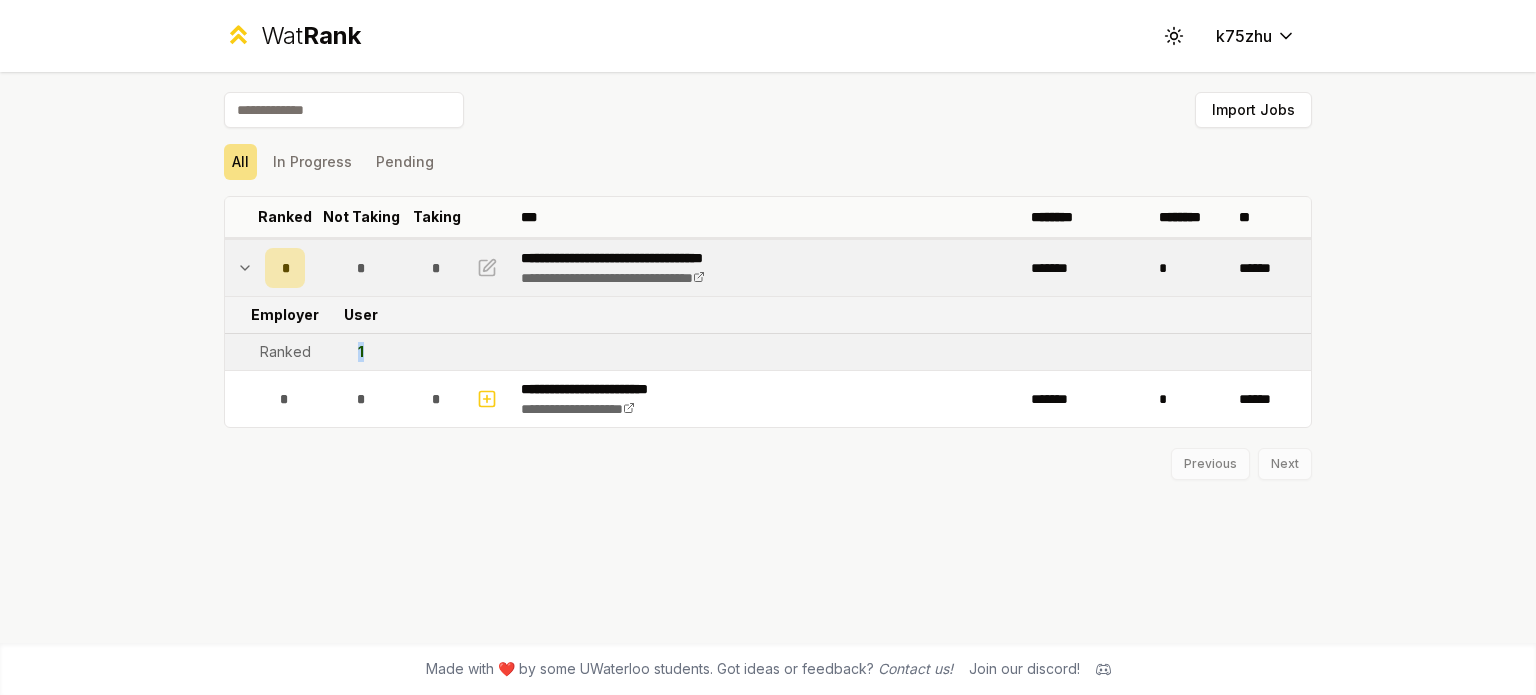 drag, startPoint x: 388, startPoint y: 355, endPoint x: 411, endPoint y: 355, distance: 23 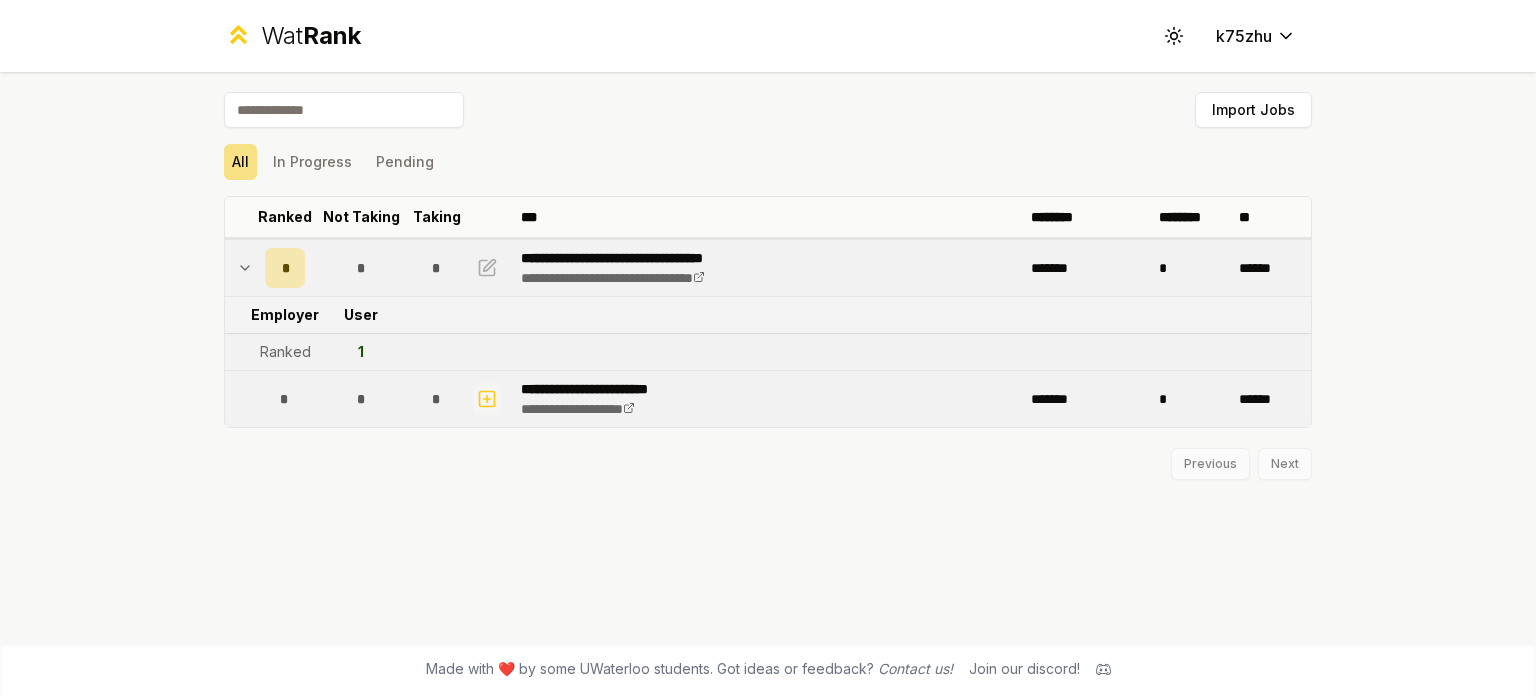 click 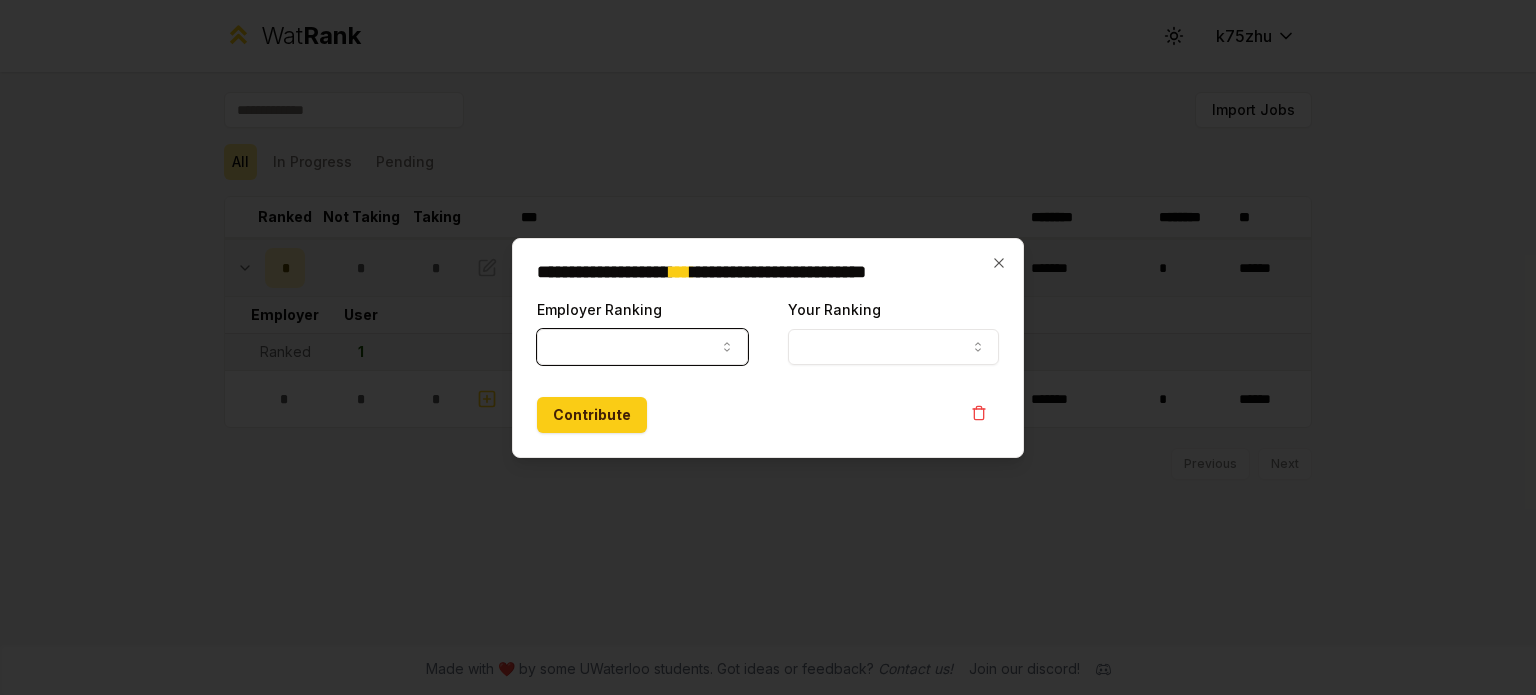 click on "Employer Ranking" at bounding box center [642, 347] 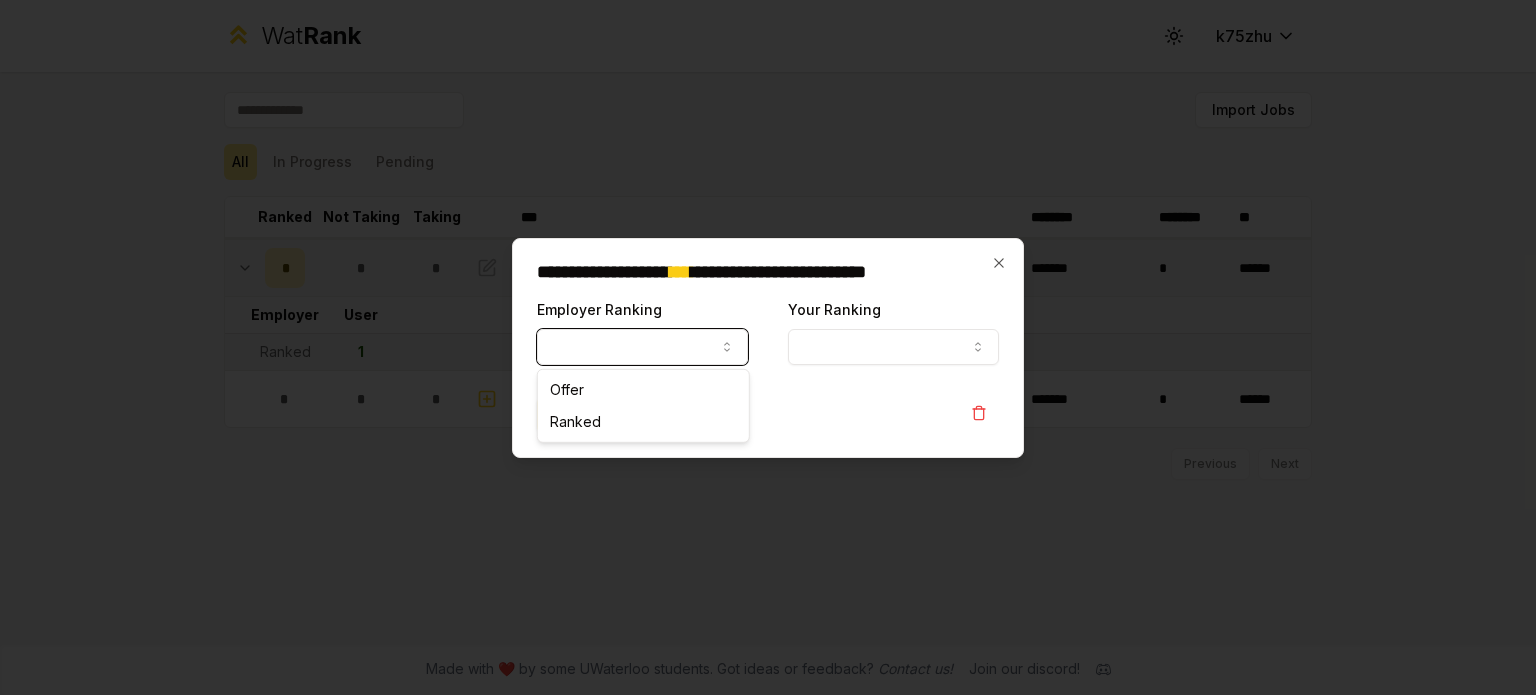 select on "******" 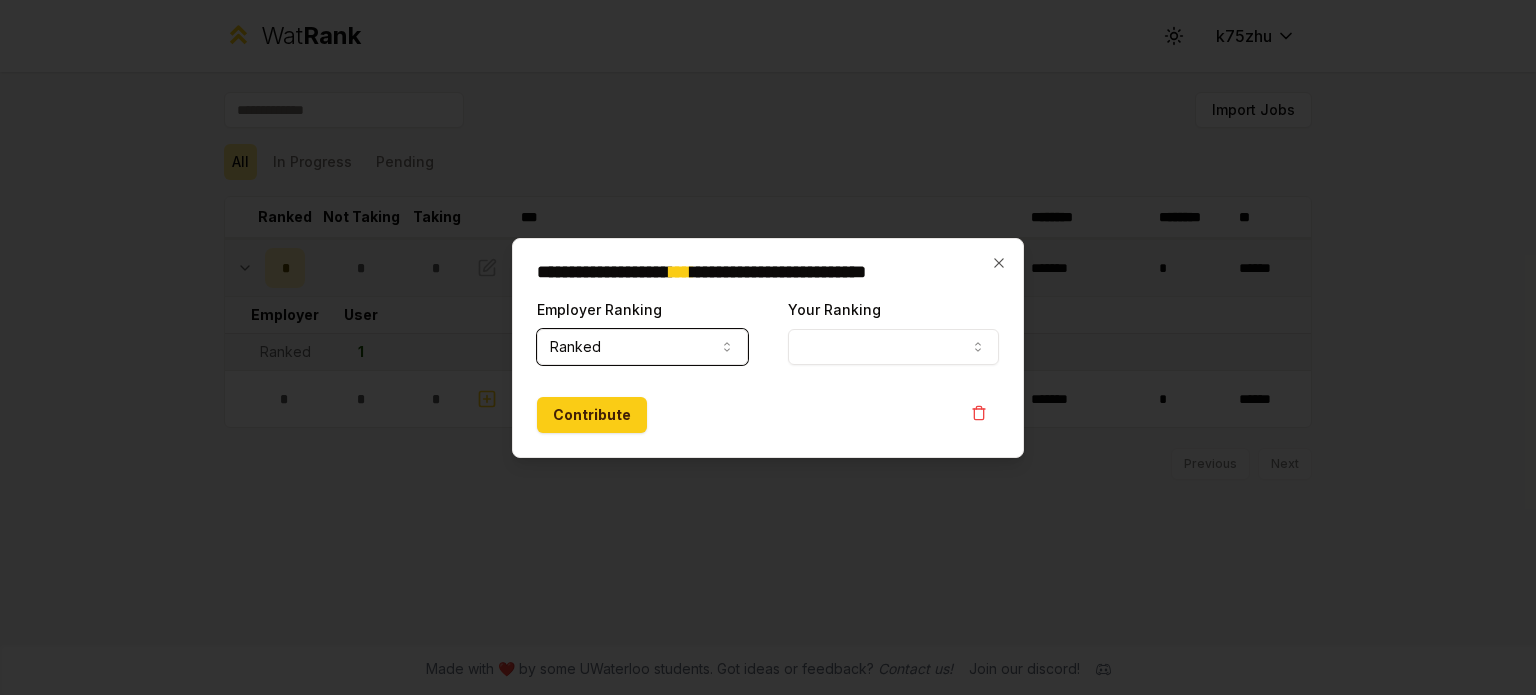 click on "Your Ranking" at bounding box center [893, 347] 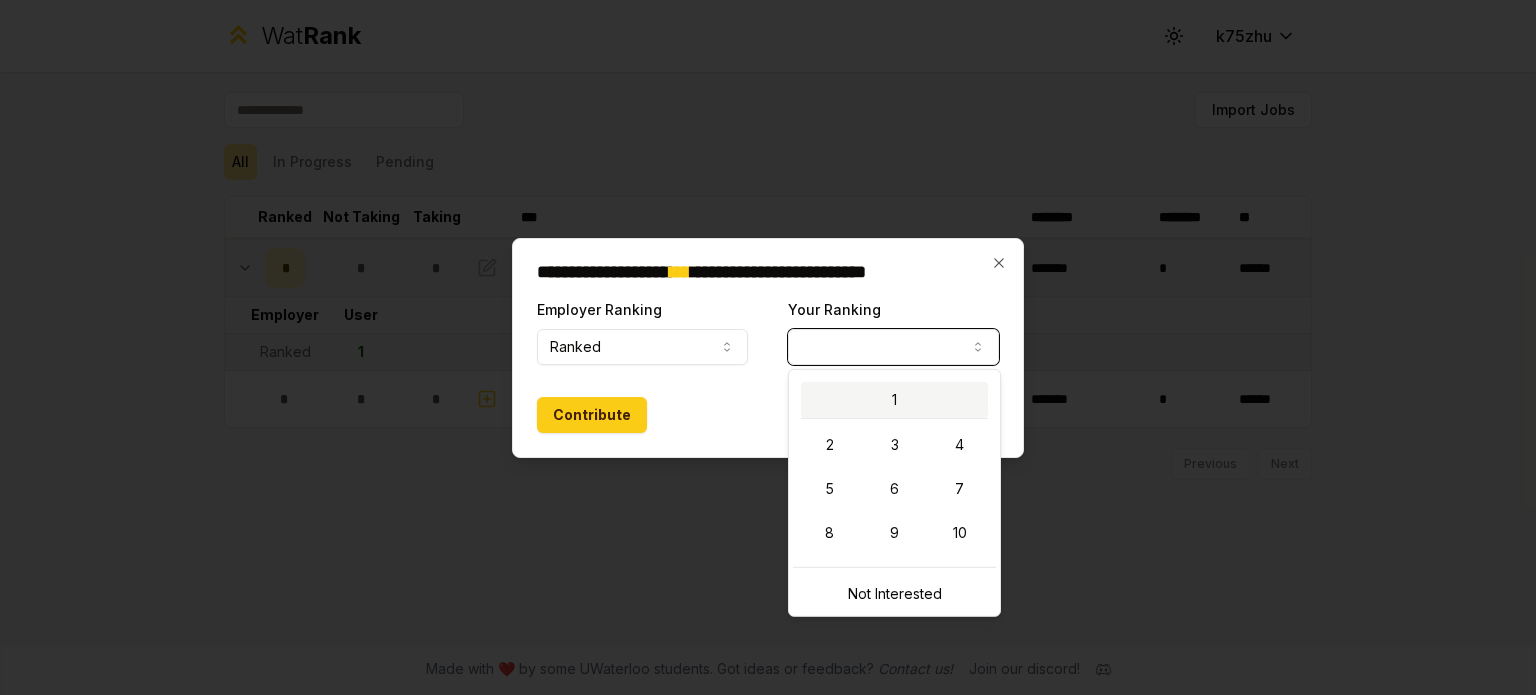 select on "*" 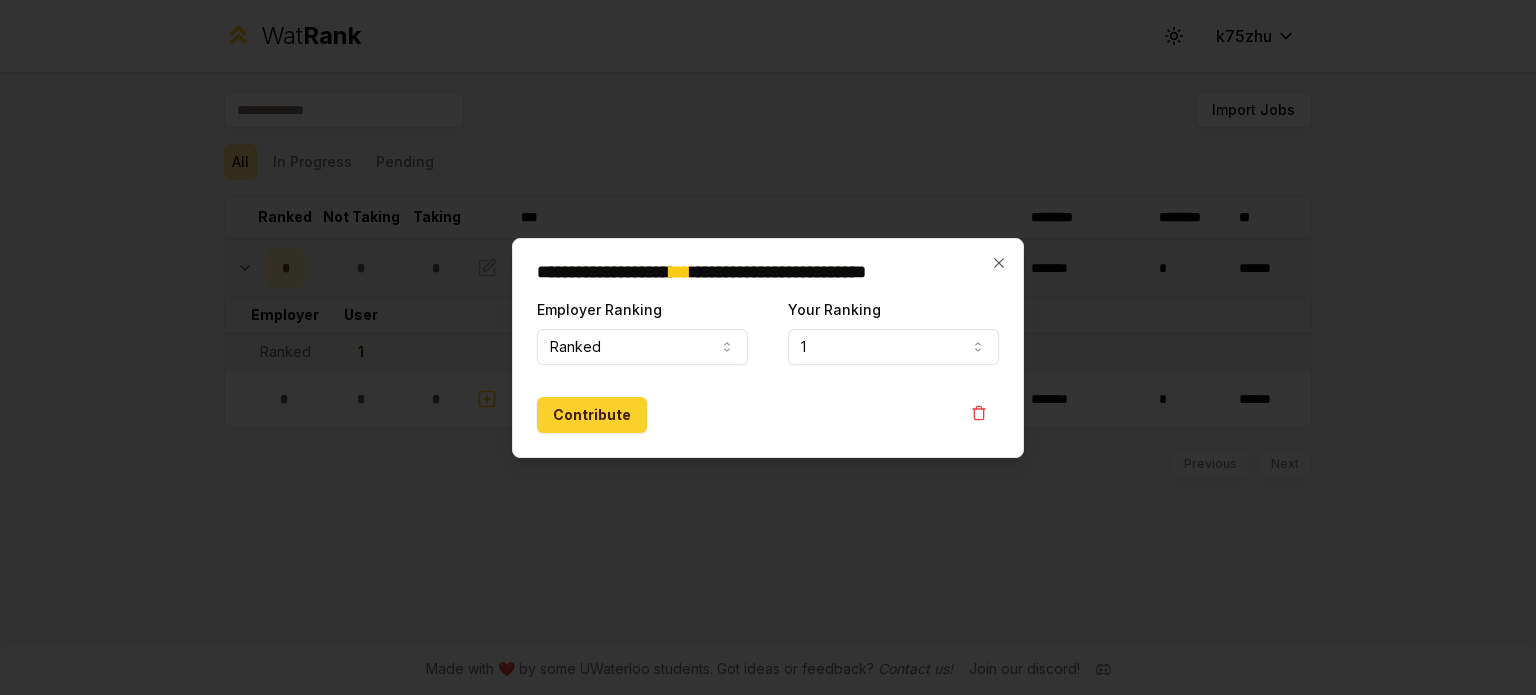 click on "Contribute" at bounding box center [592, 415] 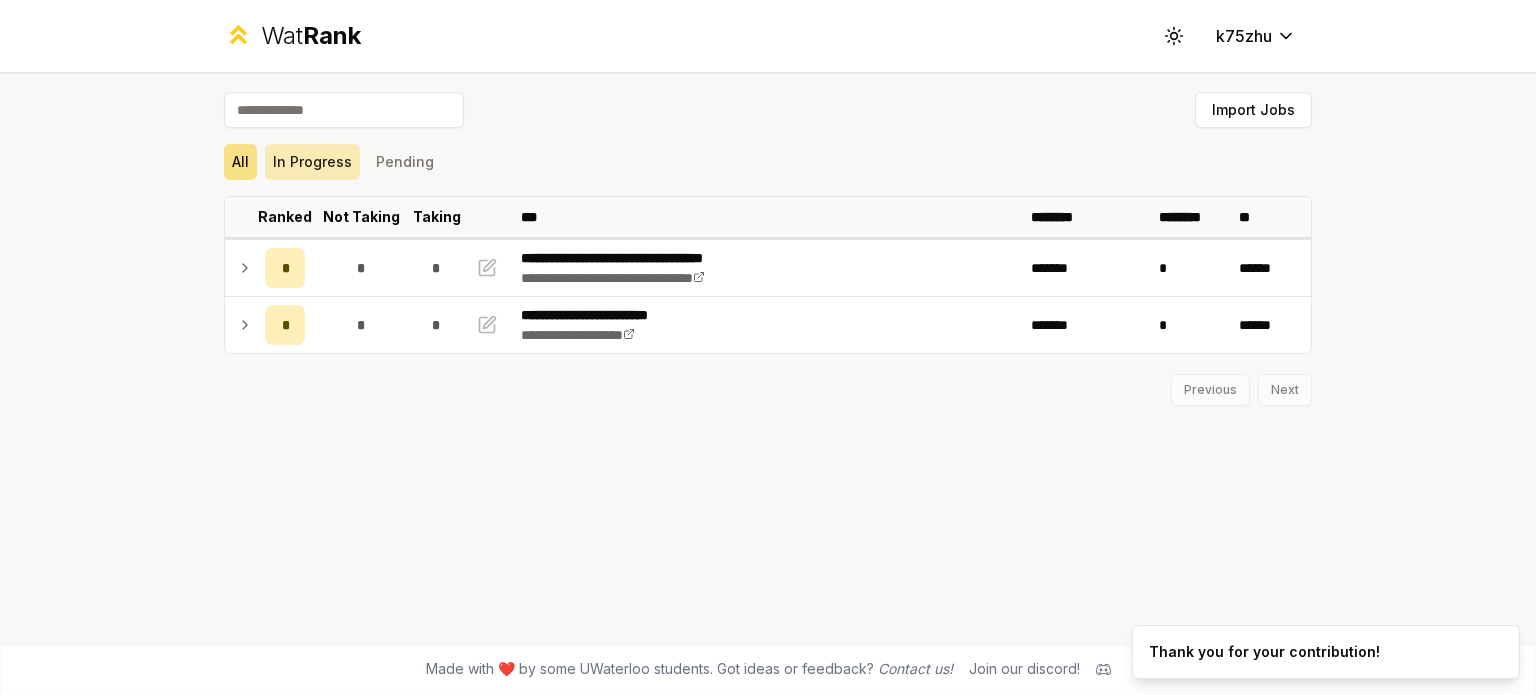 click on "In Progress" at bounding box center [312, 162] 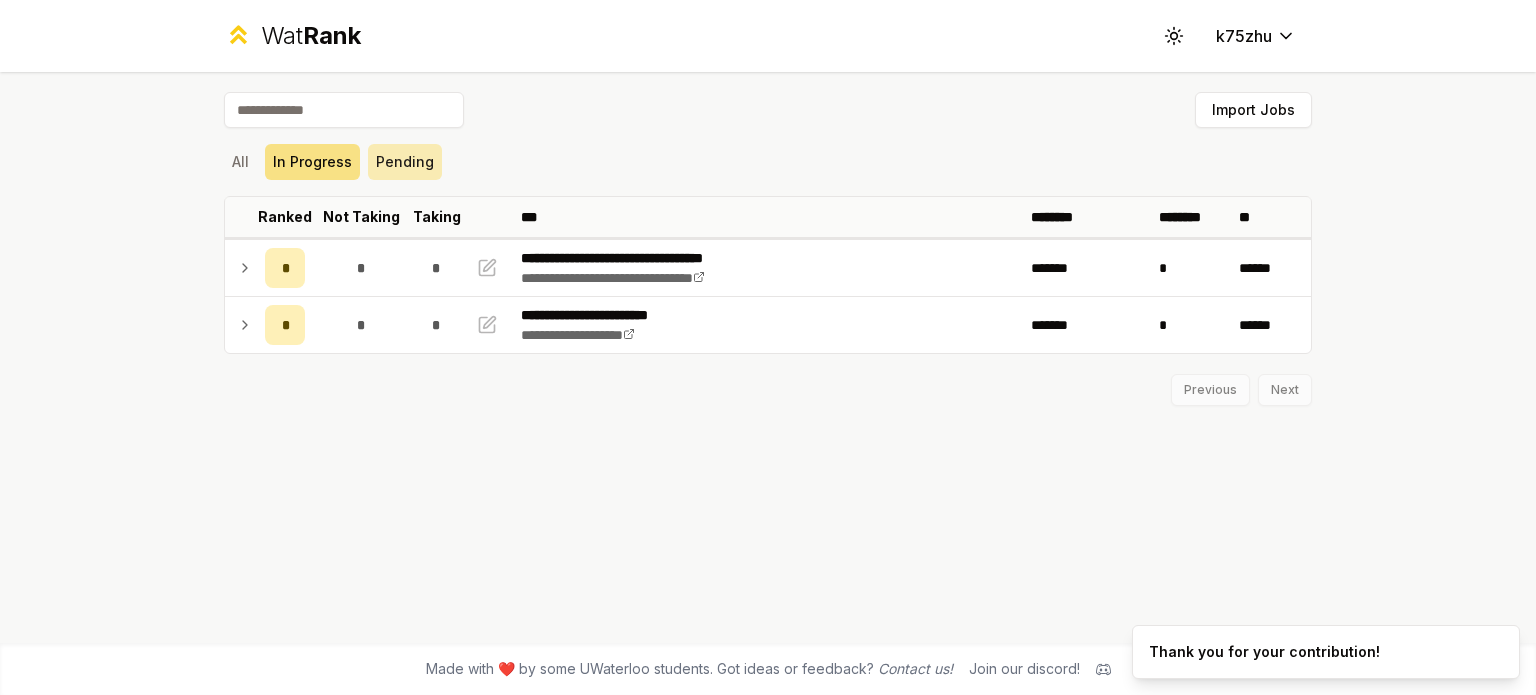 click on "Pending" at bounding box center [405, 162] 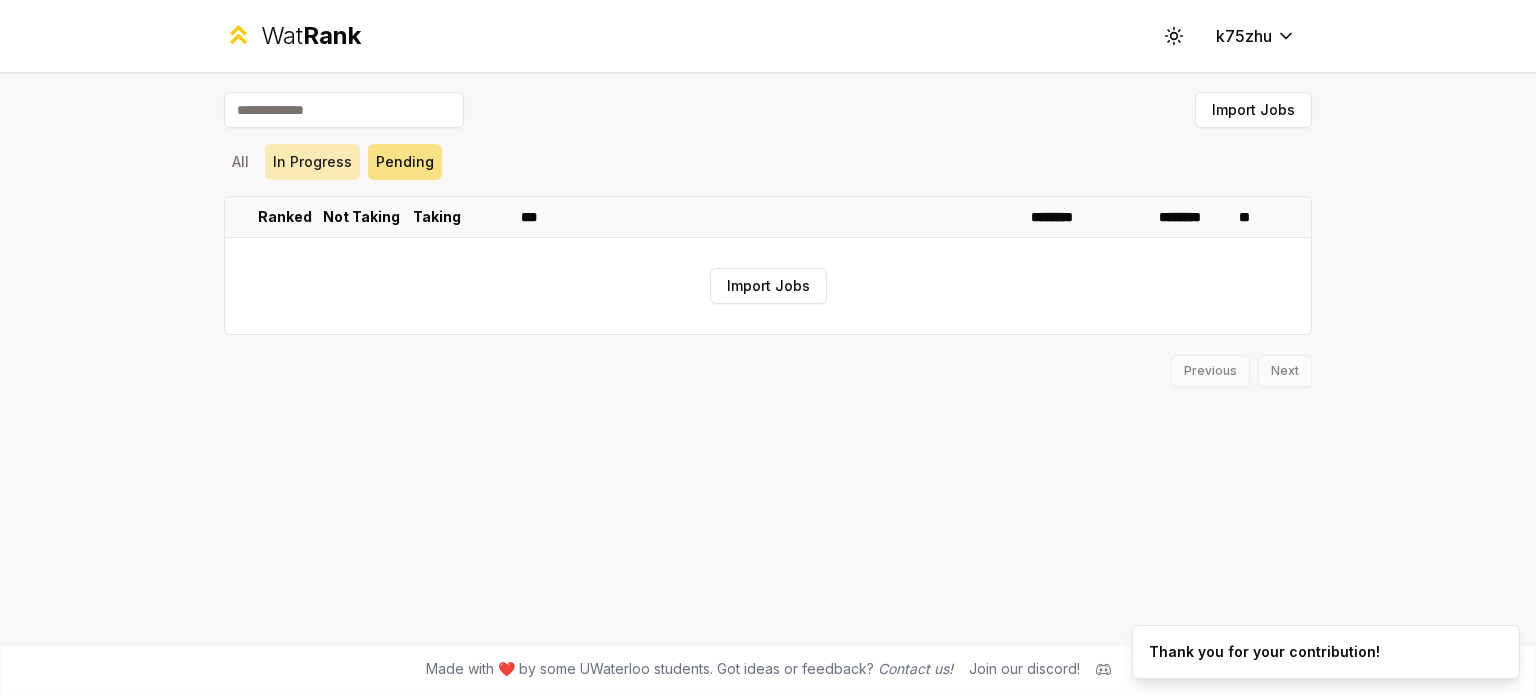 click on "In Progress" at bounding box center [312, 162] 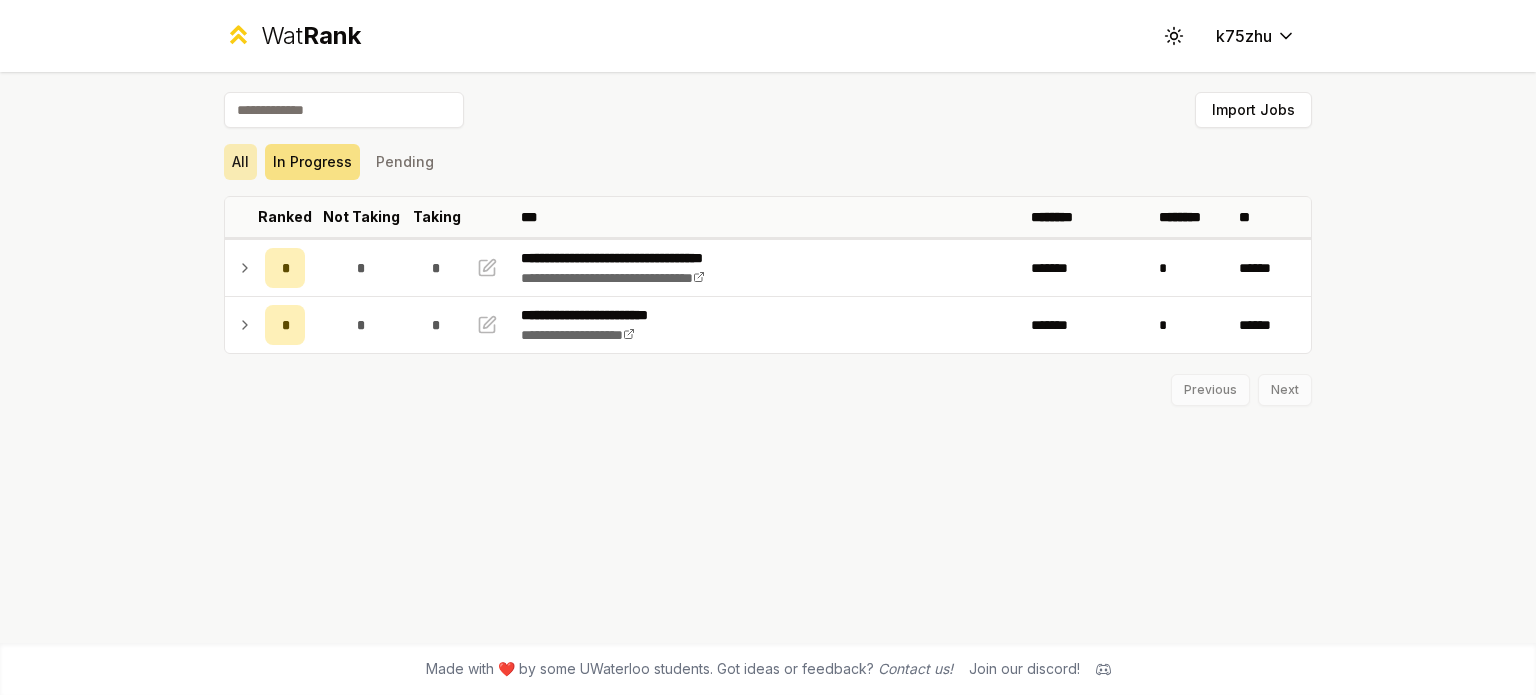 click on "All" at bounding box center (240, 162) 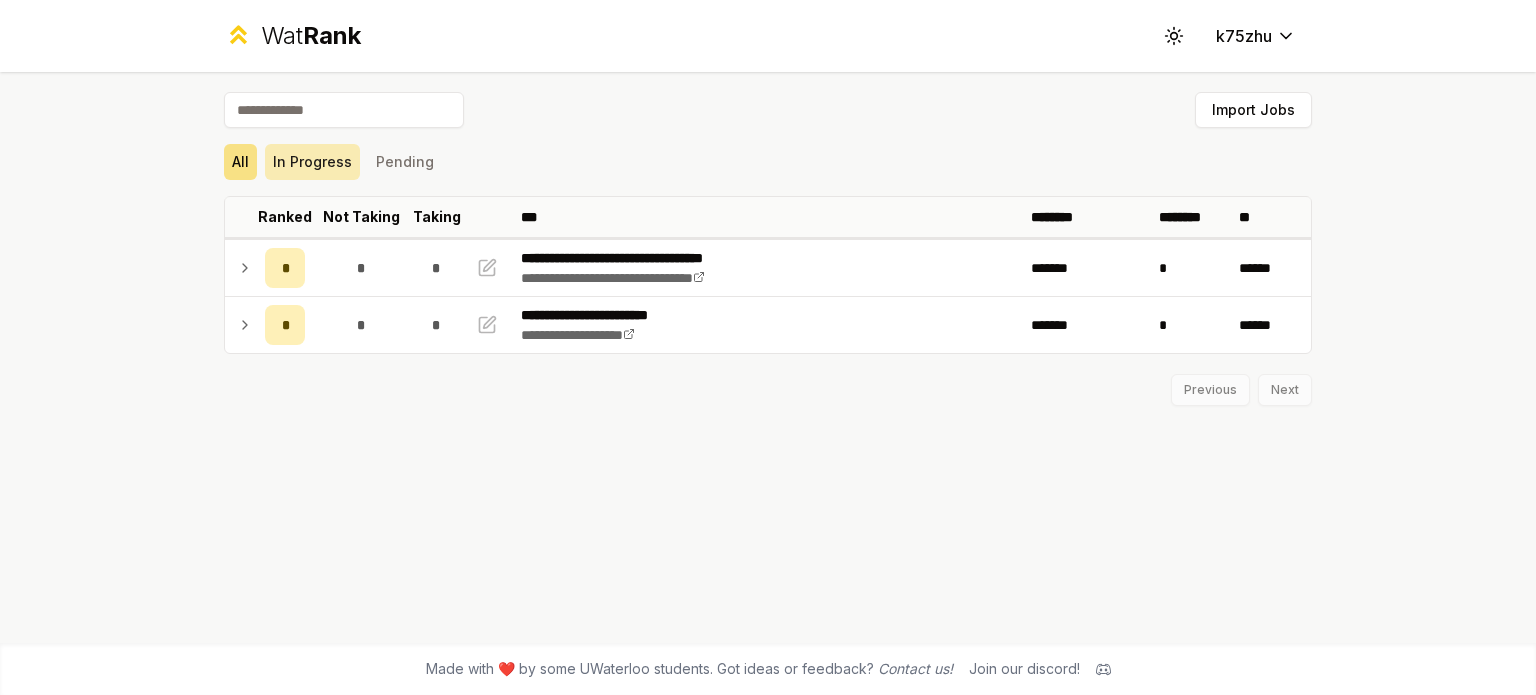 click on "In Progress" at bounding box center [312, 162] 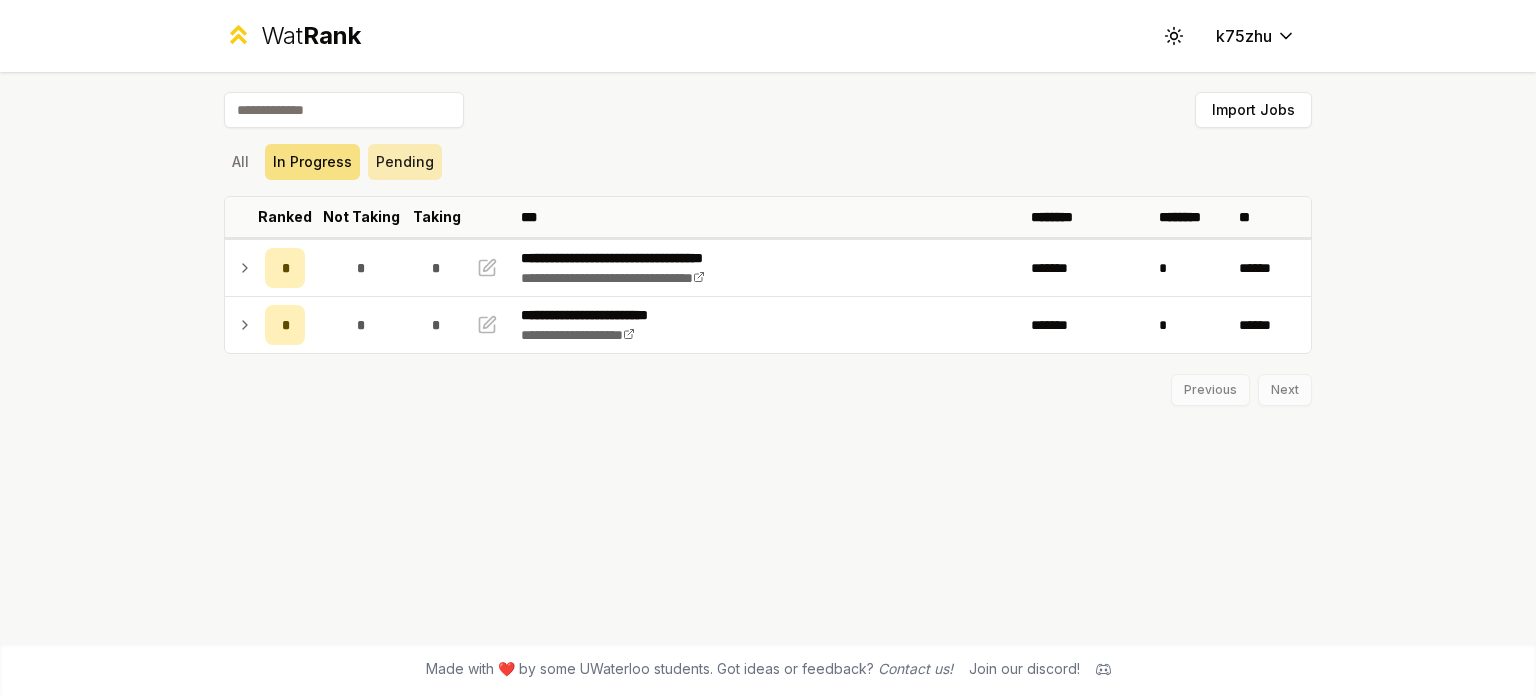 click on "Pending" at bounding box center [405, 162] 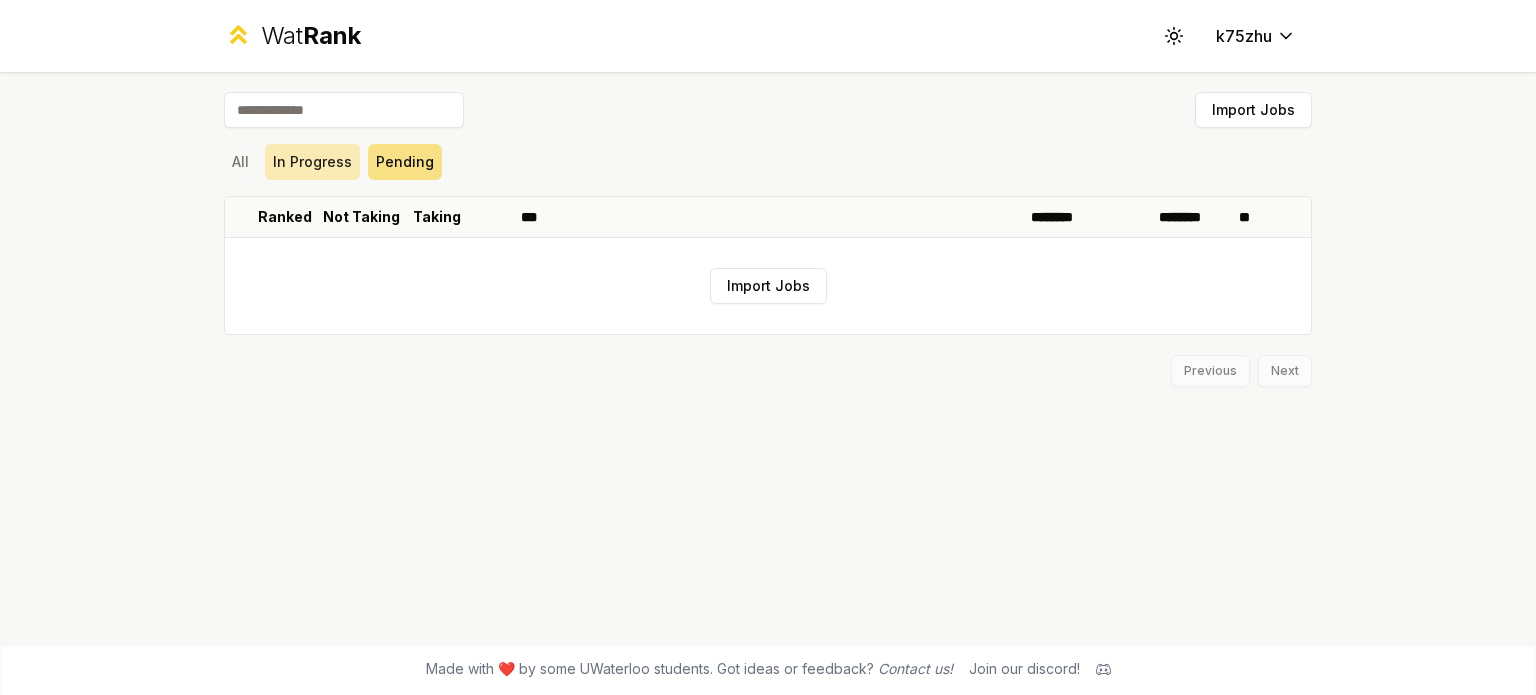 click on "In Progress" at bounding box center [312, 162] 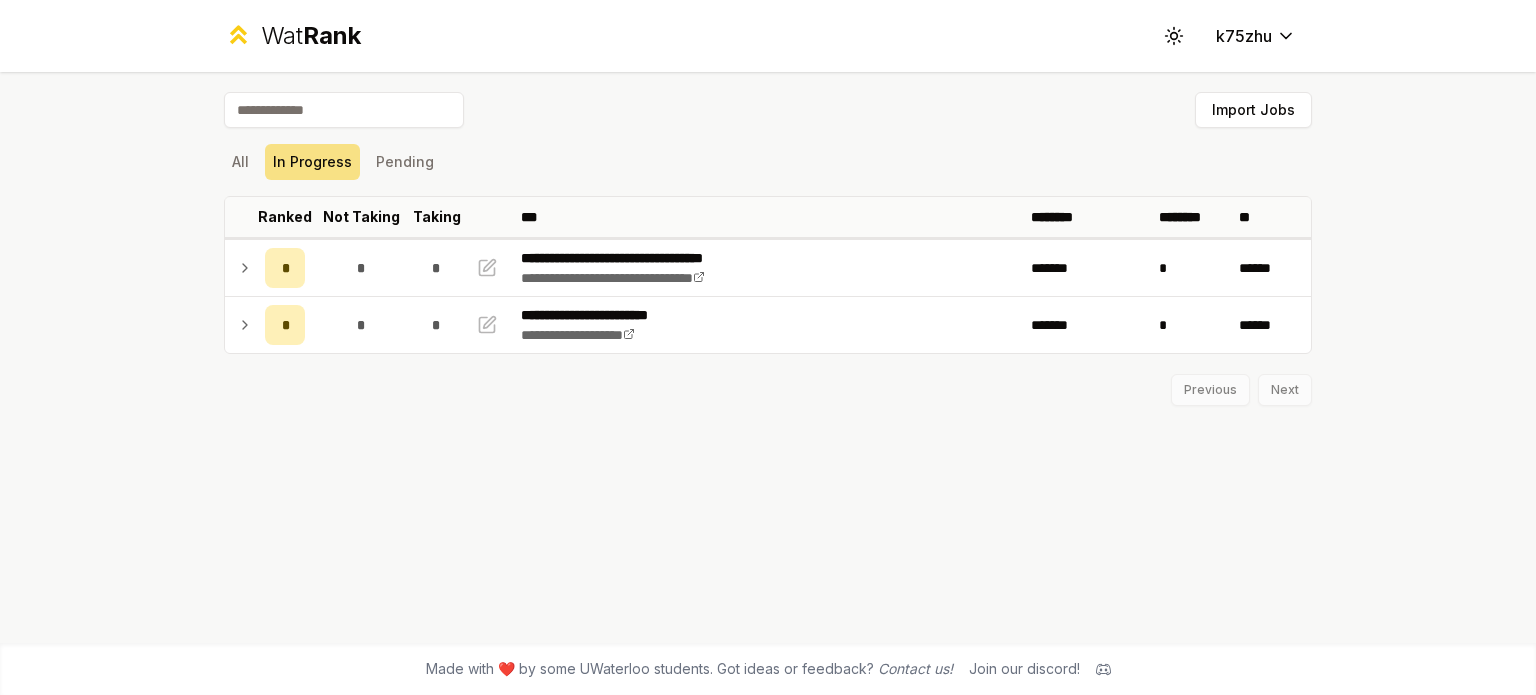 click on "**********" at bounding box center (768, 357) 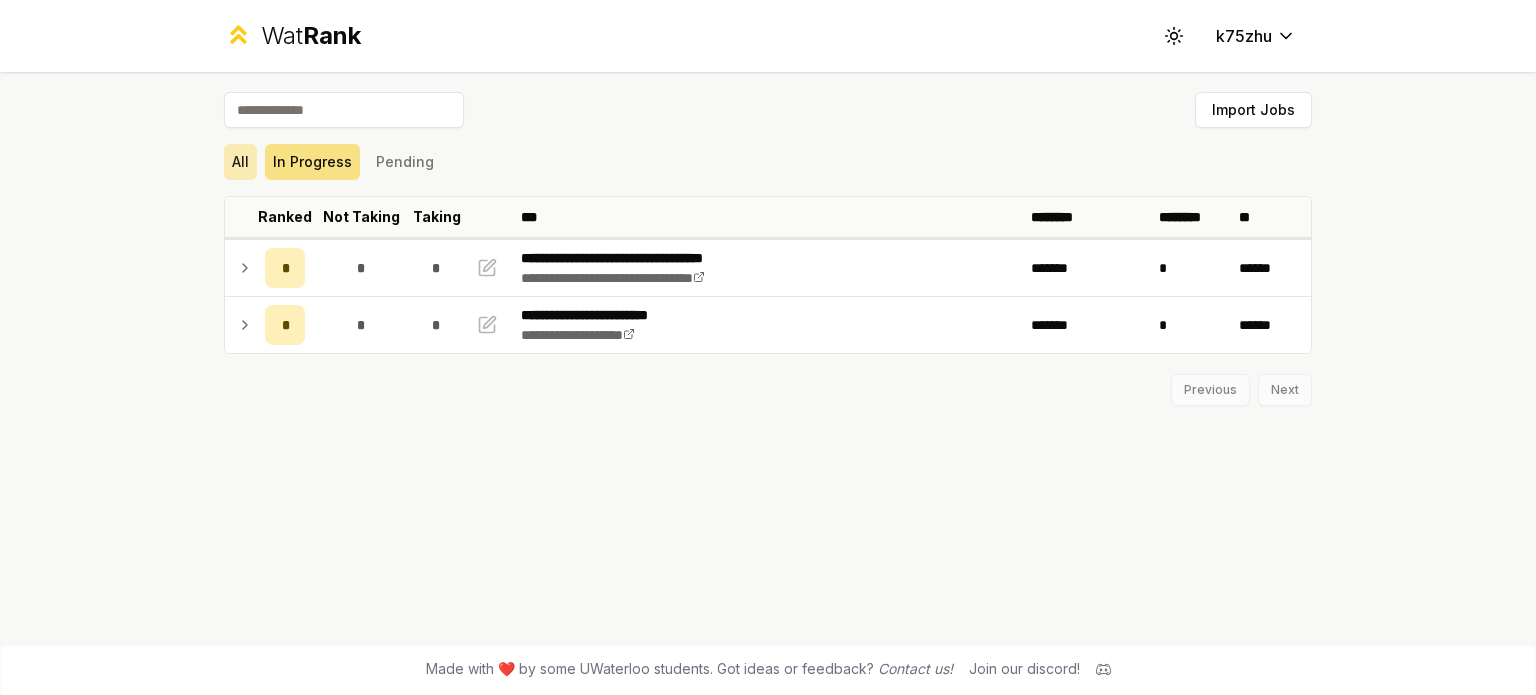 click on "All" at bounding box center [240, 162] 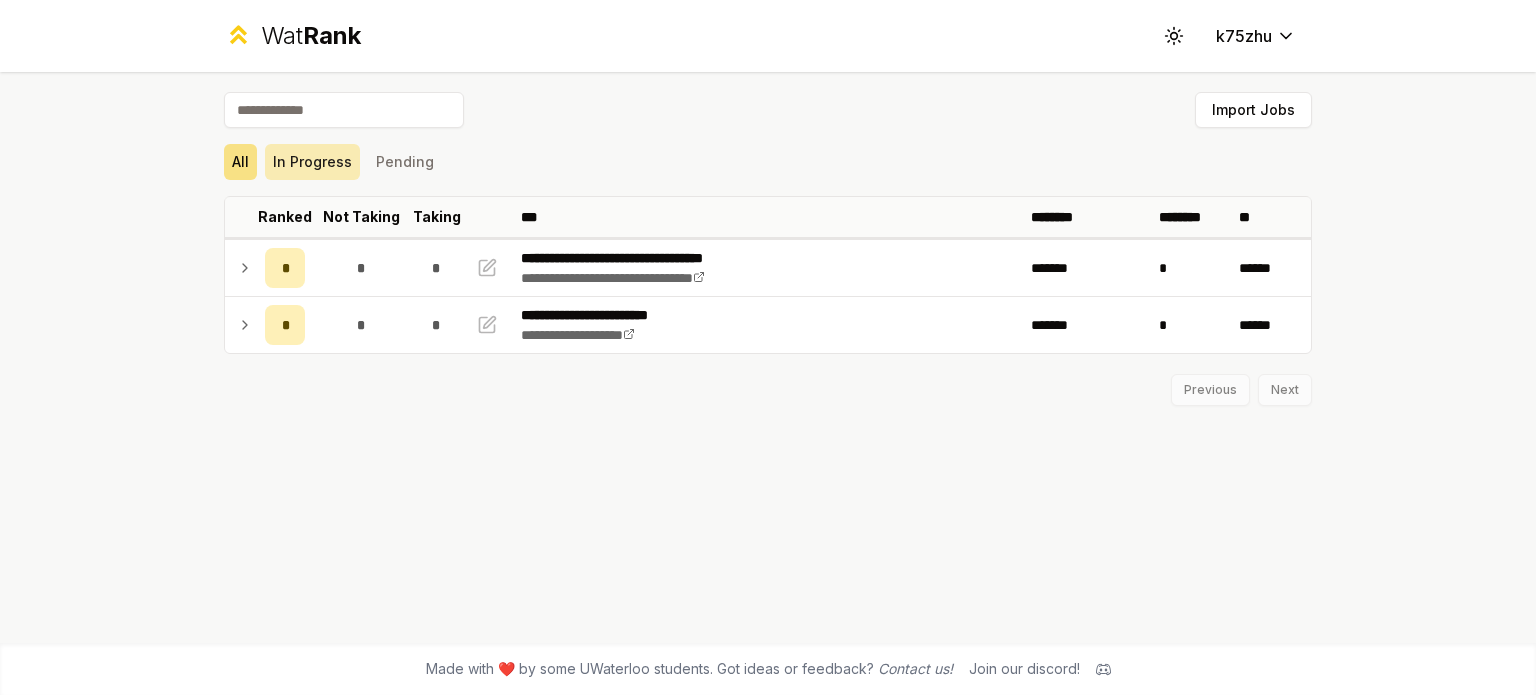 click on "In Progress" at bounding box center [312, 162] 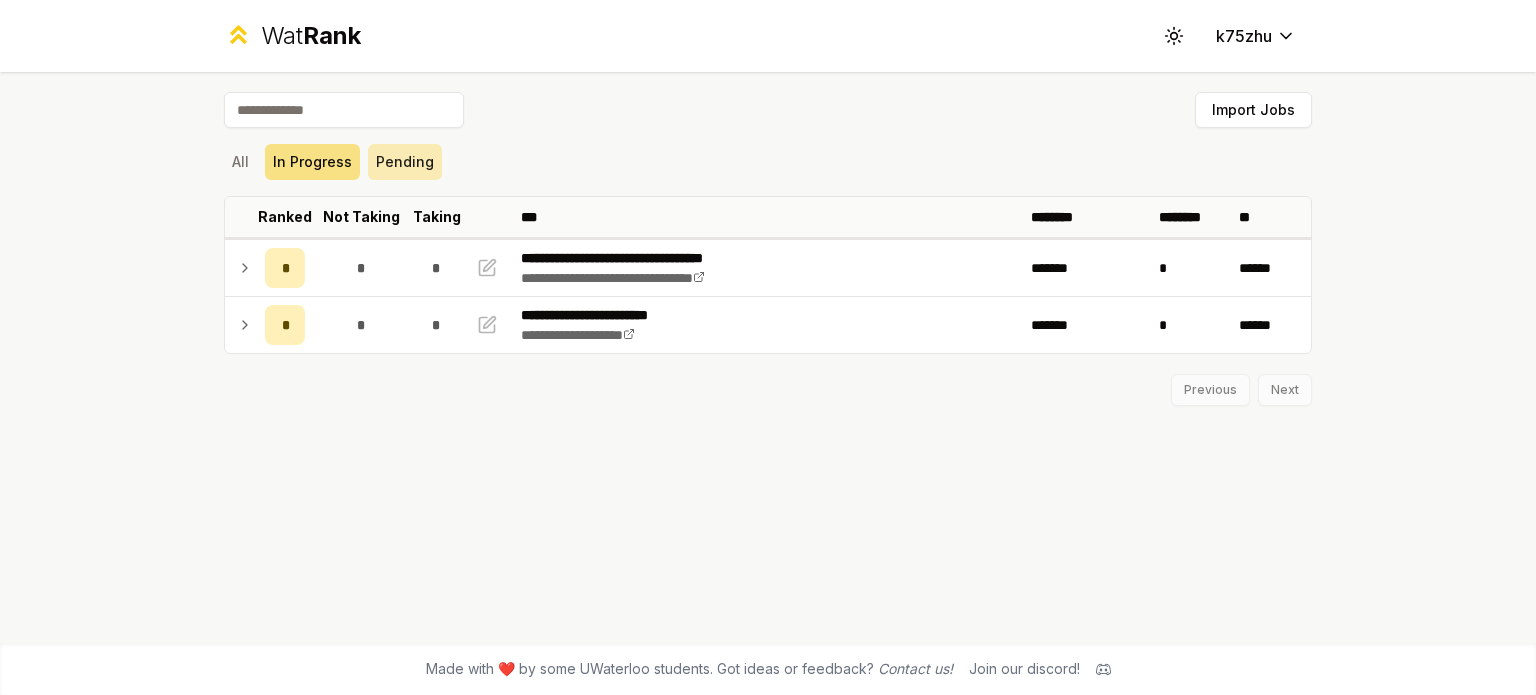 click on "Pending" at bounding box center [405, 162] 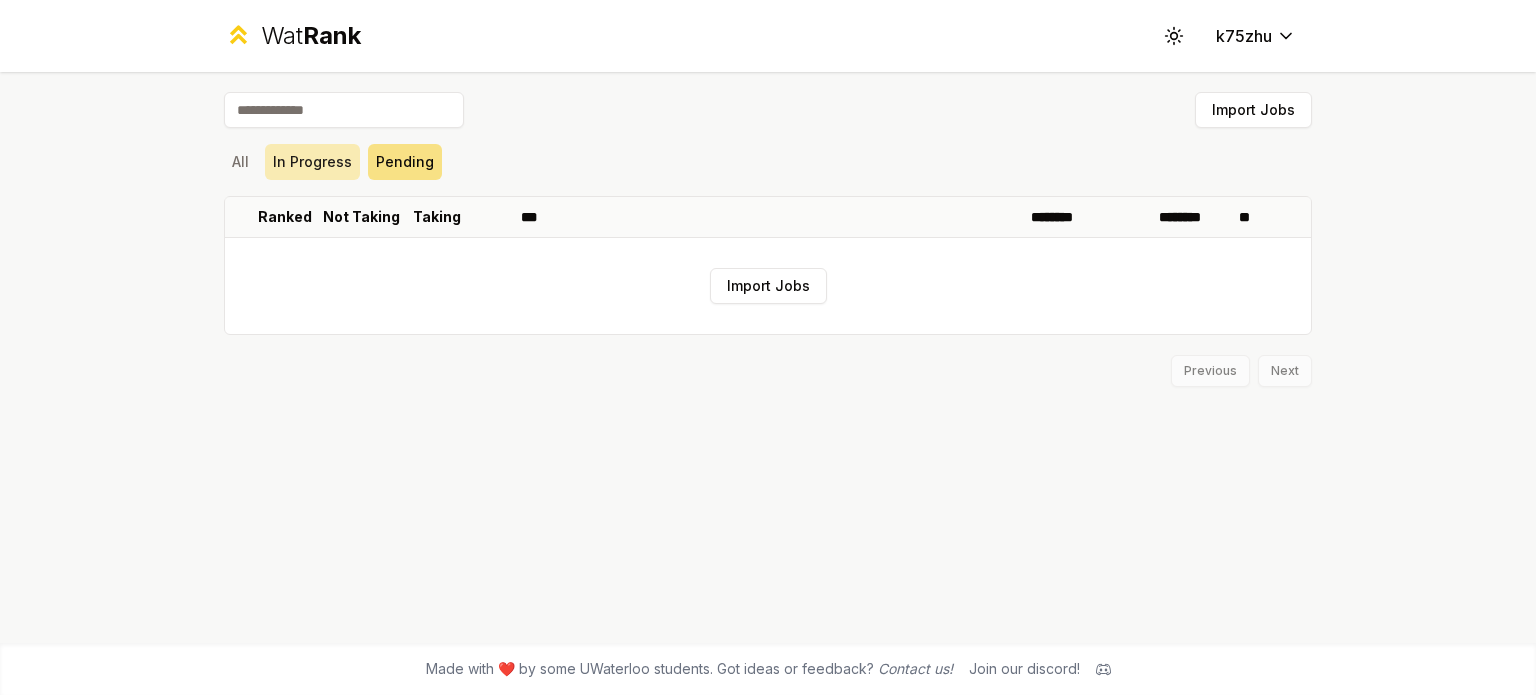 click on "In Progress" at bounding box center (312, 162) 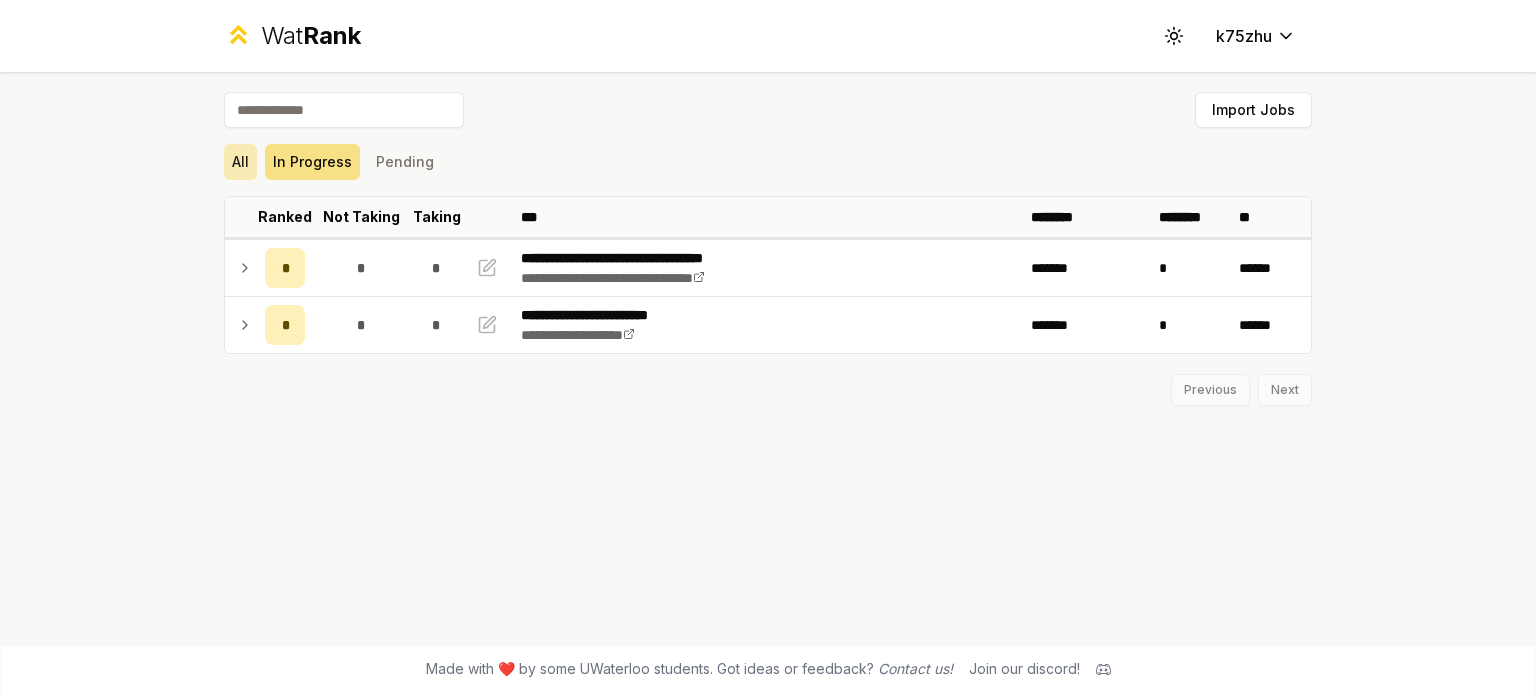 click on "All" at bounding box center [240, 162] 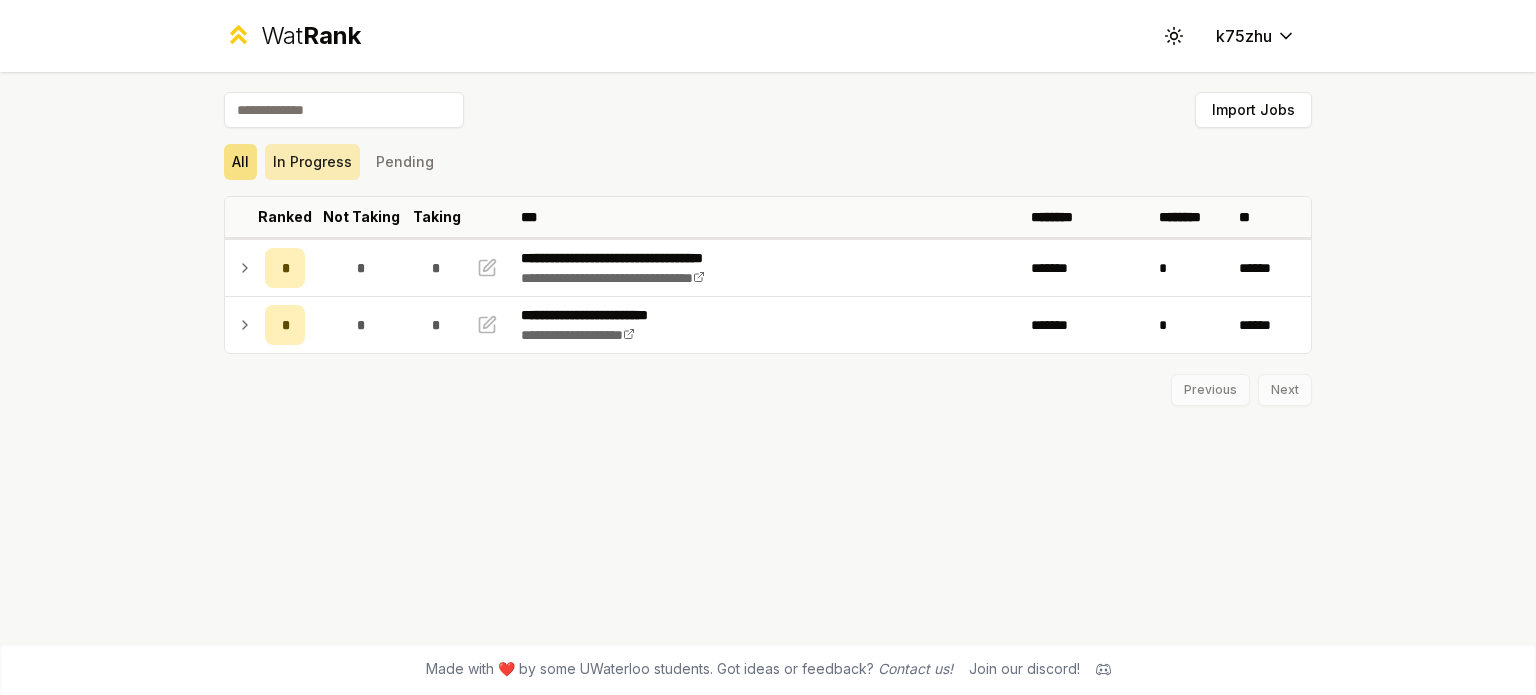 click on "In Progress" at bounding box center (312, 162) 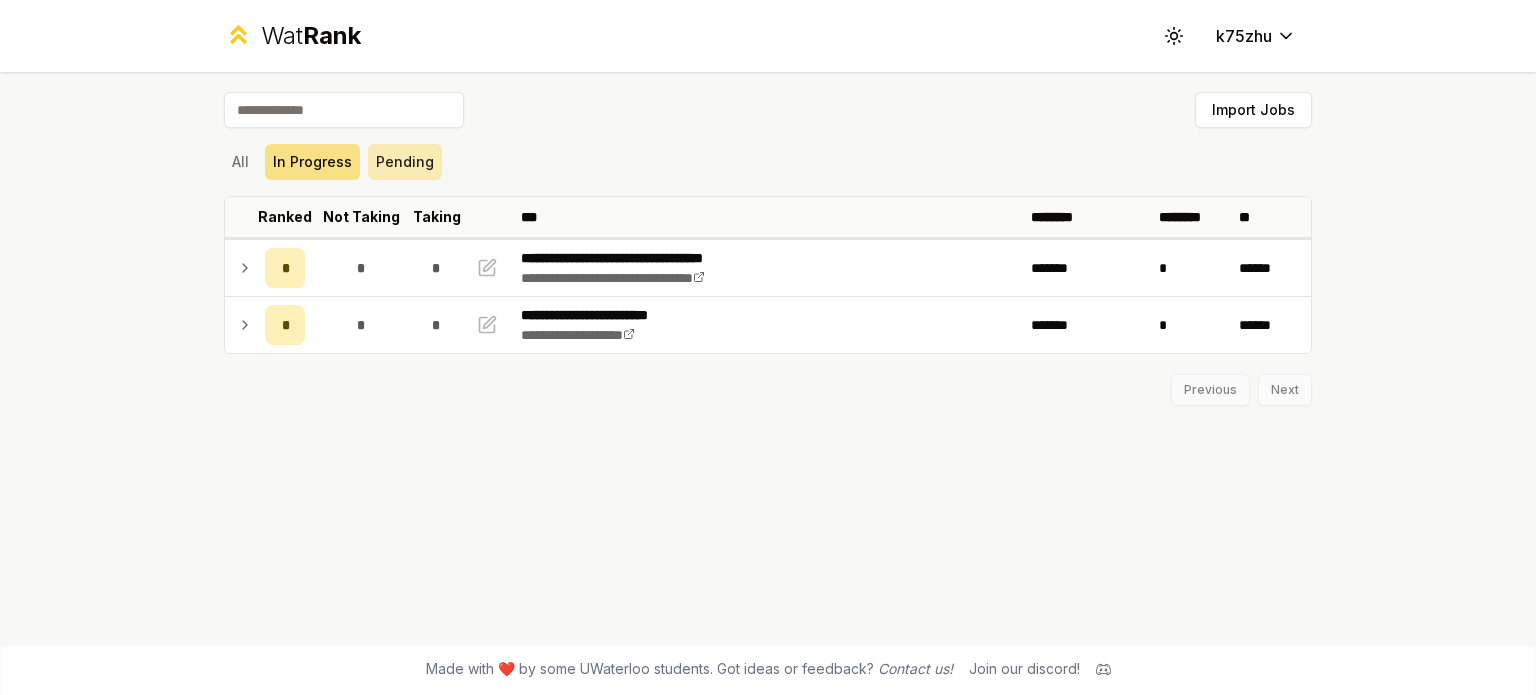 click on "Pending" at bounding box center [405, 162] 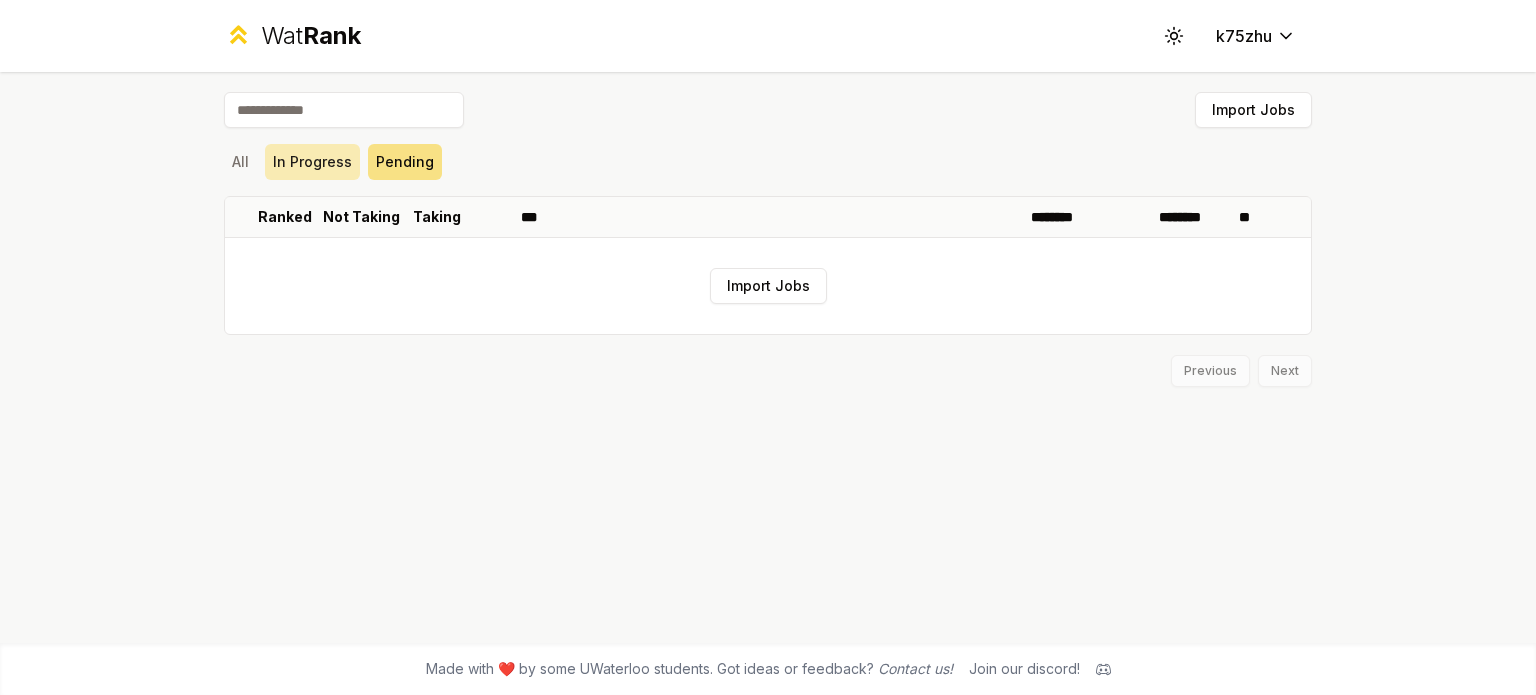click on "In Progress" at bounding box center [312, 162] 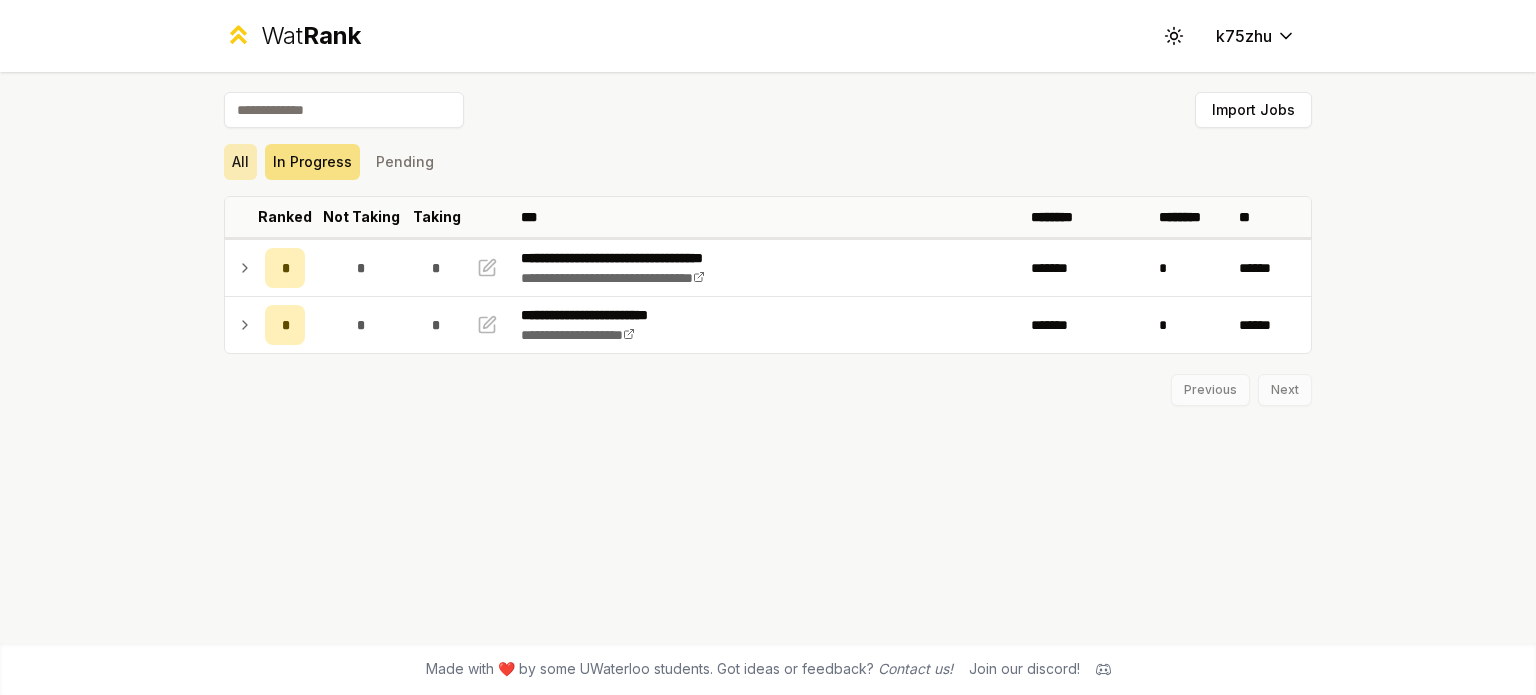 click on "All" at bounding box center [240, 162] 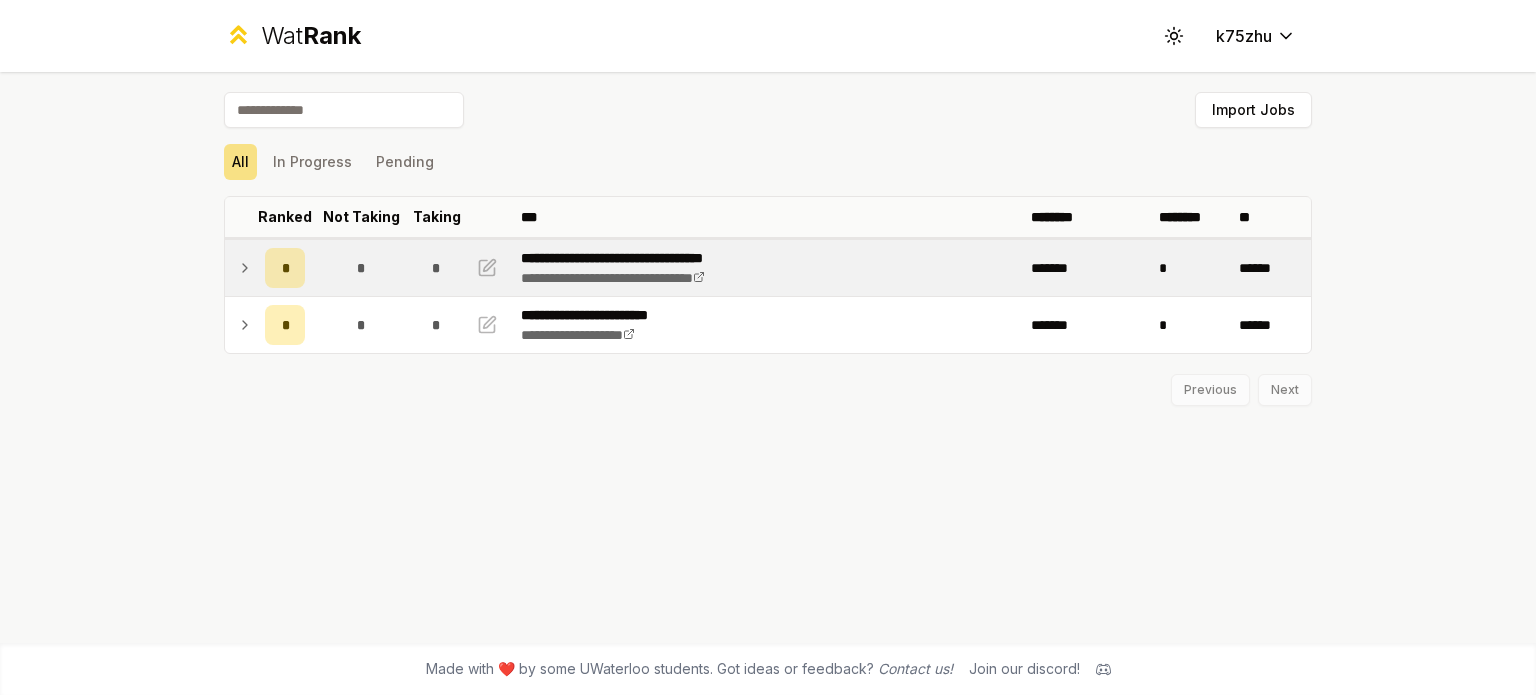 click on "*" at bounding box center (285, 268) 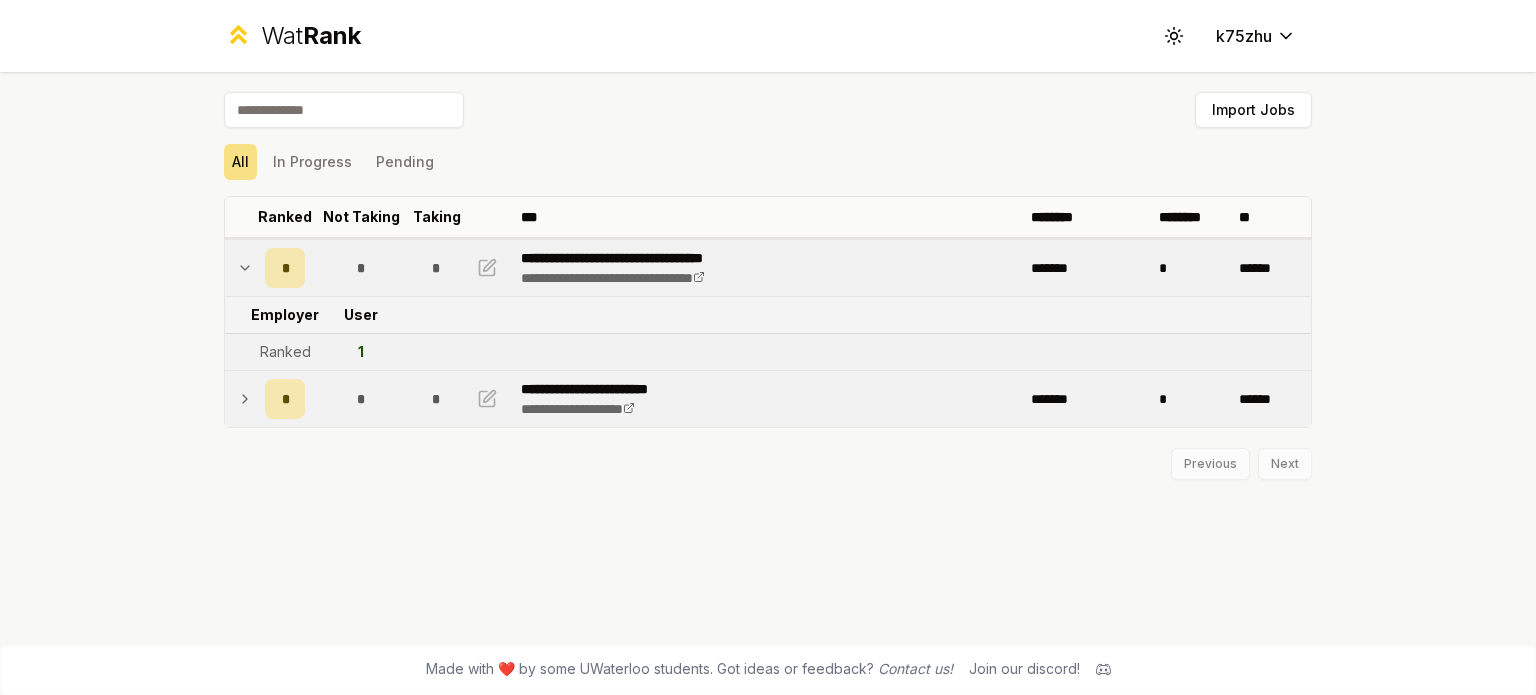 click on "*" at bounding box center (361, 399) 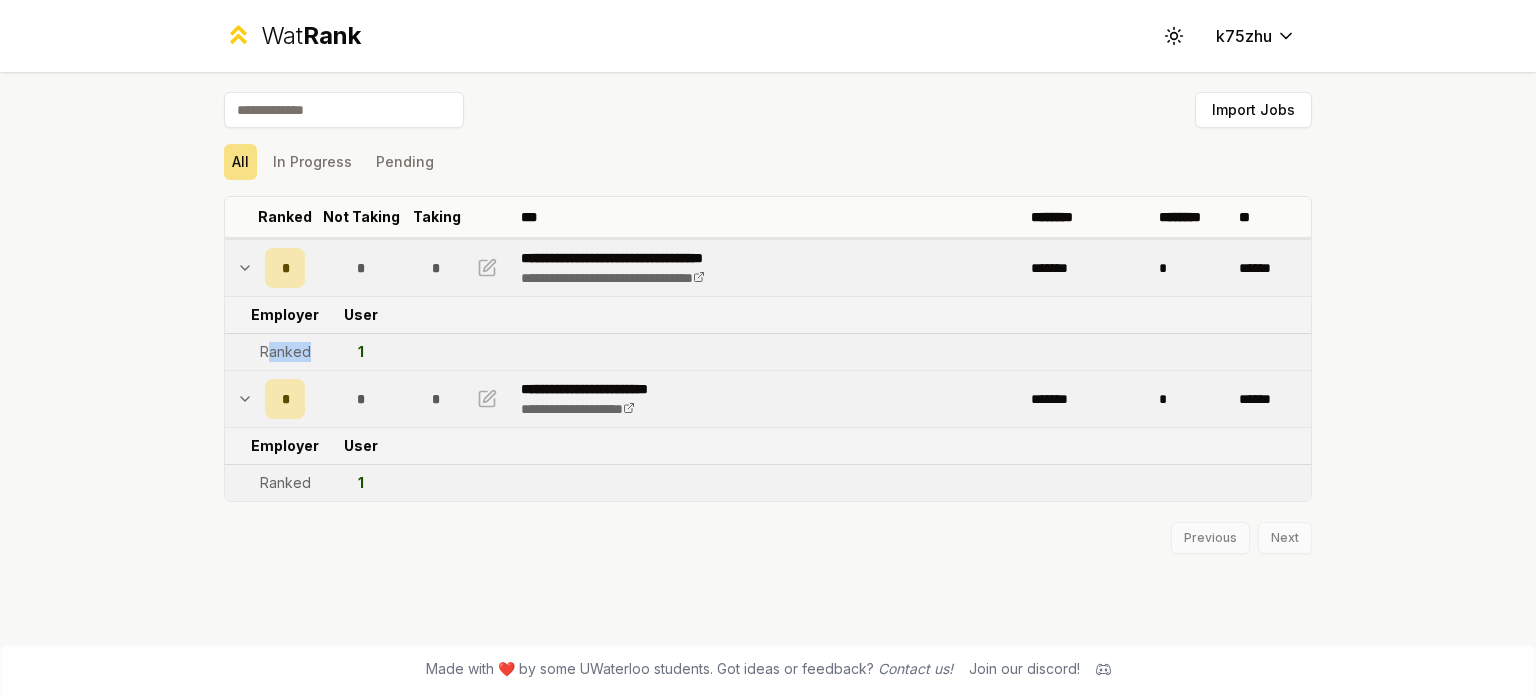 drag, startPoint x: 272, startPoint y: 352, endPoint x: 308, endPoint y: 354, distance: 36.05551 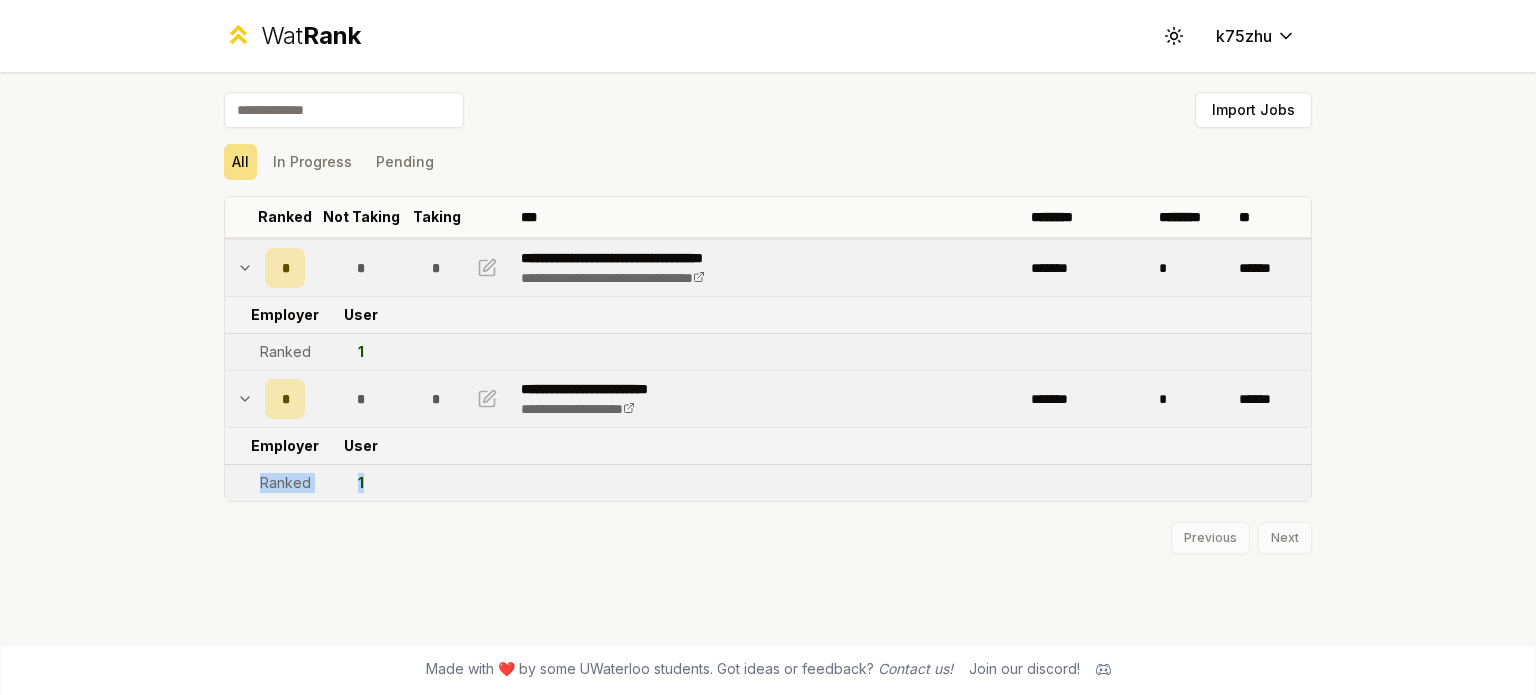 drag, startPoint x: 260, startPoint y: 496, endPoint x: 412, endPoint y: 484, distance: 152.47295 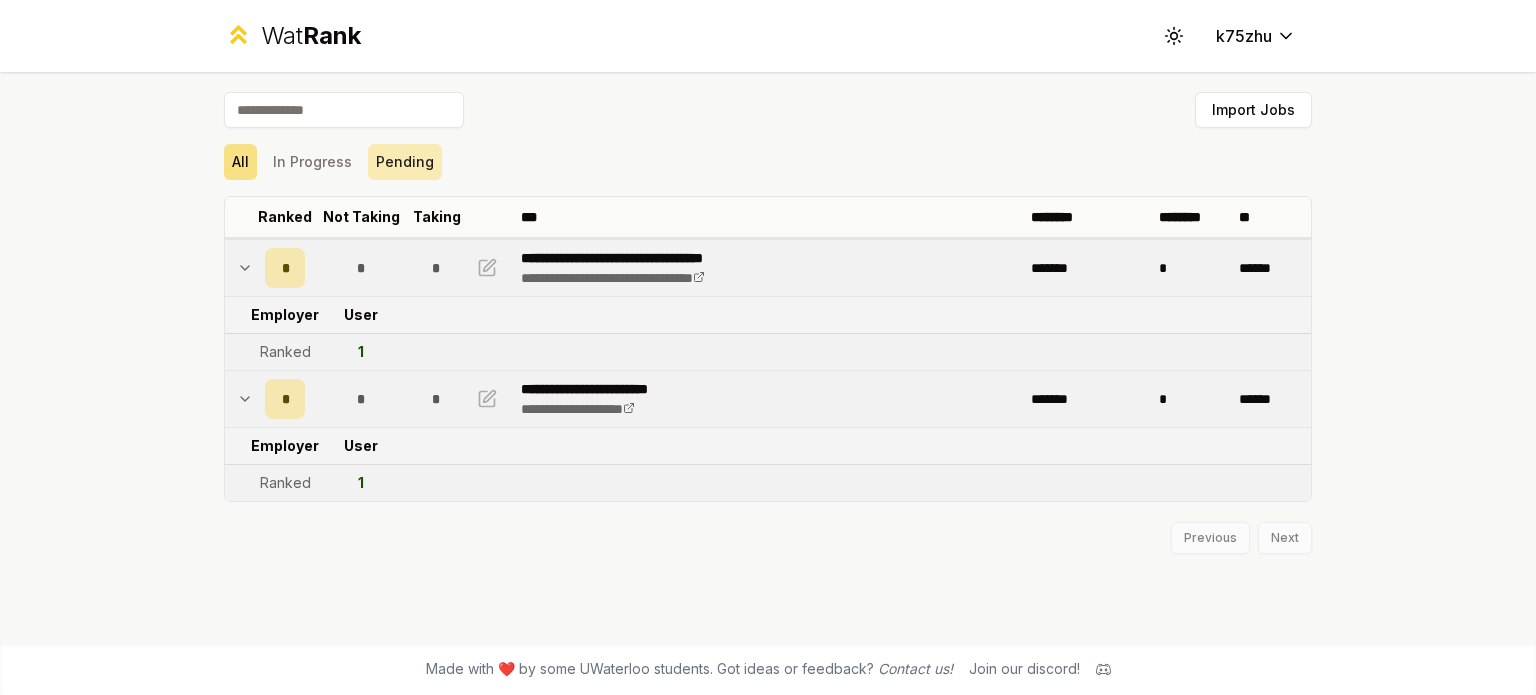 click on "Pending" at bounding box center [405, 162] 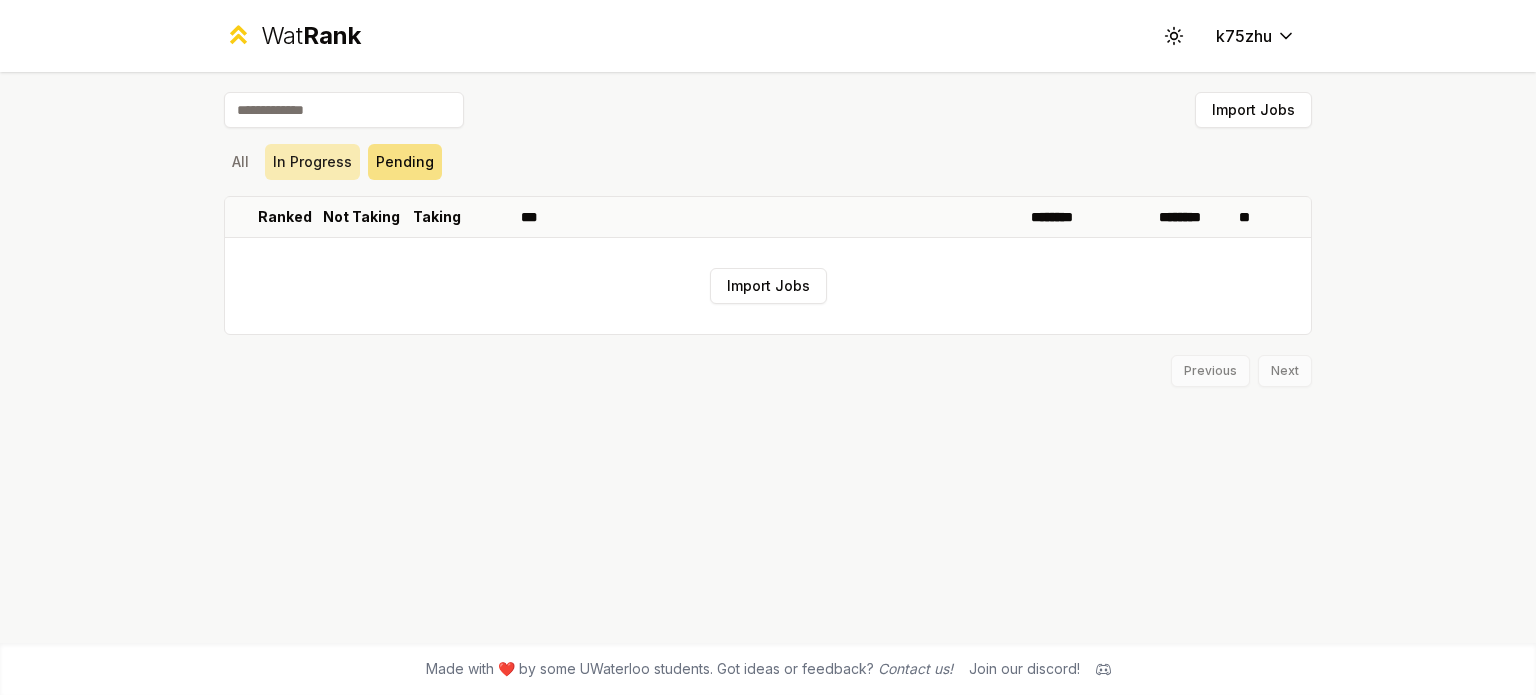 click on "In Progress" at bounding box center [312, 162] 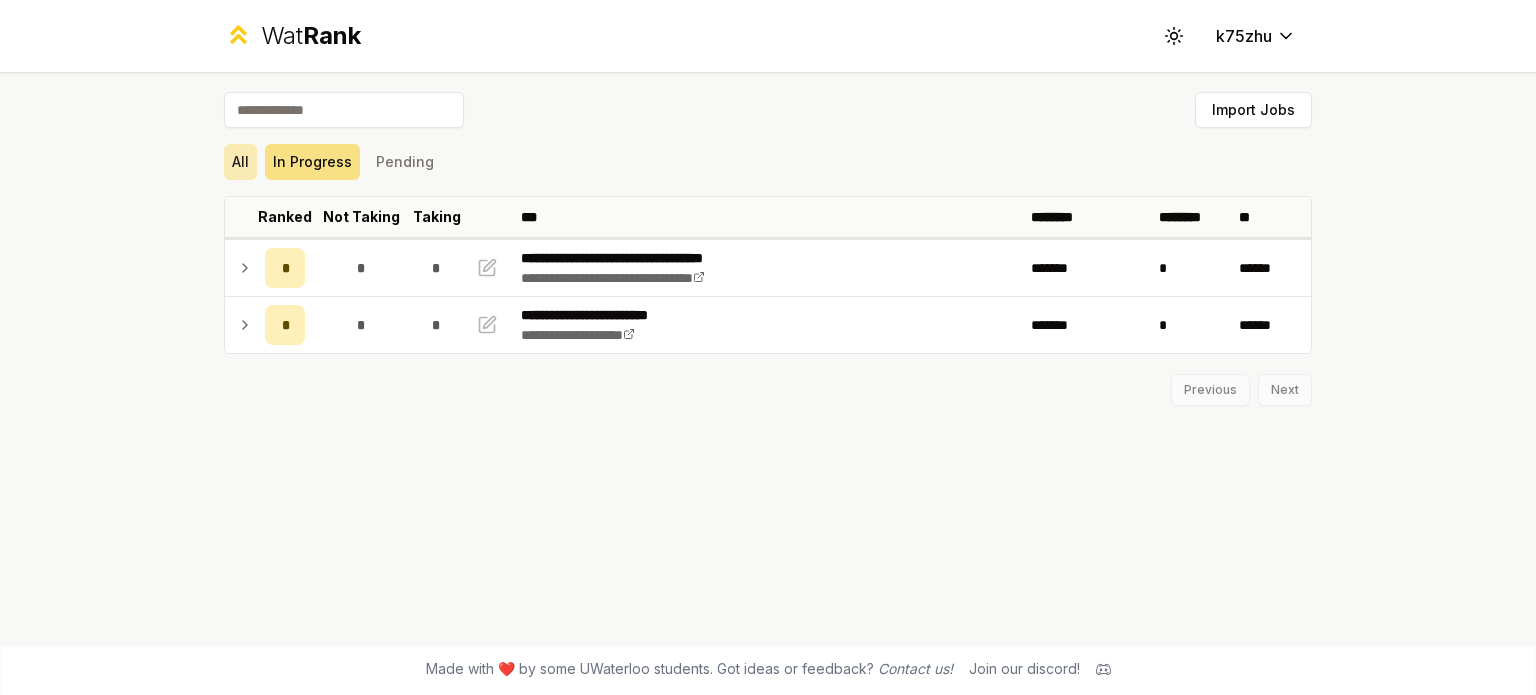 click on "All" at bounding box center (240, 162) 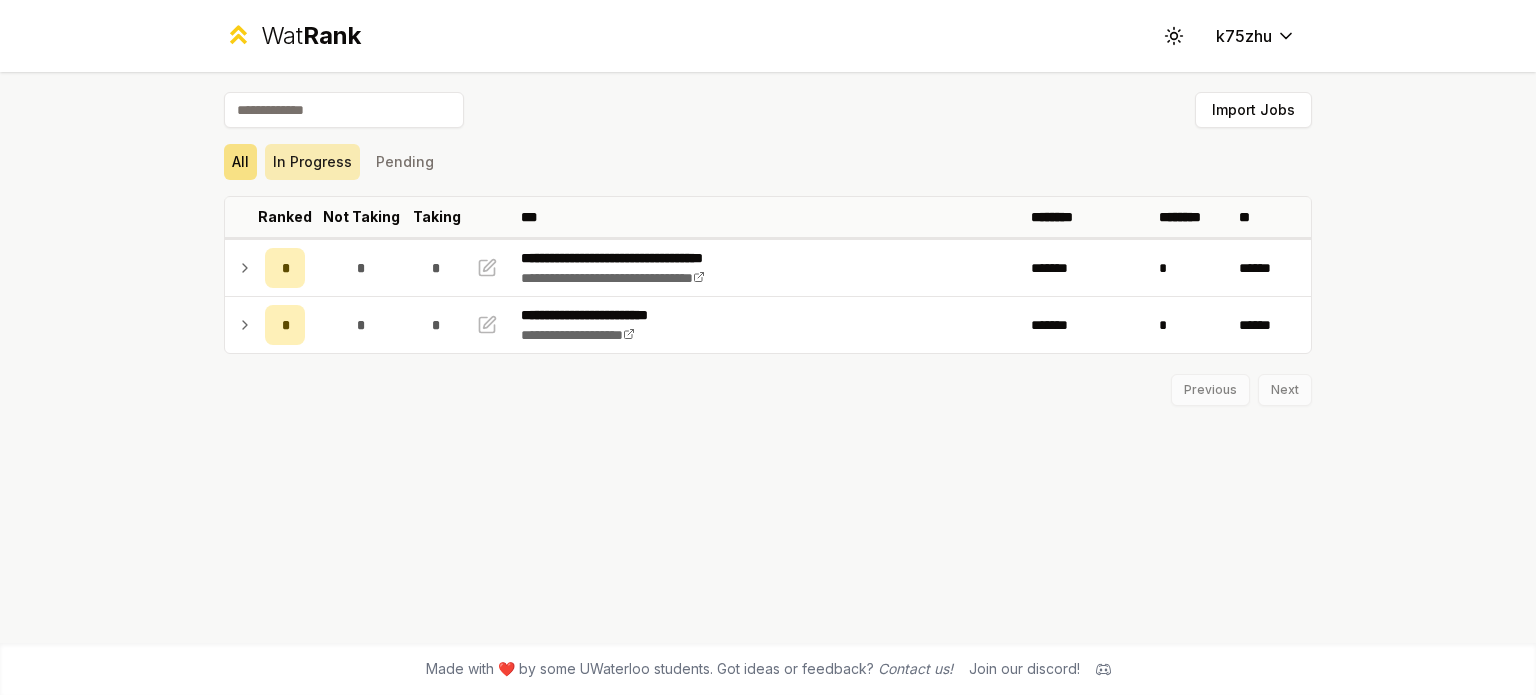 click on "In Progress" at bounding box center (312, 162) 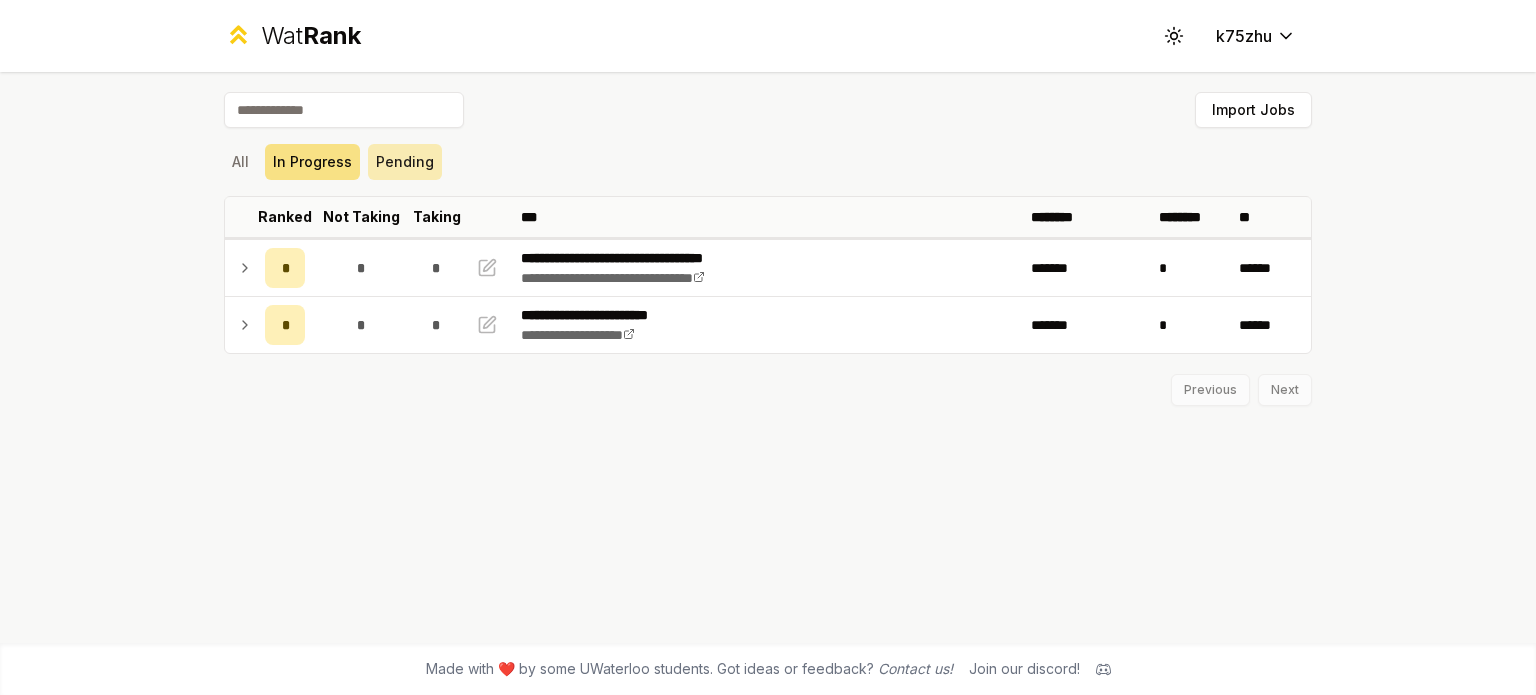 click on "Pending" at bounding box center [405, 162] 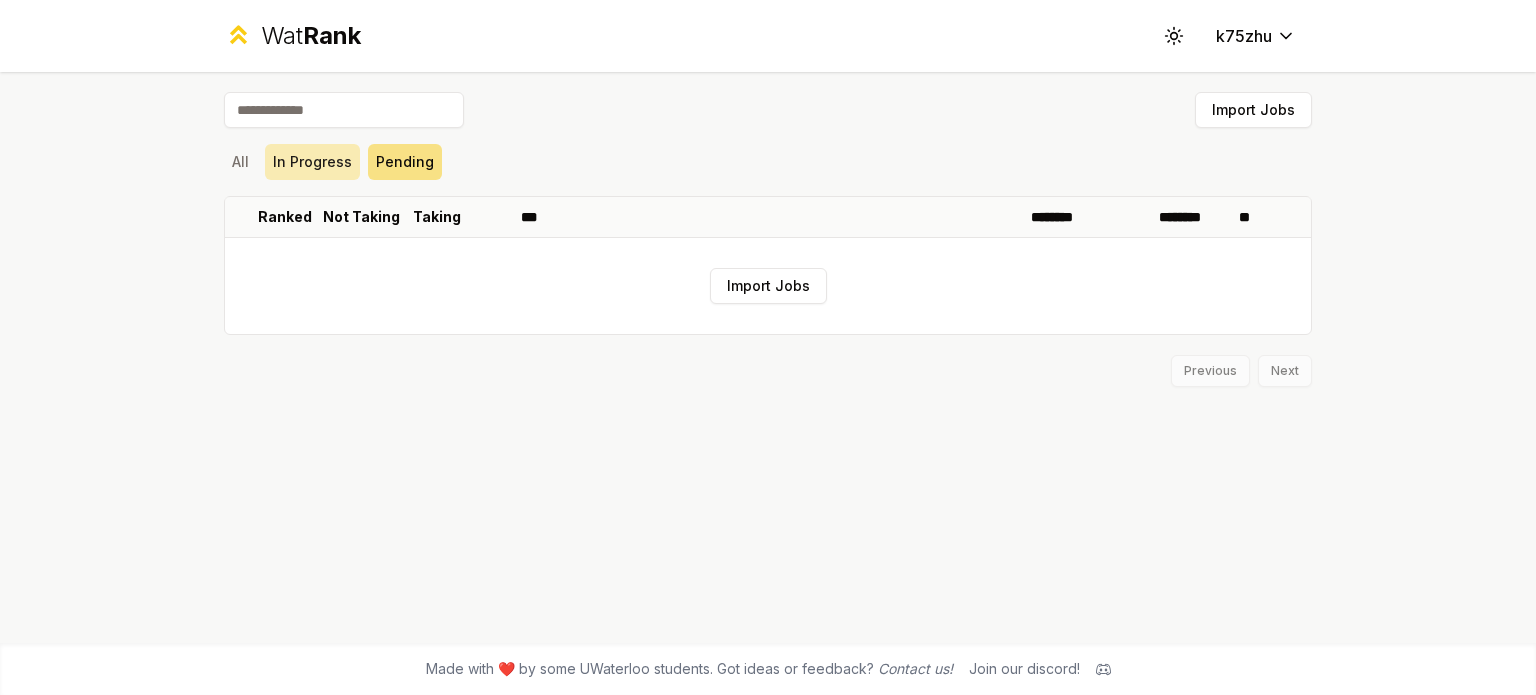 drag, startPoint x: 327, startPoint y: 158, endPoint x: 316, endPoint y: 163, distance: 12.083046 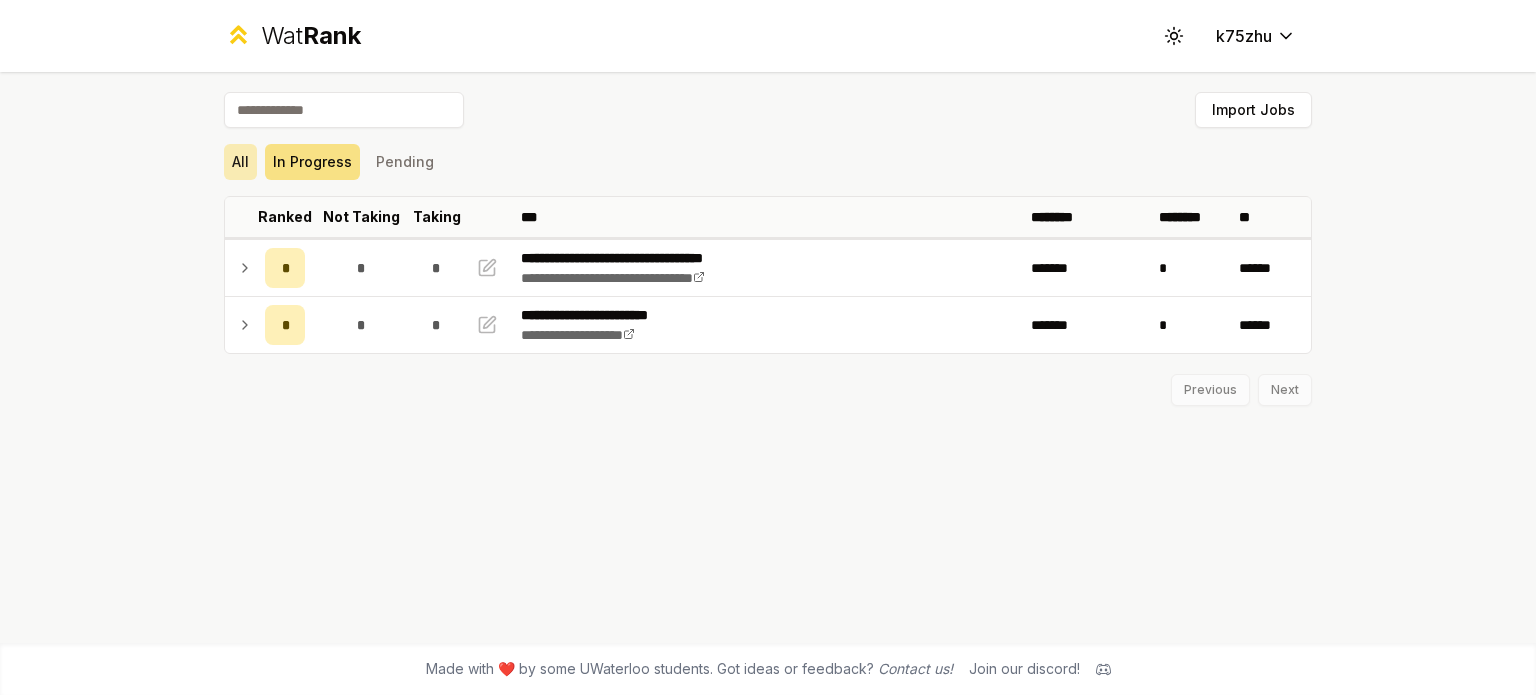 click on "All" at bounding box center [240, 162] 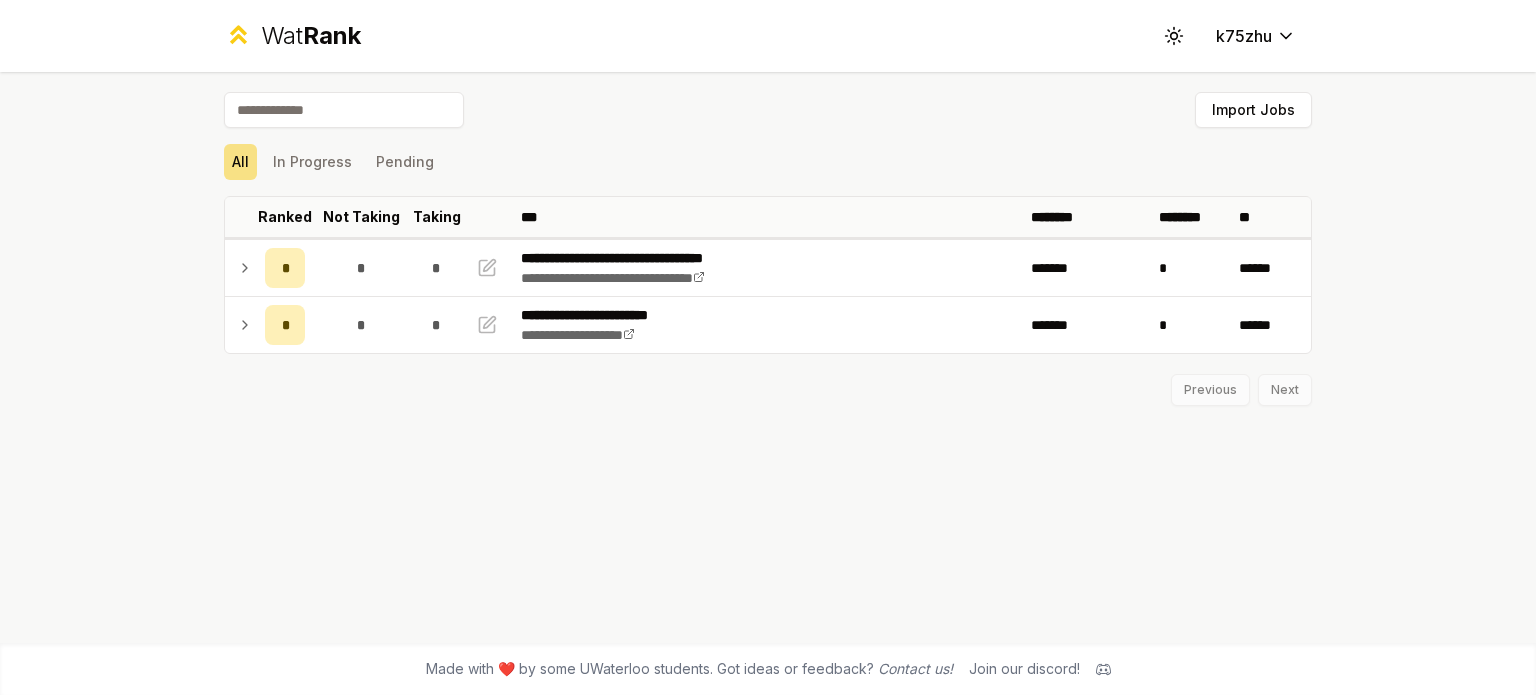 click at bounding box center (344, 110) 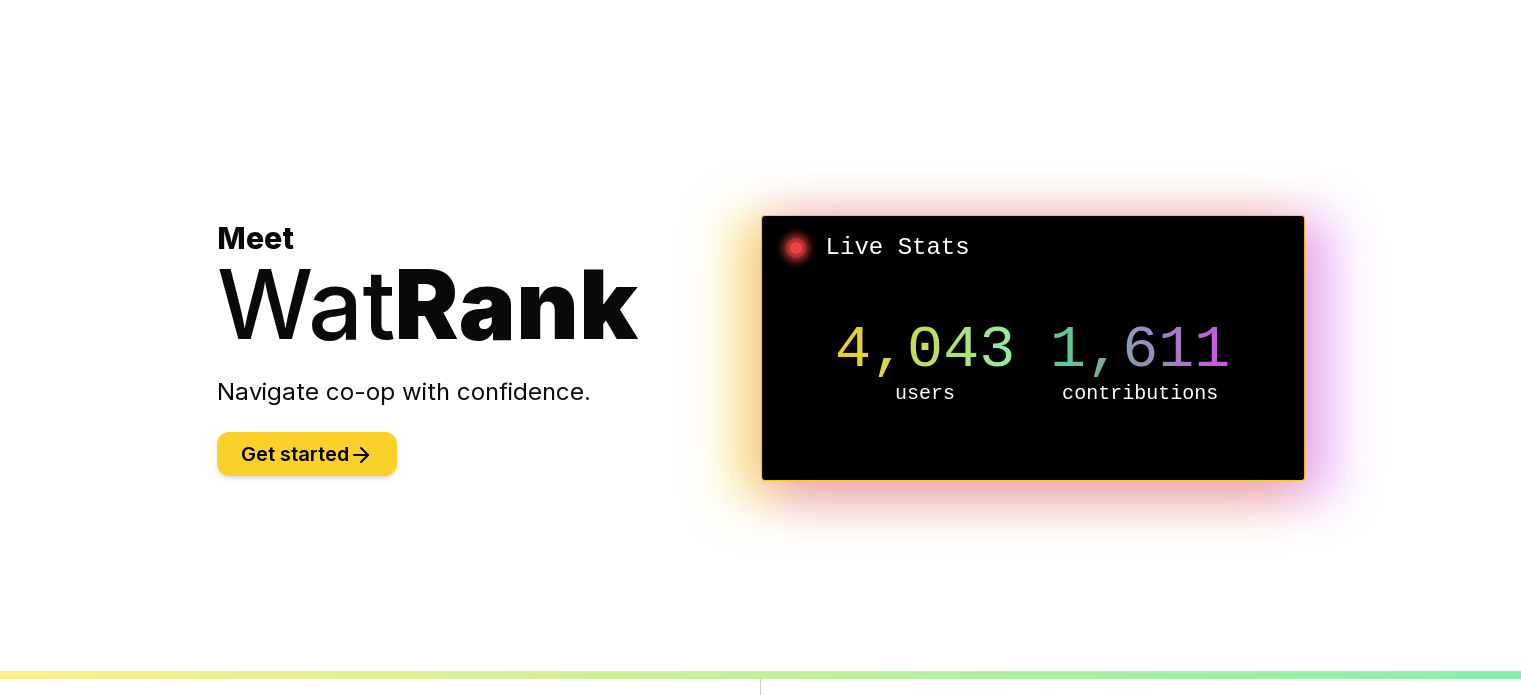 click on "Get started" at bounding box center [307, 454] 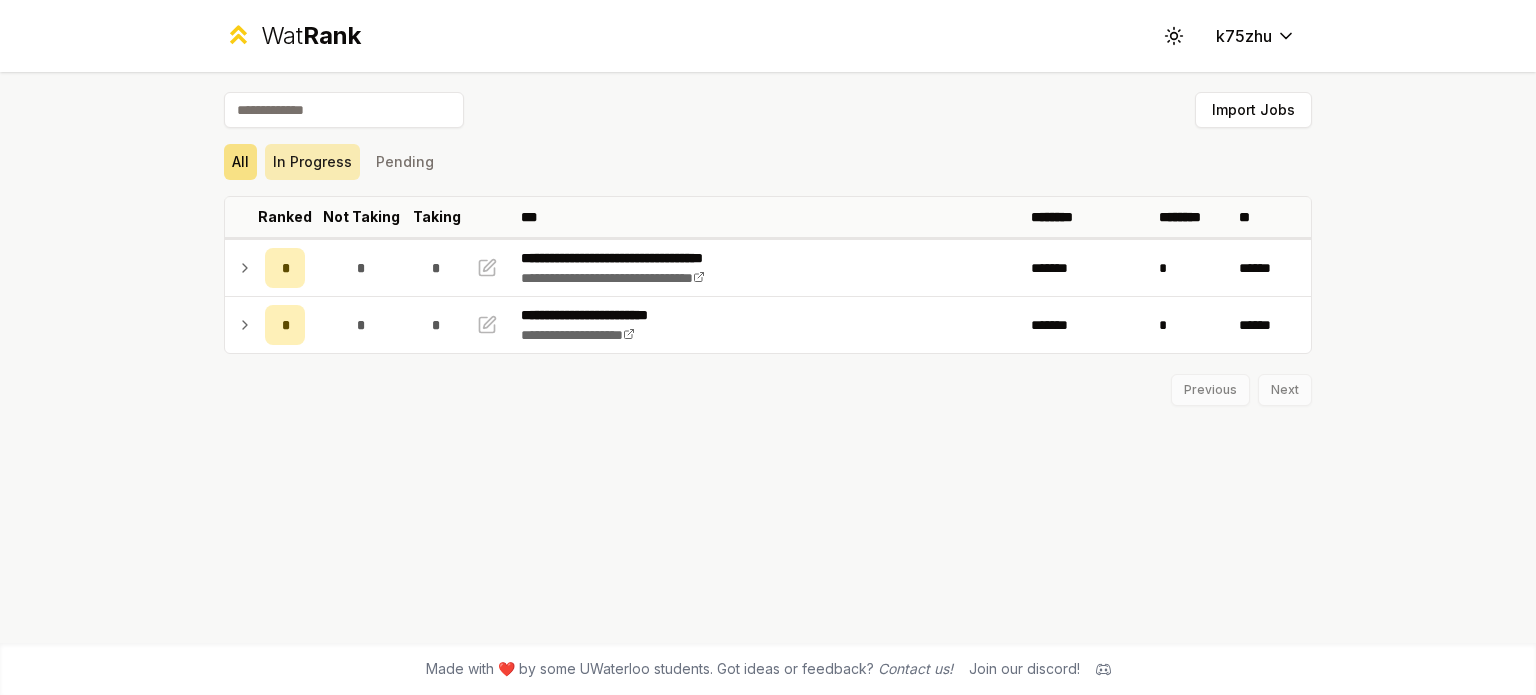 click on "In Progress" at bounding box center (312, 162) 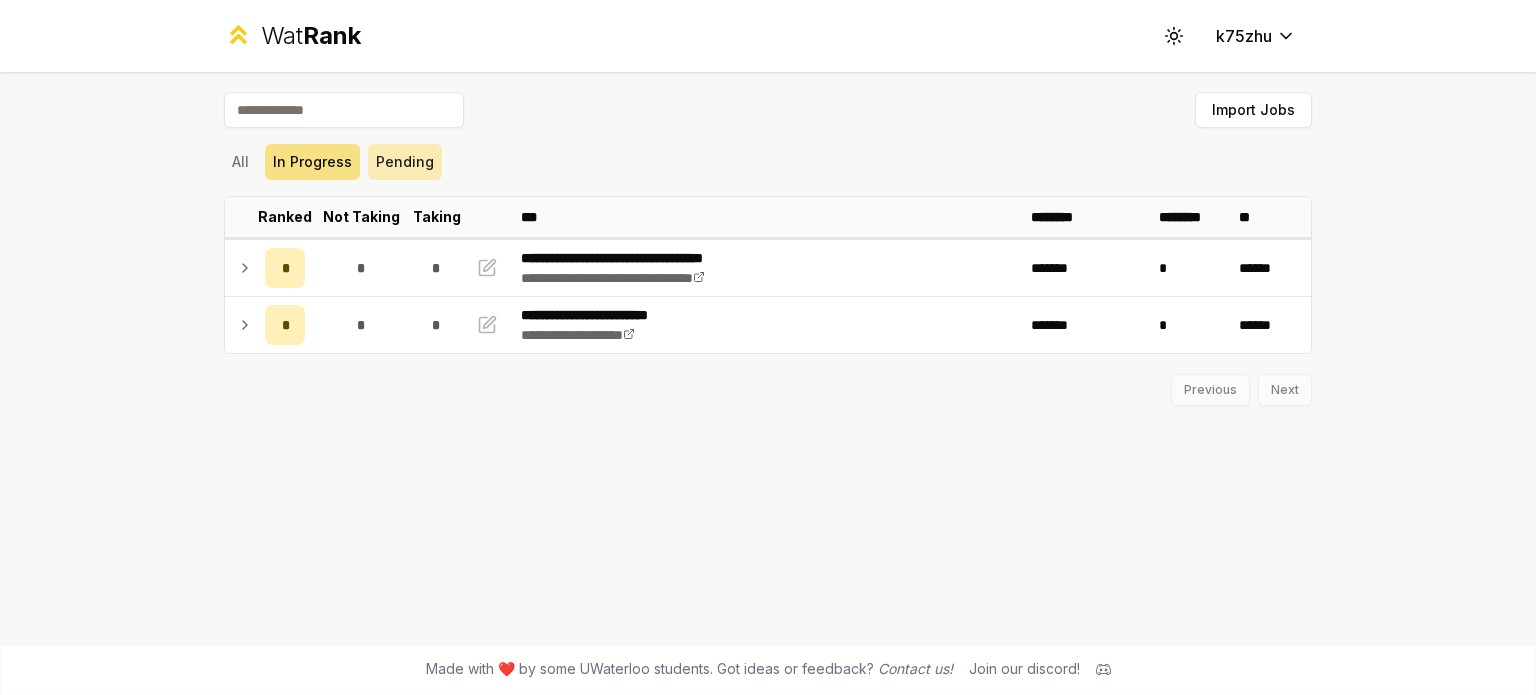 click on "Pending" at bounding box center (405, 162) 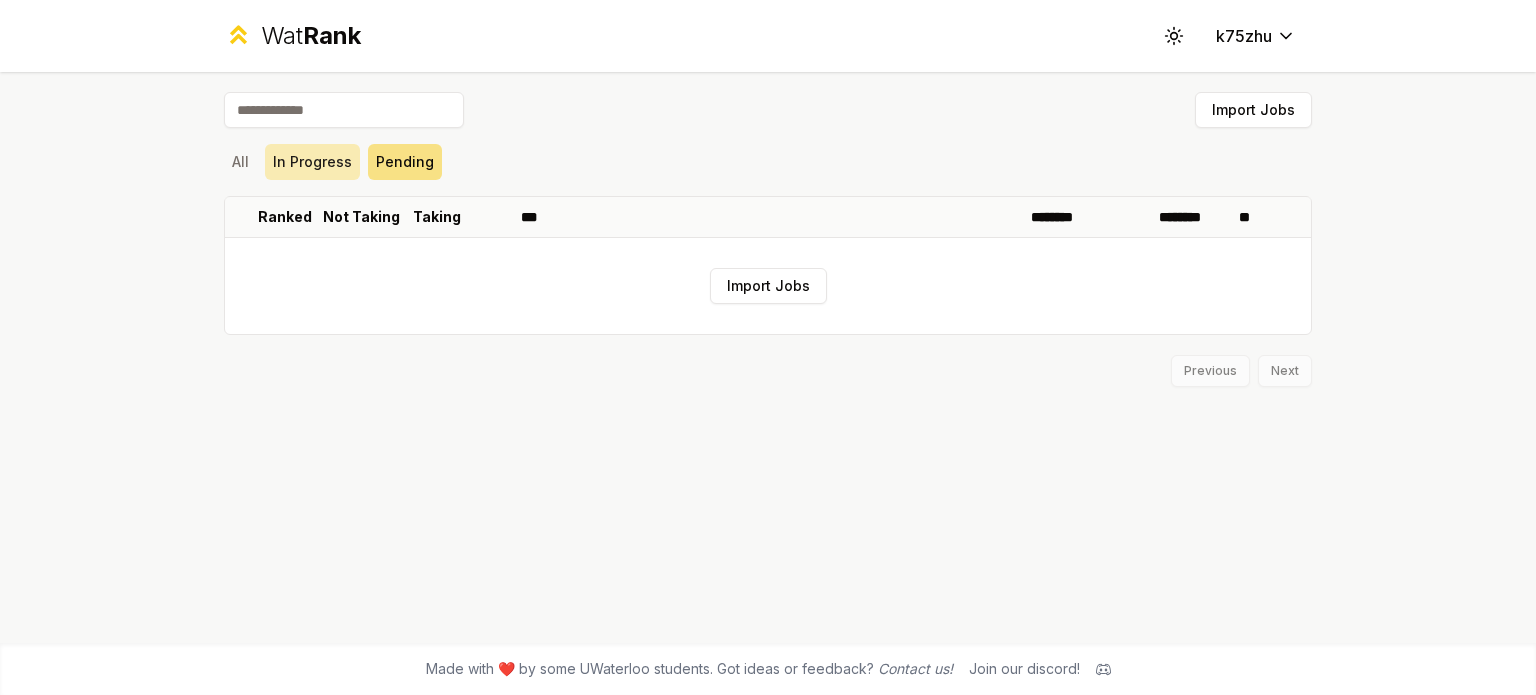 click on "In Progress" at bounding box center (312, 162) 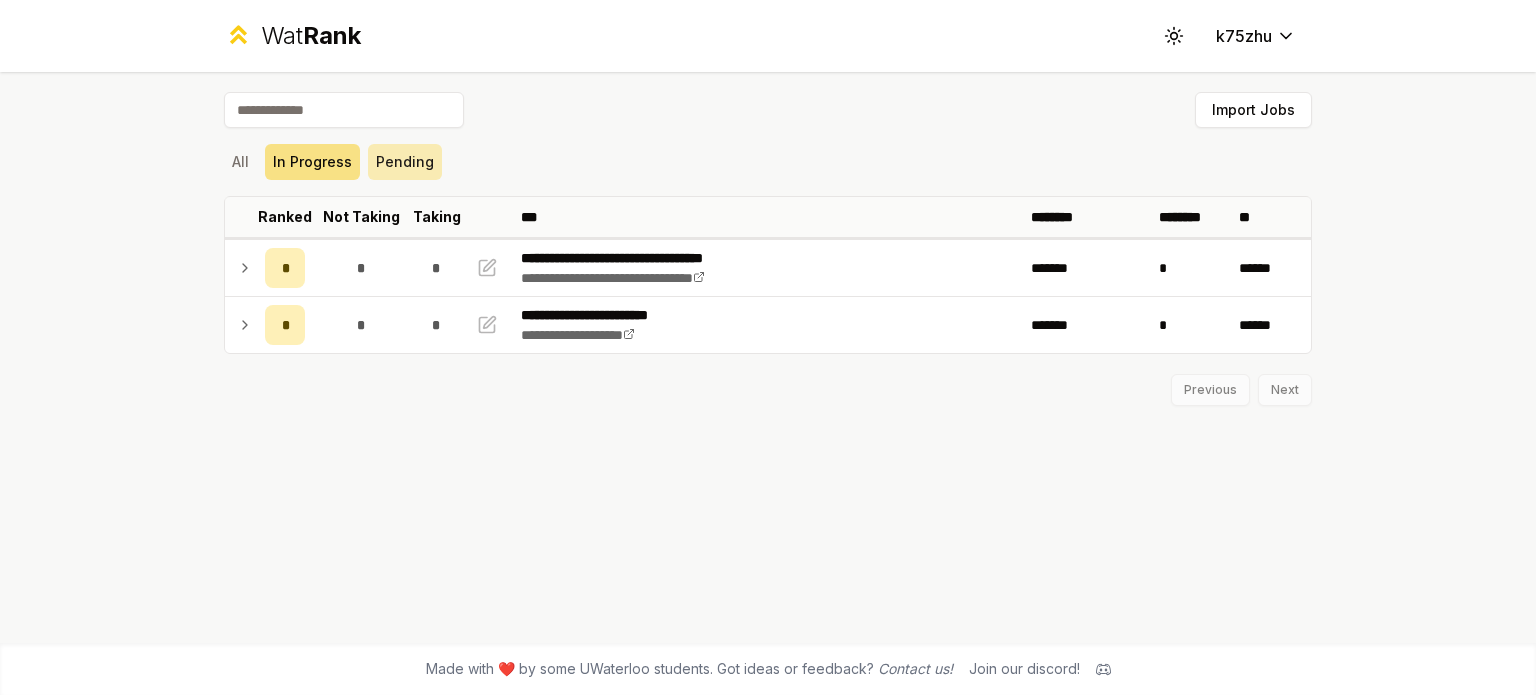 click on "Pending" at bounding box center [405, 162] 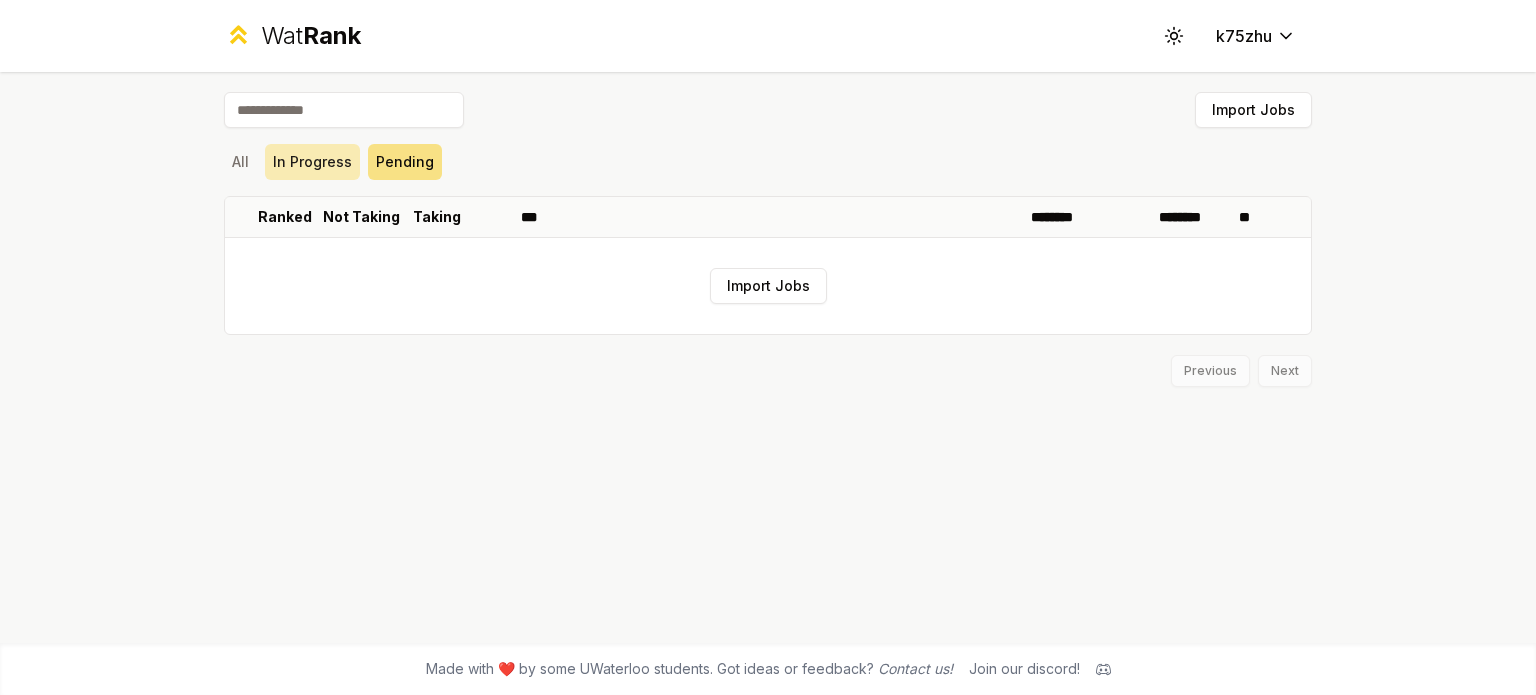 click on "In Progress" at bounding box center [312, 162] 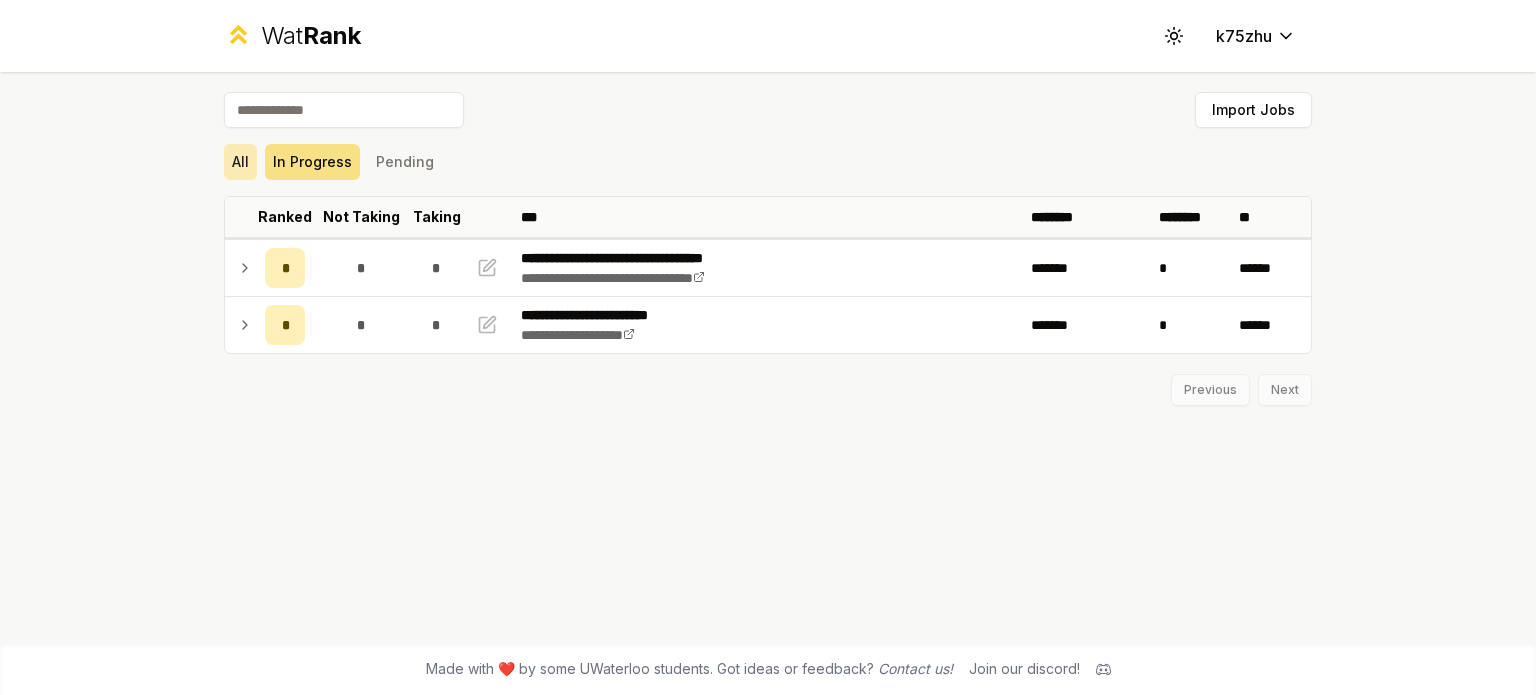 click on "All" at bounding box center [240, 162] 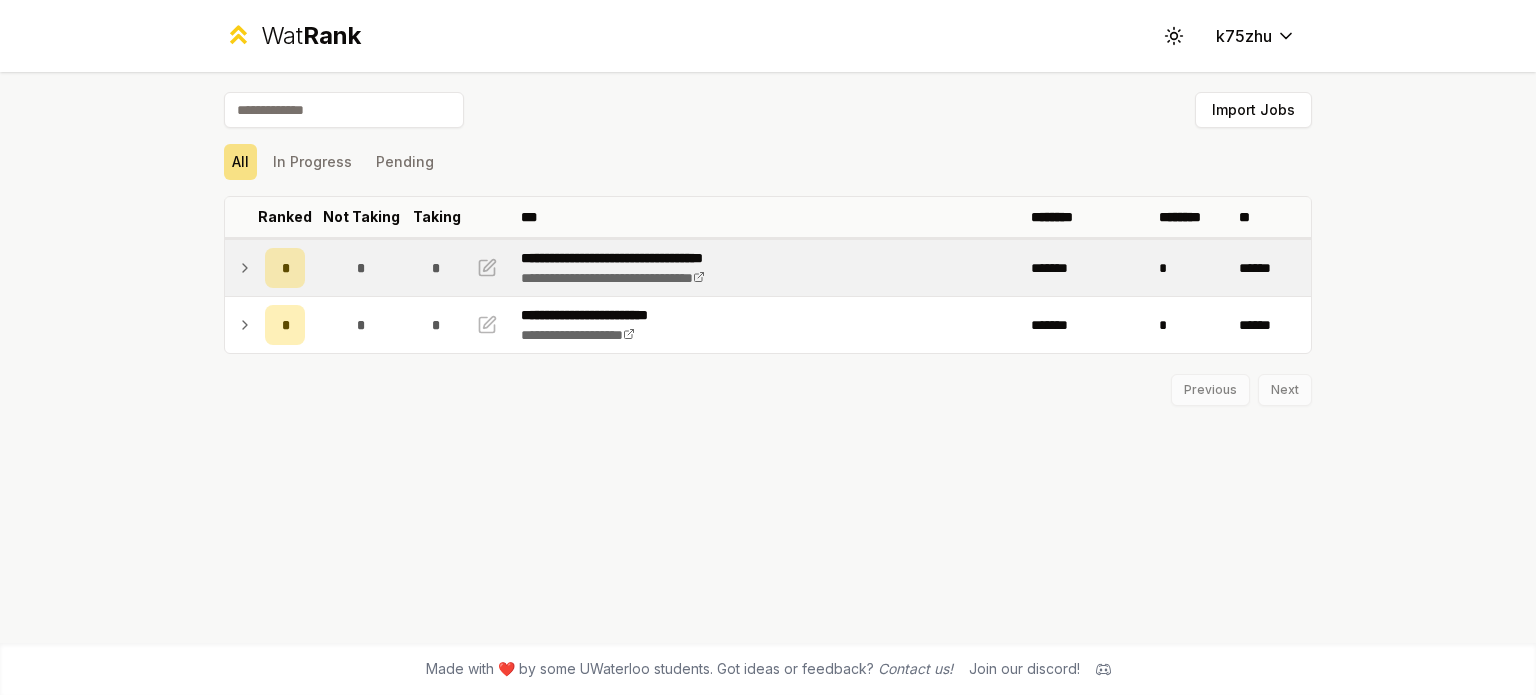 click on "*" at bounding box center (285, 268) 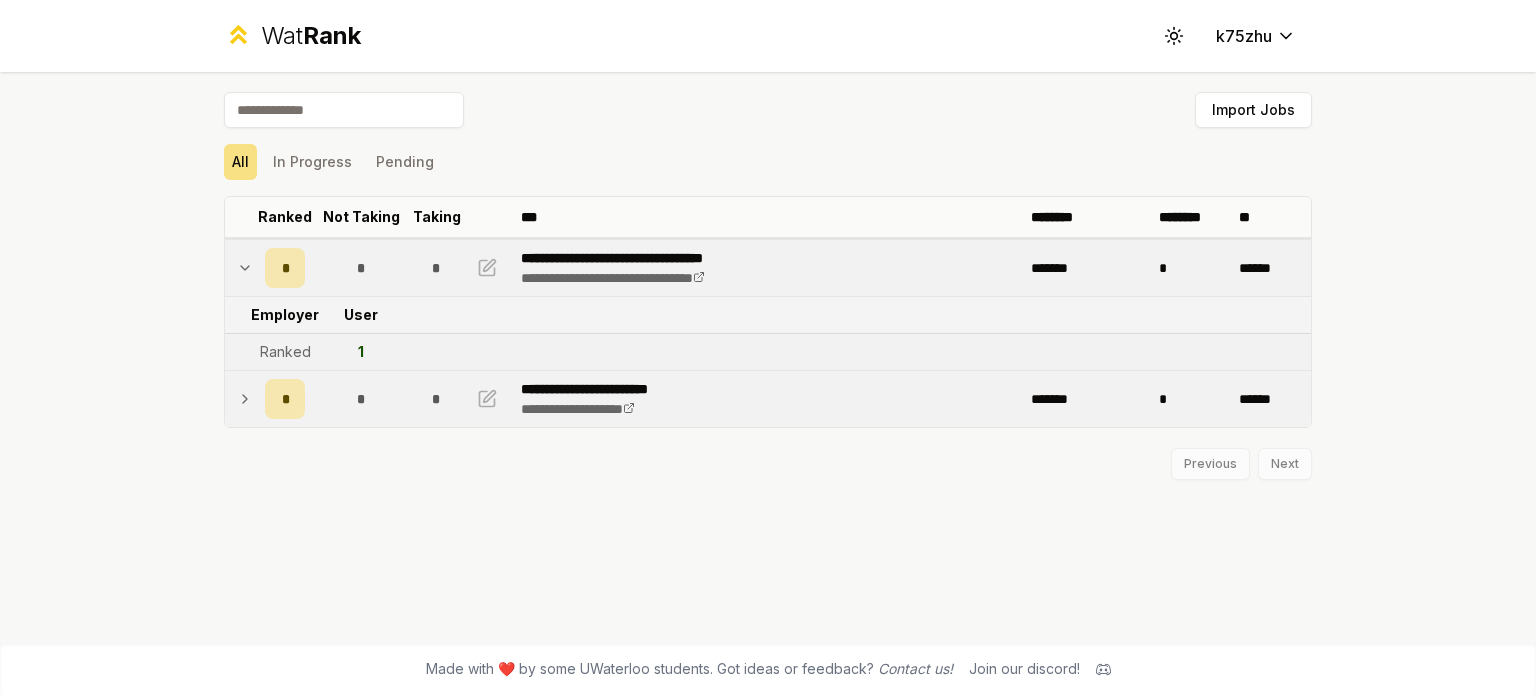 click on "*" at bounding box center [361, 399] 